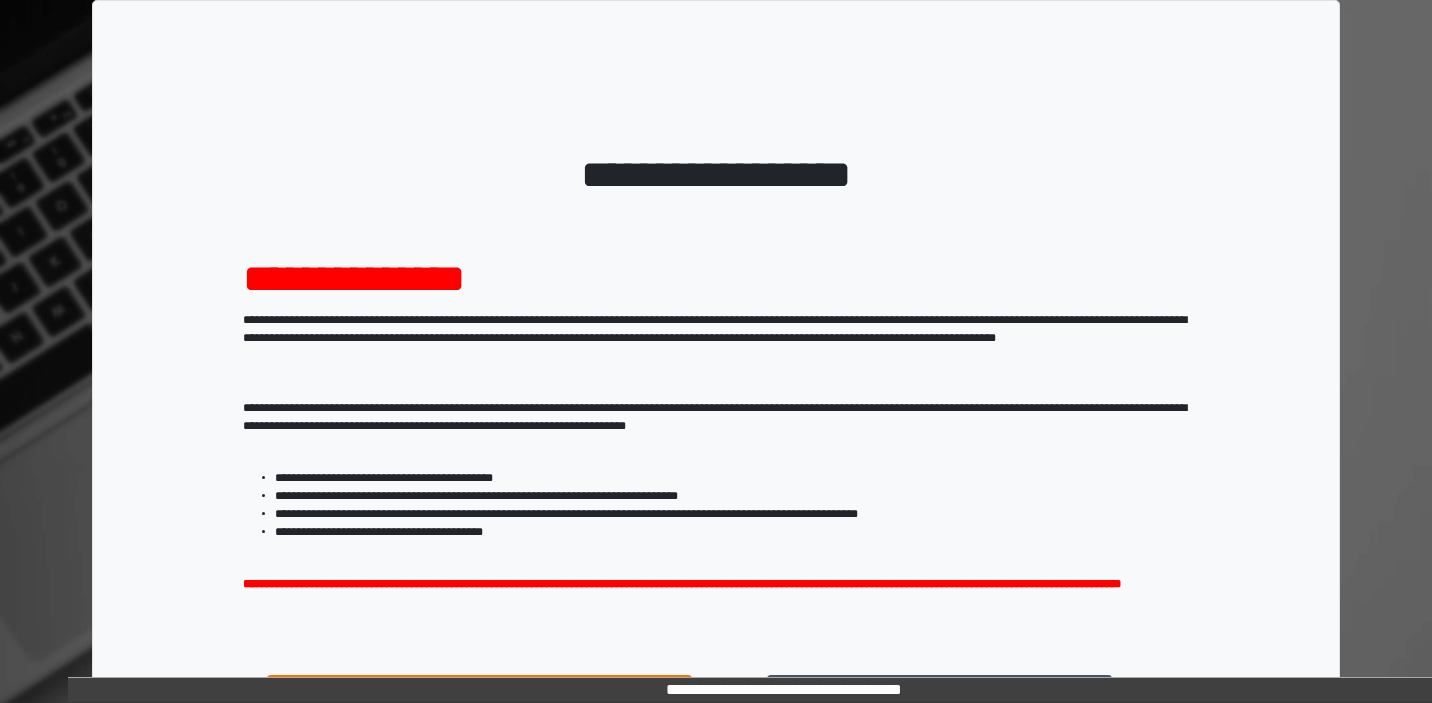 scroll, scrollTop: 0, scrollLeft: 0, axis: both 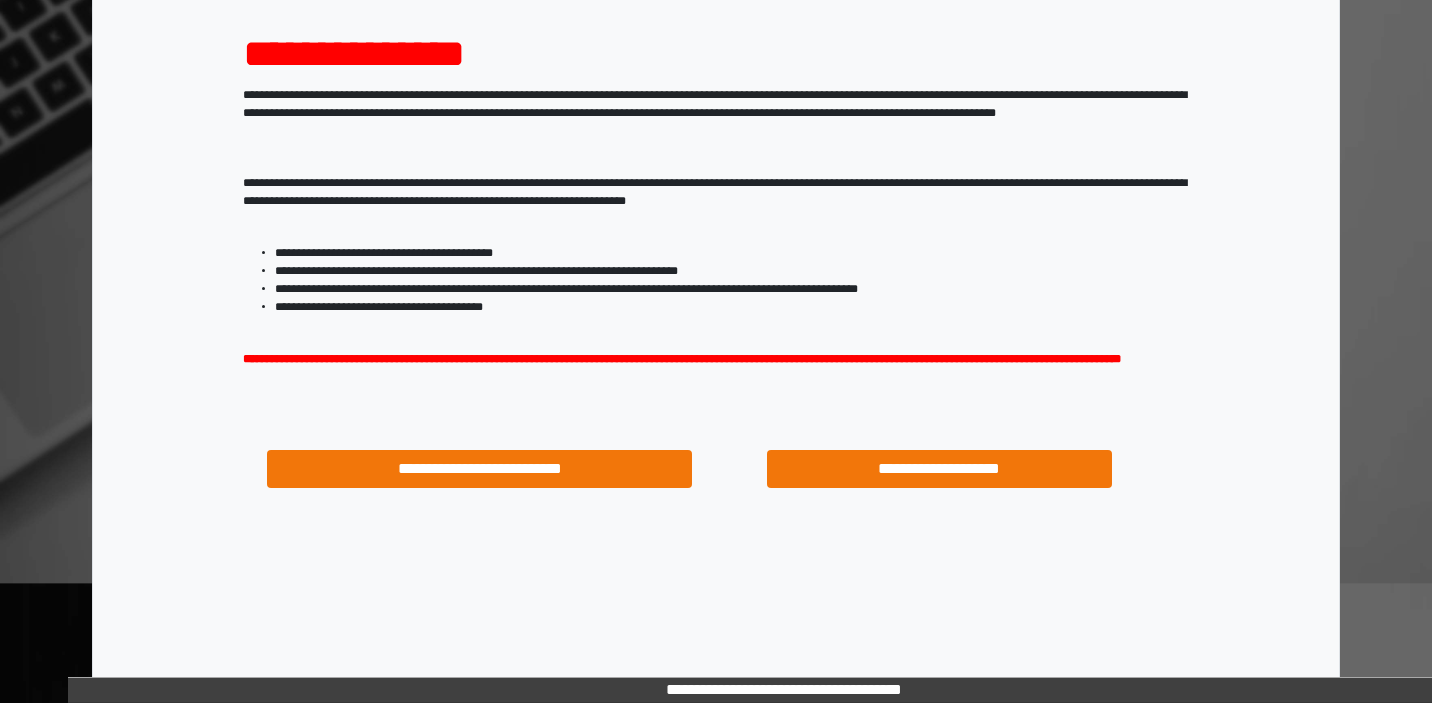 click on "**********" at bounding box center (939, 469) 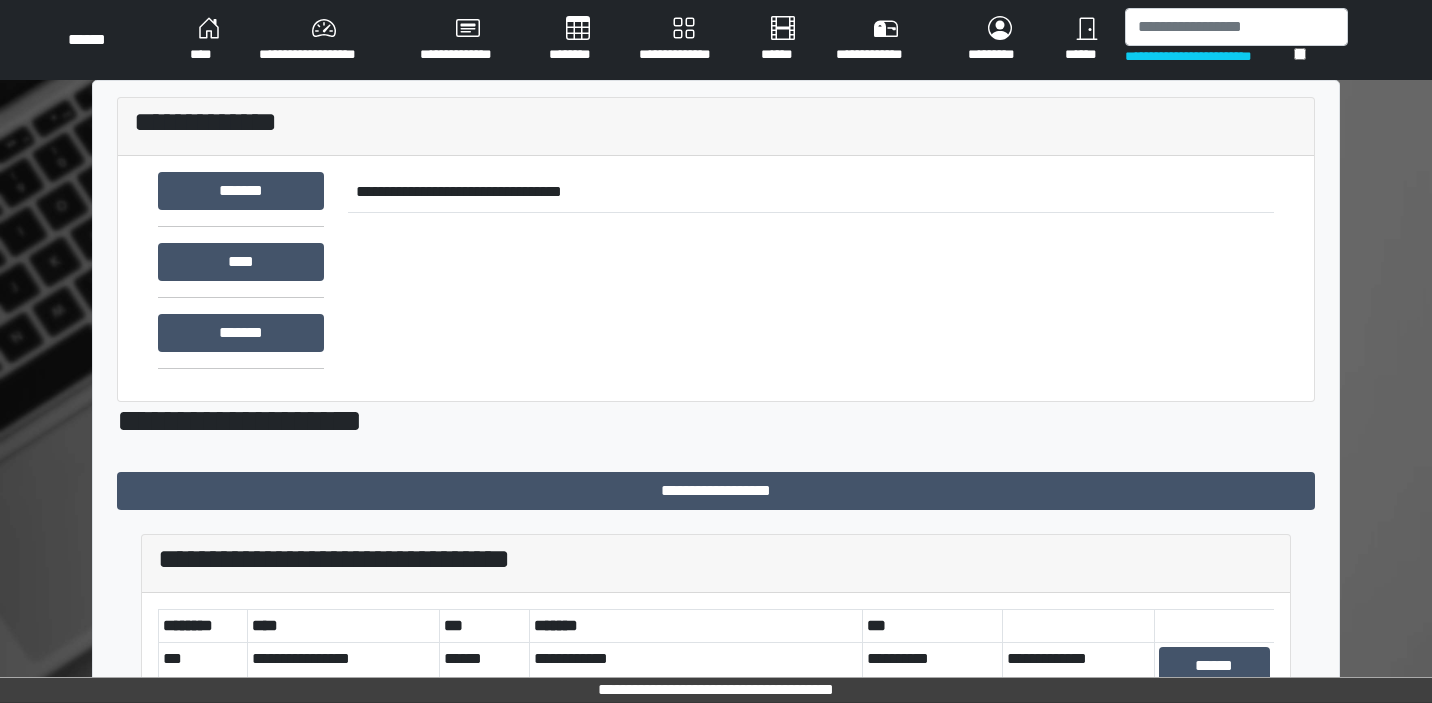 scroll, scrollTop: 0, scrollLeft: 0, axis: both 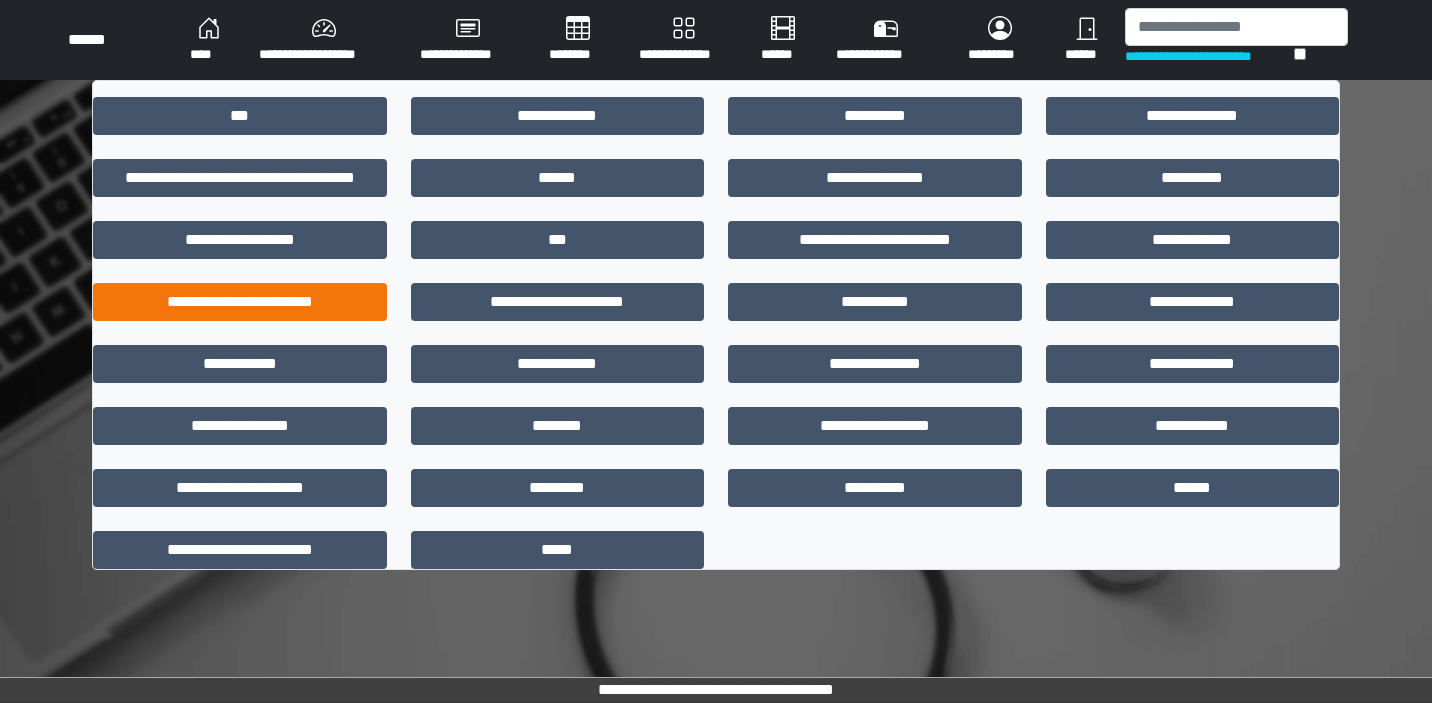 click on "**********" at bounding box center [240, 302] 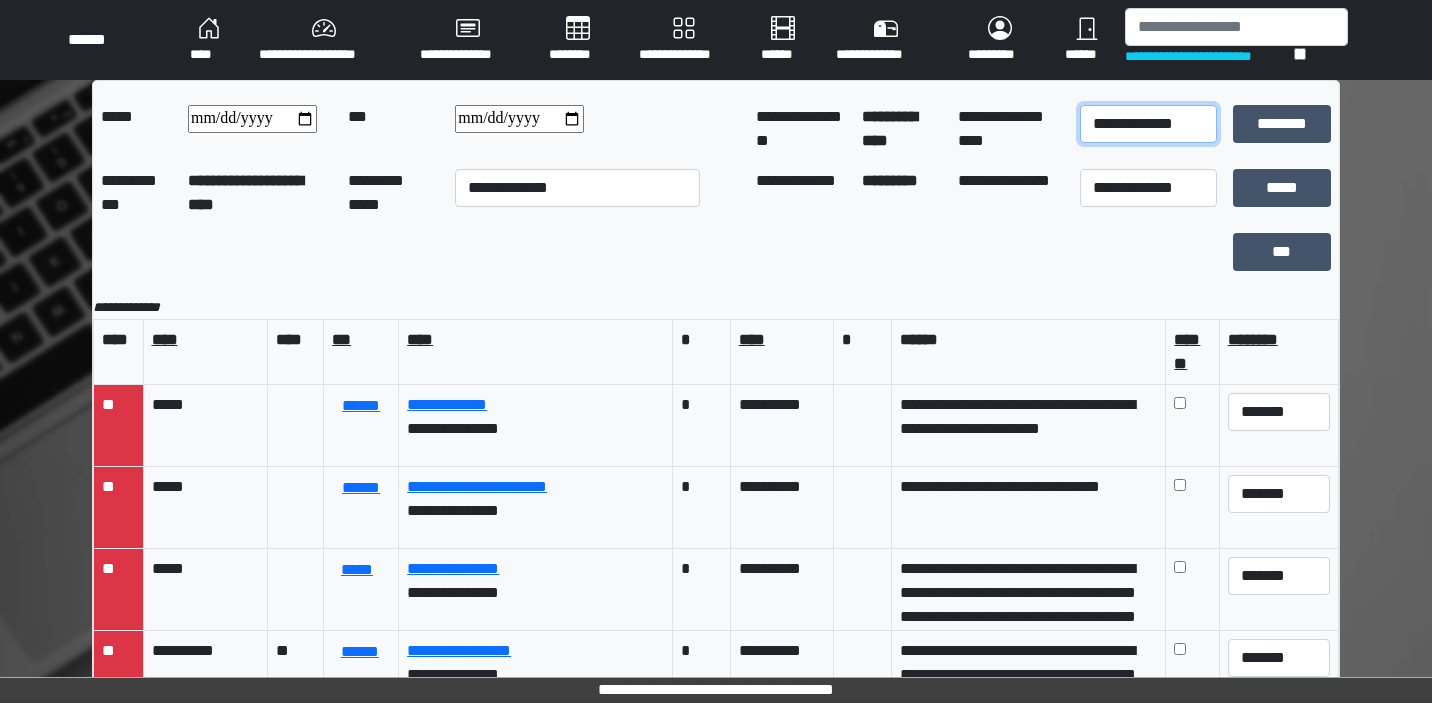 select on "*" 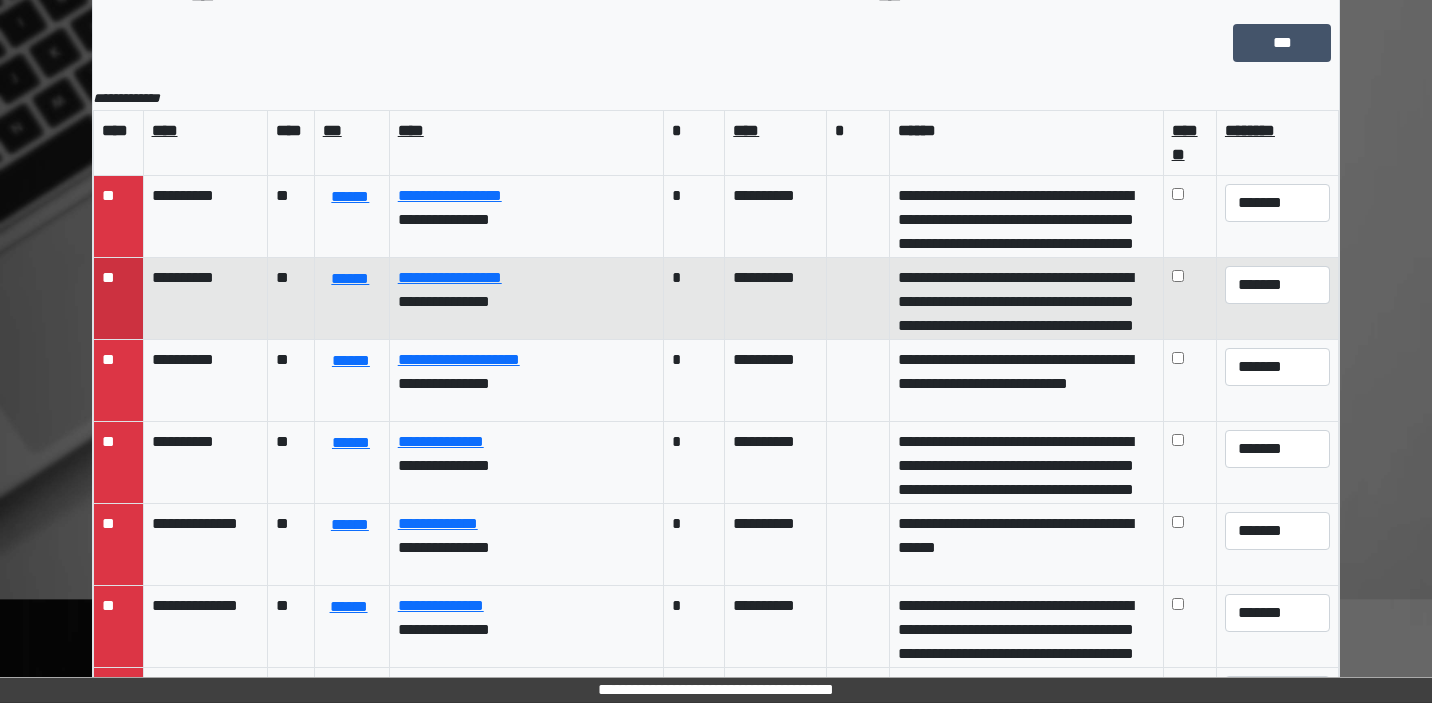 scroll, scrollTop: 209, scrollLeft: 0, axis: vertical 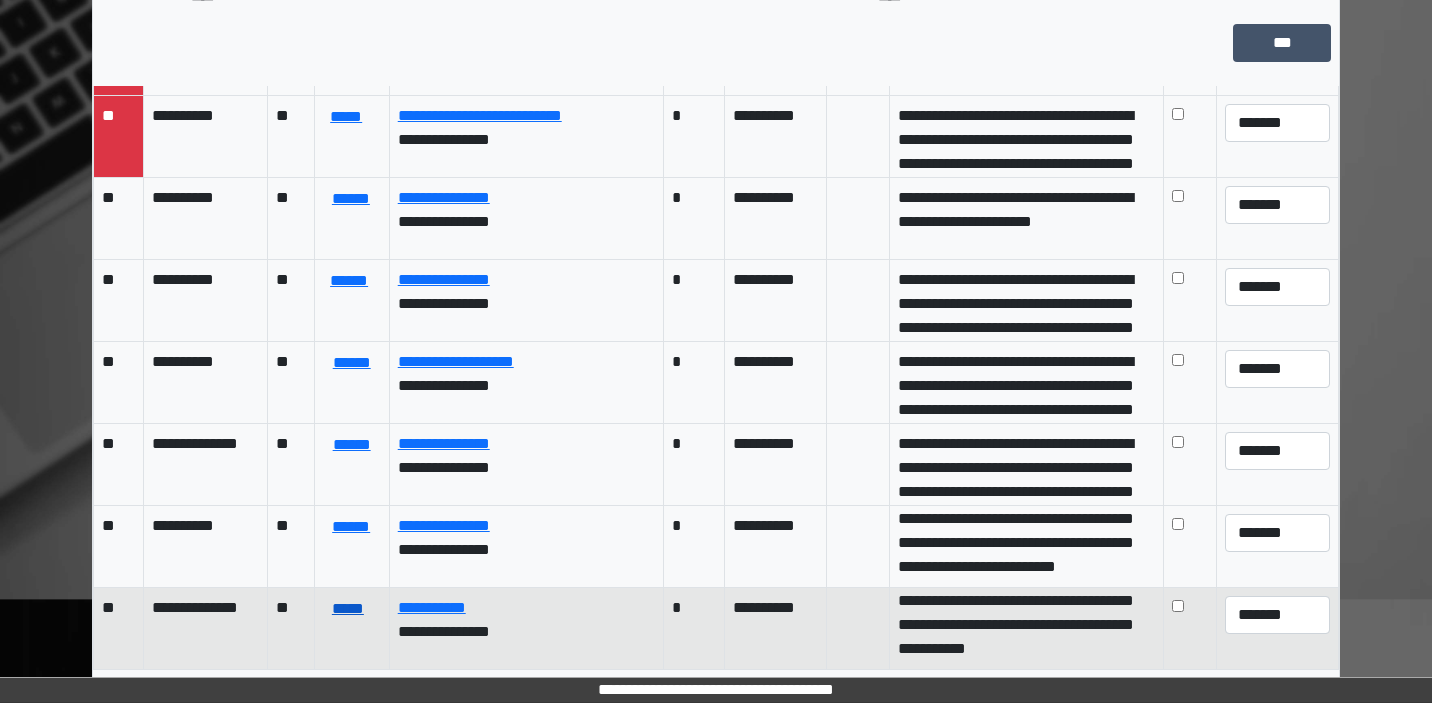 click on "*****" at bounding box center (348, 609) 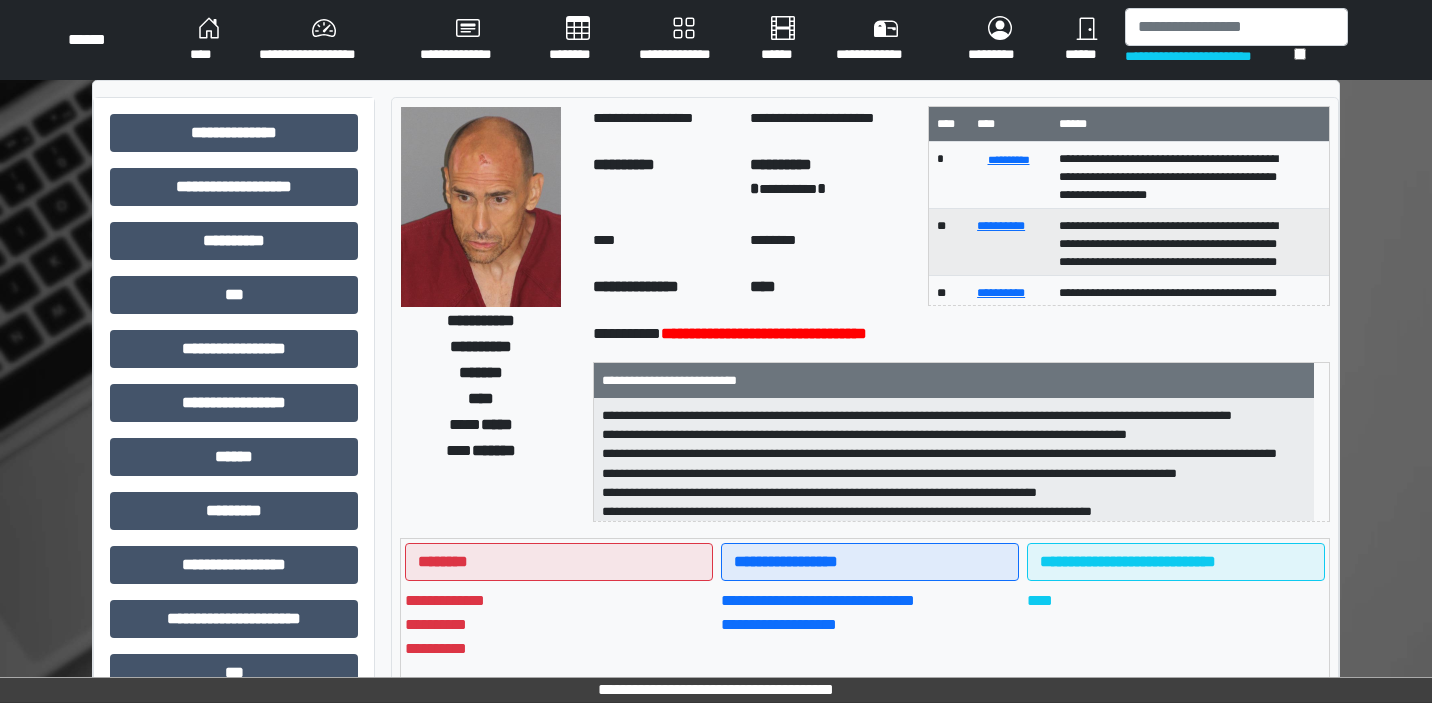scroll, scrollTop: 0, scrollLeft: 0, axis: both 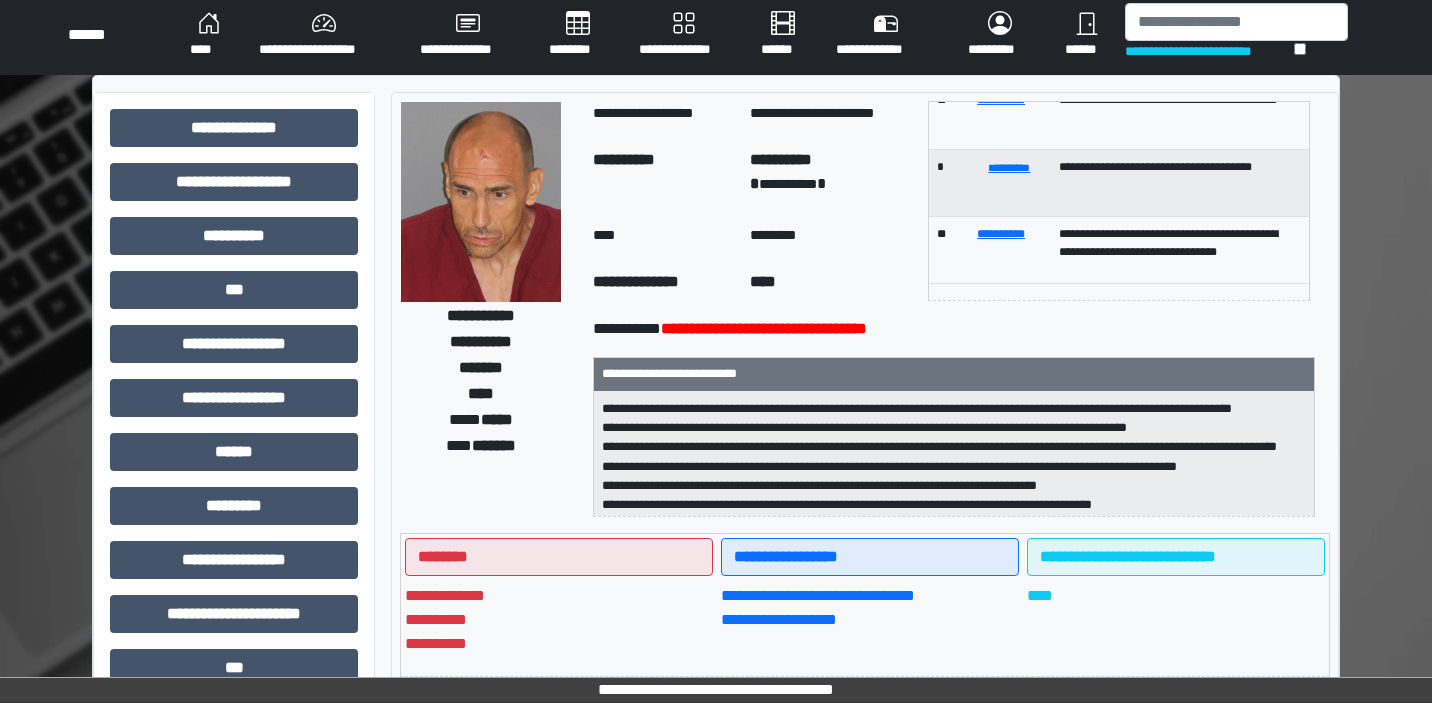 click on "********" at bounding box center [578, 35] 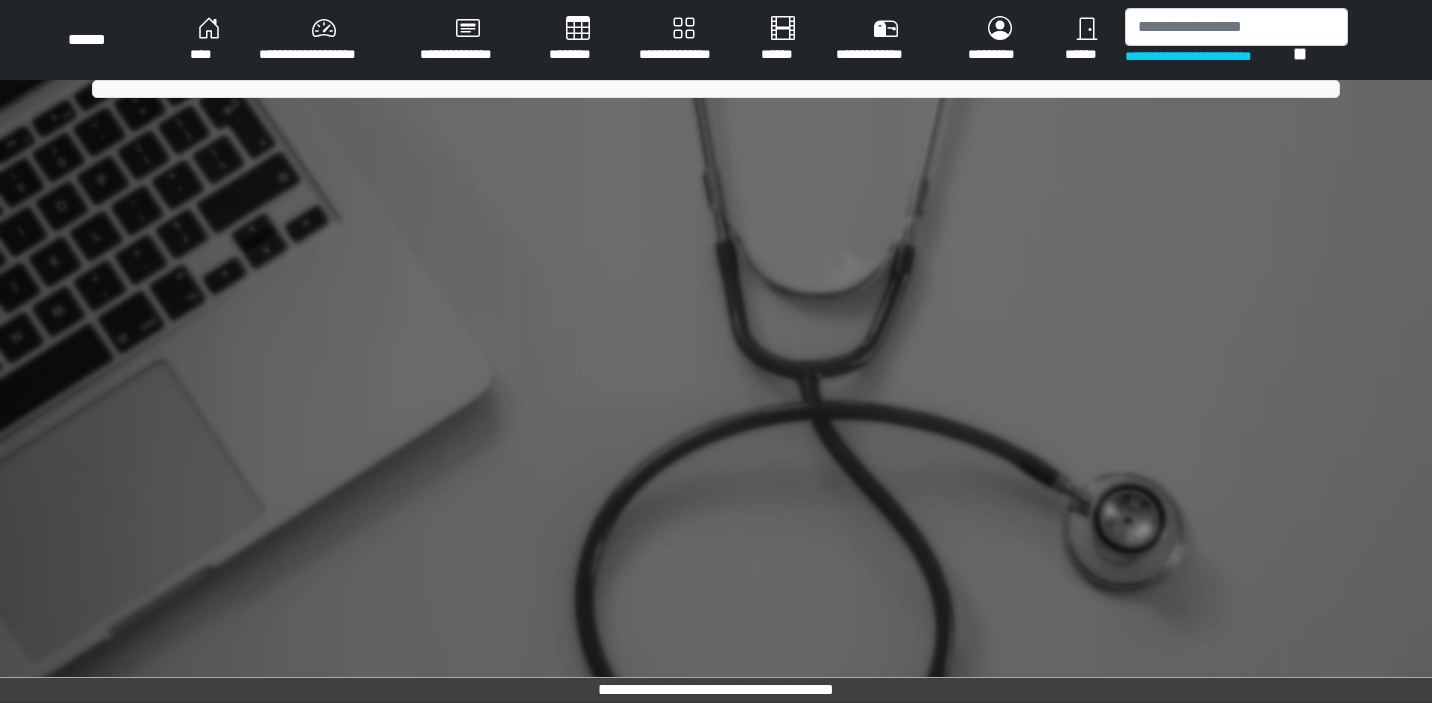 scroll, scrollTop: 0, scrollLeft: 0, axis: both 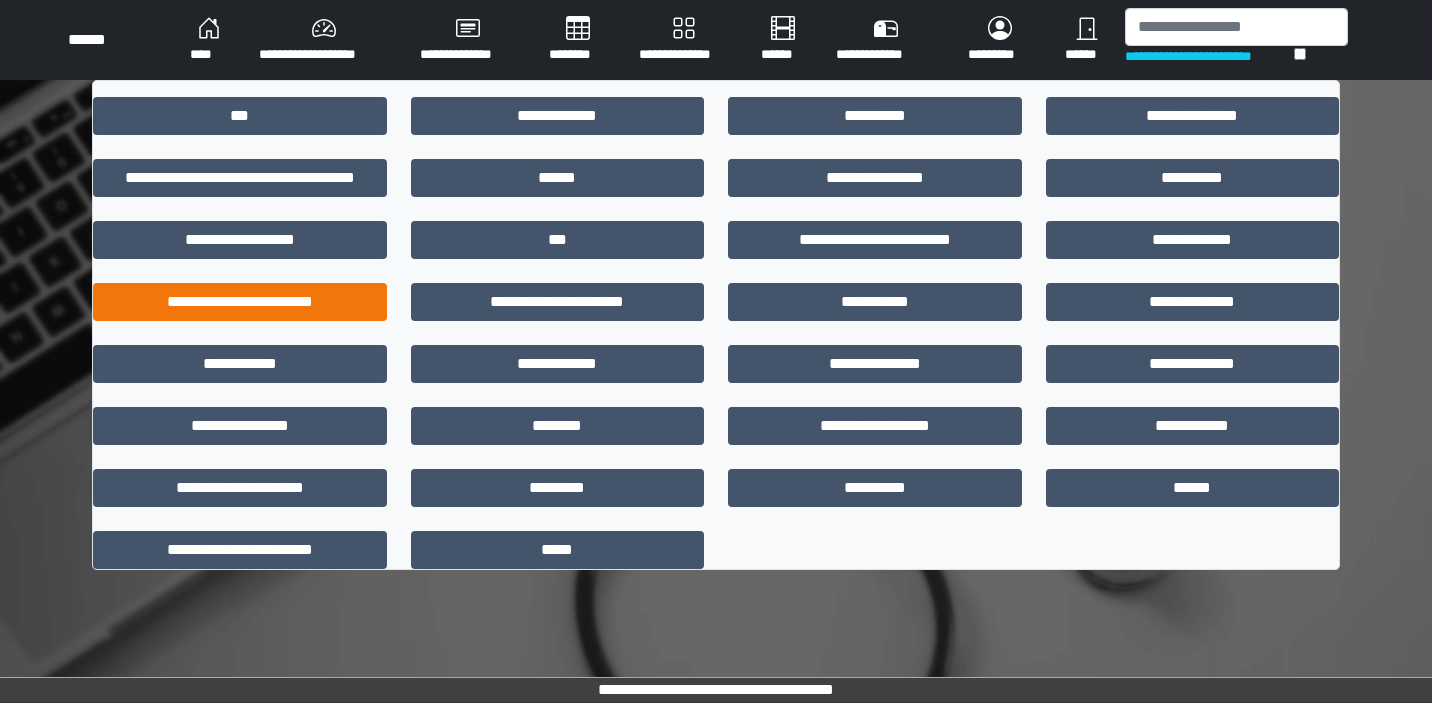 click on "**********" at bounding box center (240, 302) 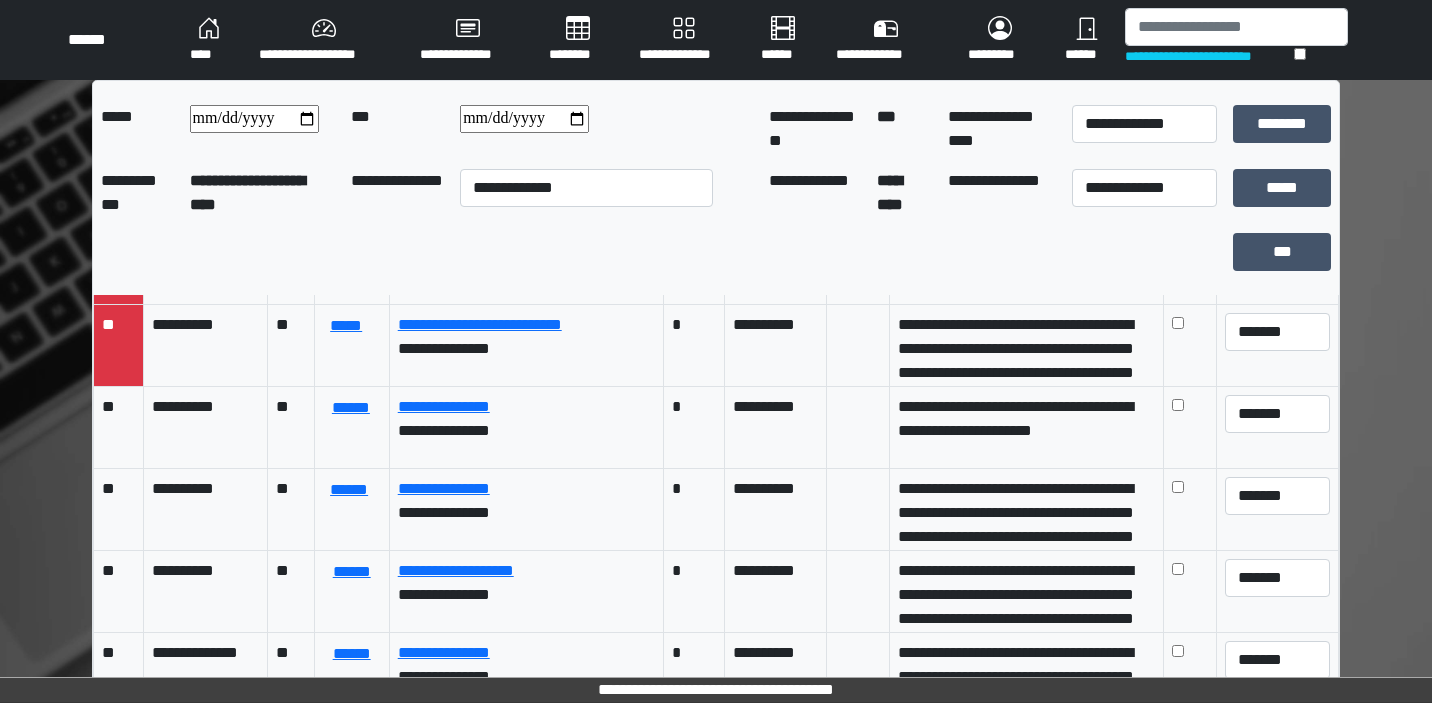 scroll, scrollTop: 736, scrollLeft: 0, axis: vertical 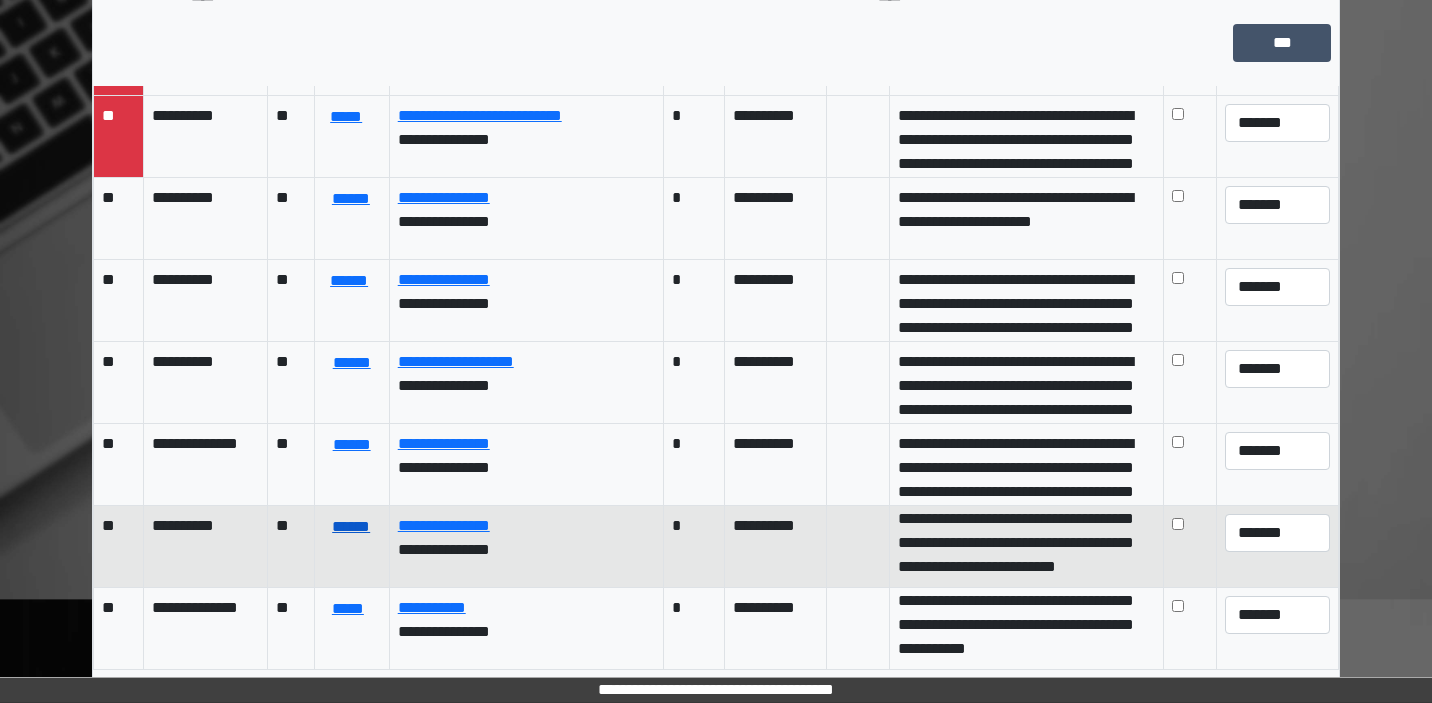 click on "******" at bounding box center [351, 527] 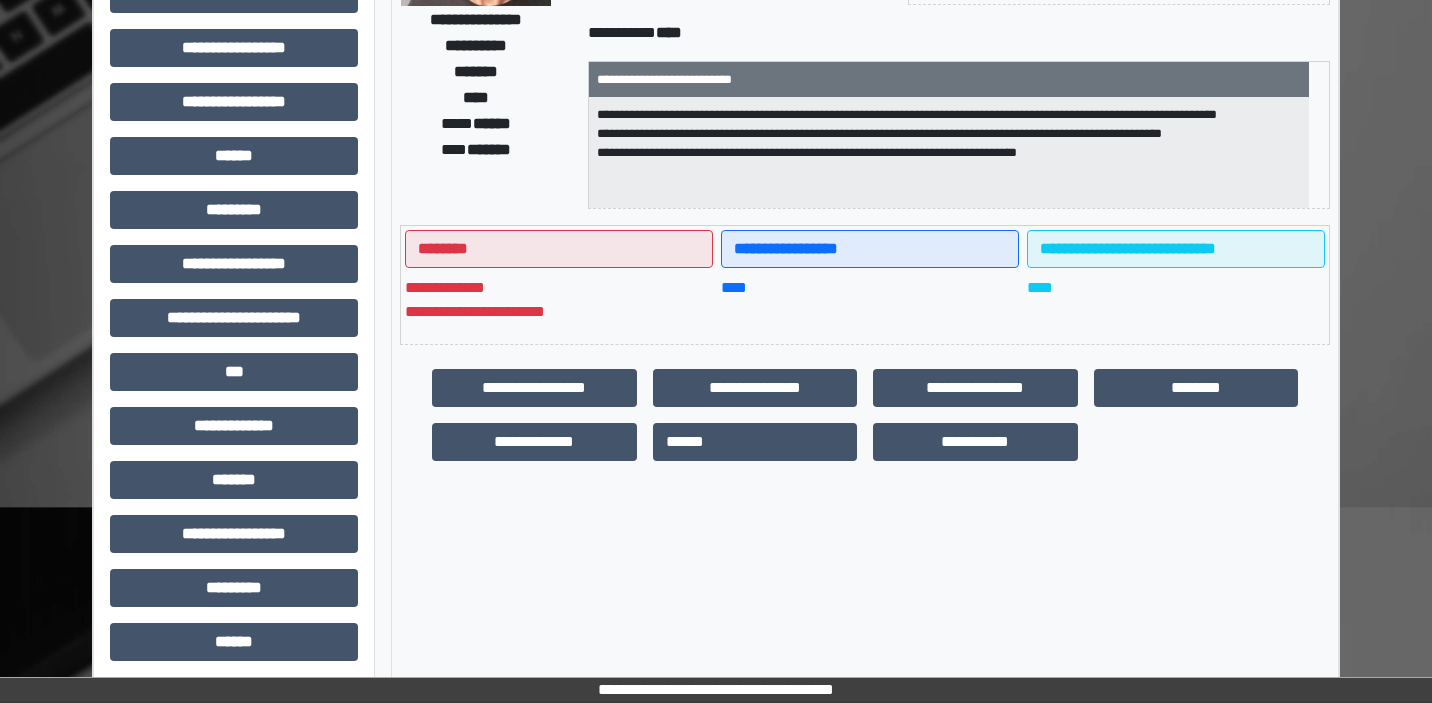 scroll, scrollTop: 303, scrollLeft: 0, axis: vertical 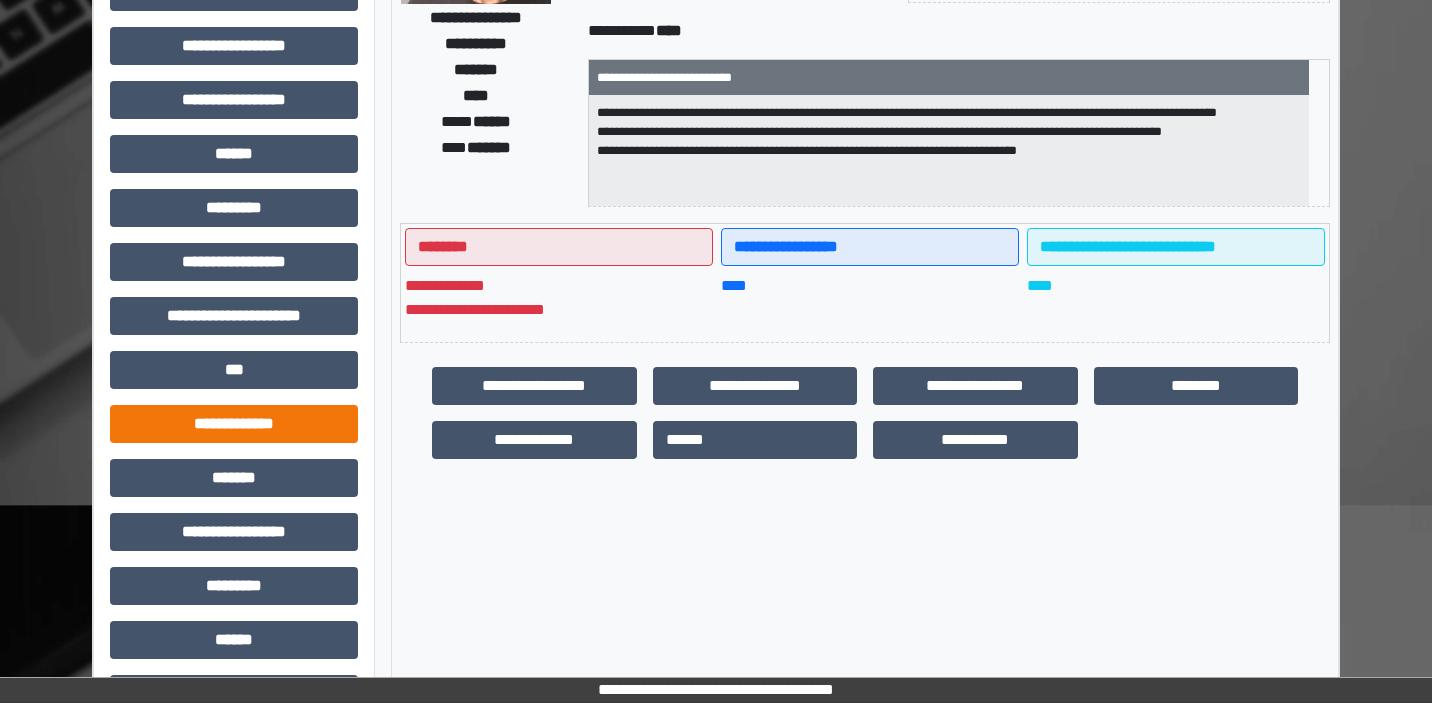 click on "**********" at bounding box center [234, 424] 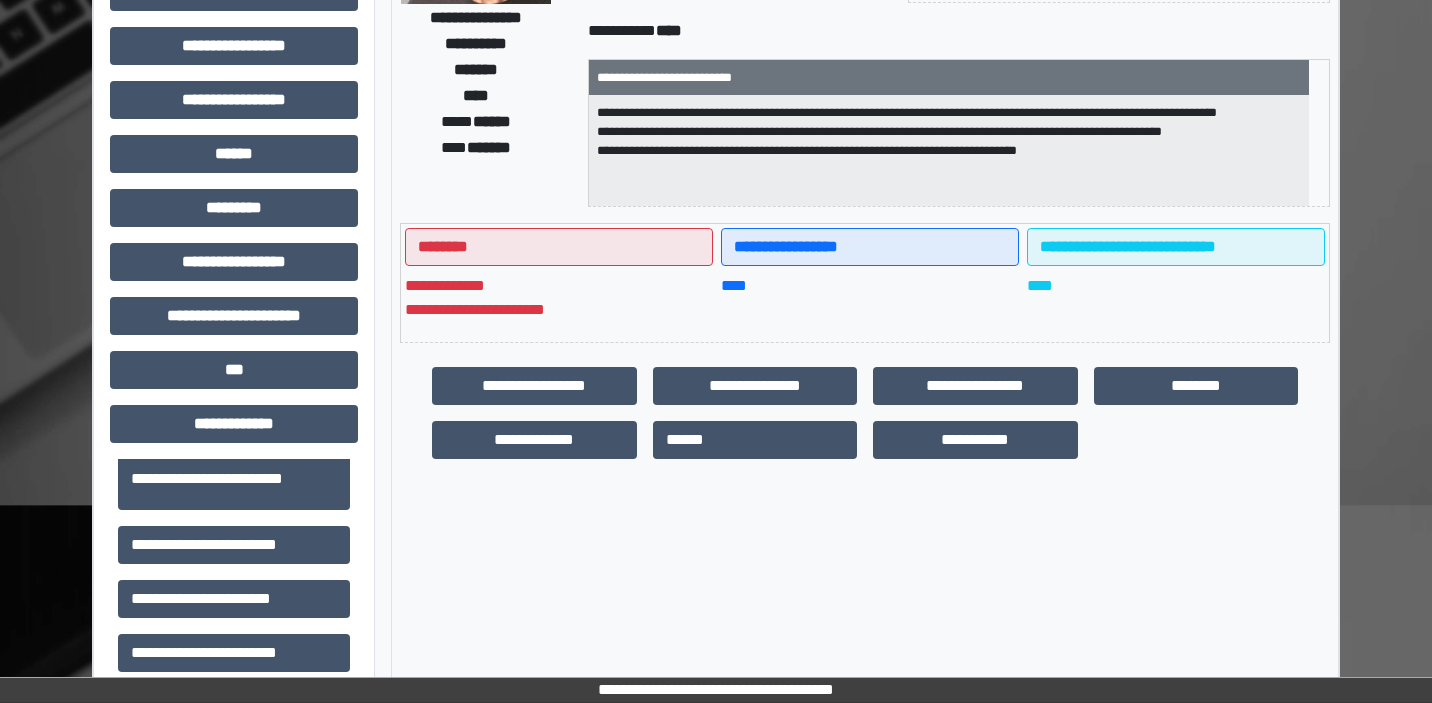 scroll, scrollTop: 544, scrollLeft: 0, axis: vertical 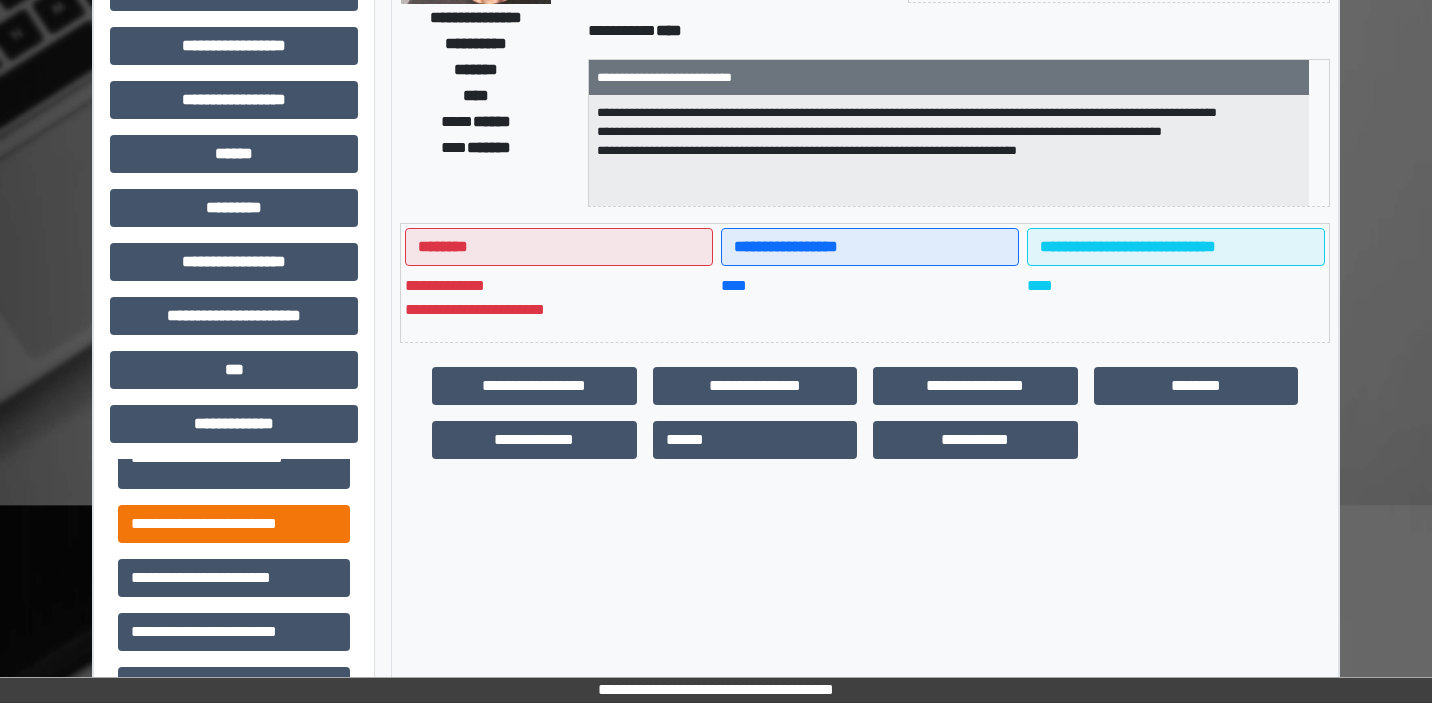 click on "**********" at bounding box center [234, 524] 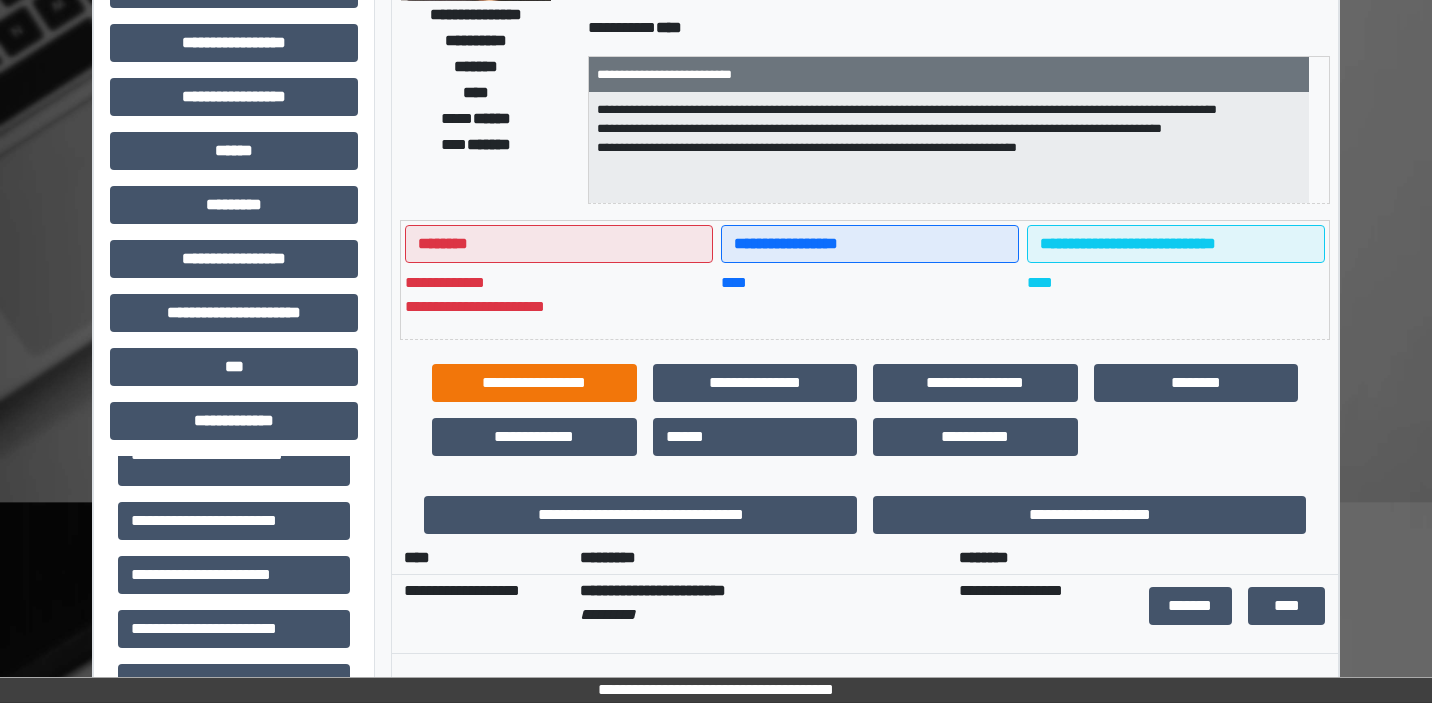 click on "**********" at bounding box center [534, 383] 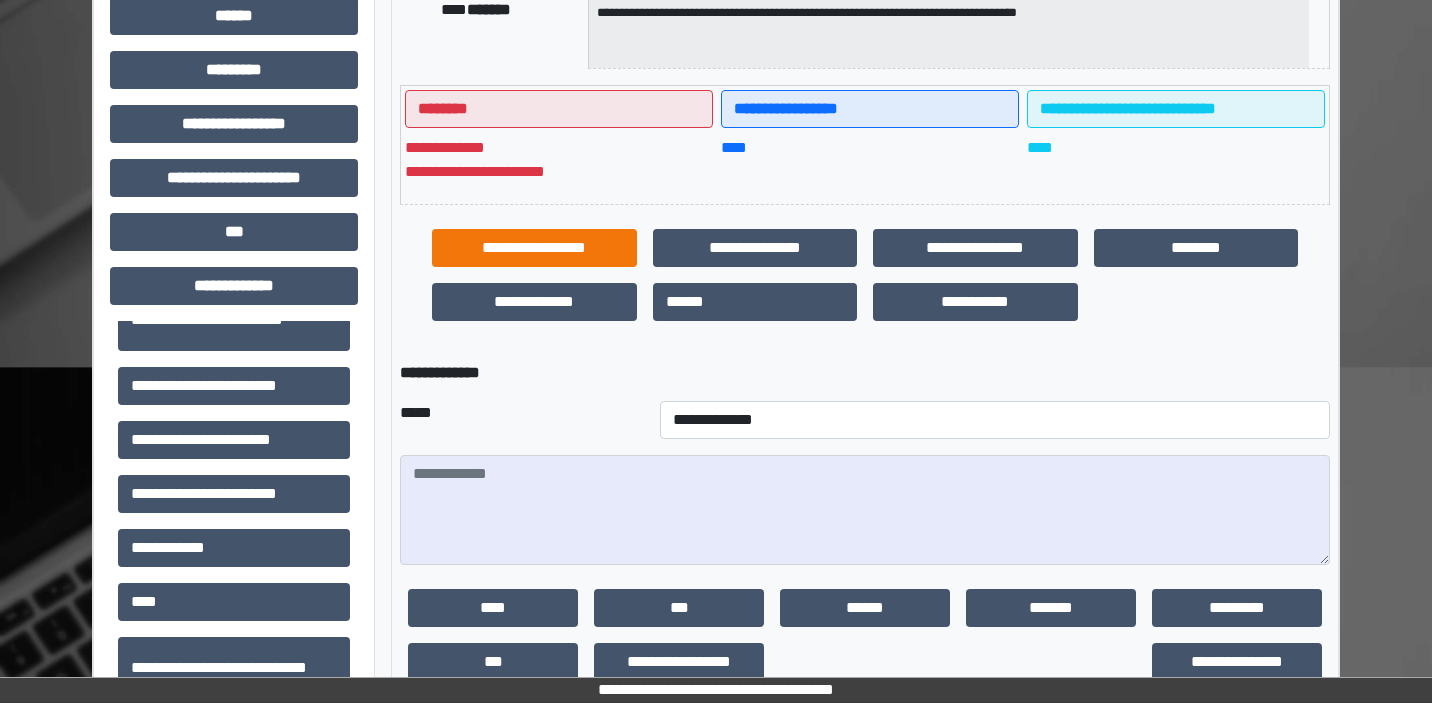scroll, scrollTop: 543, scrollLeft: 0, axis: vertical 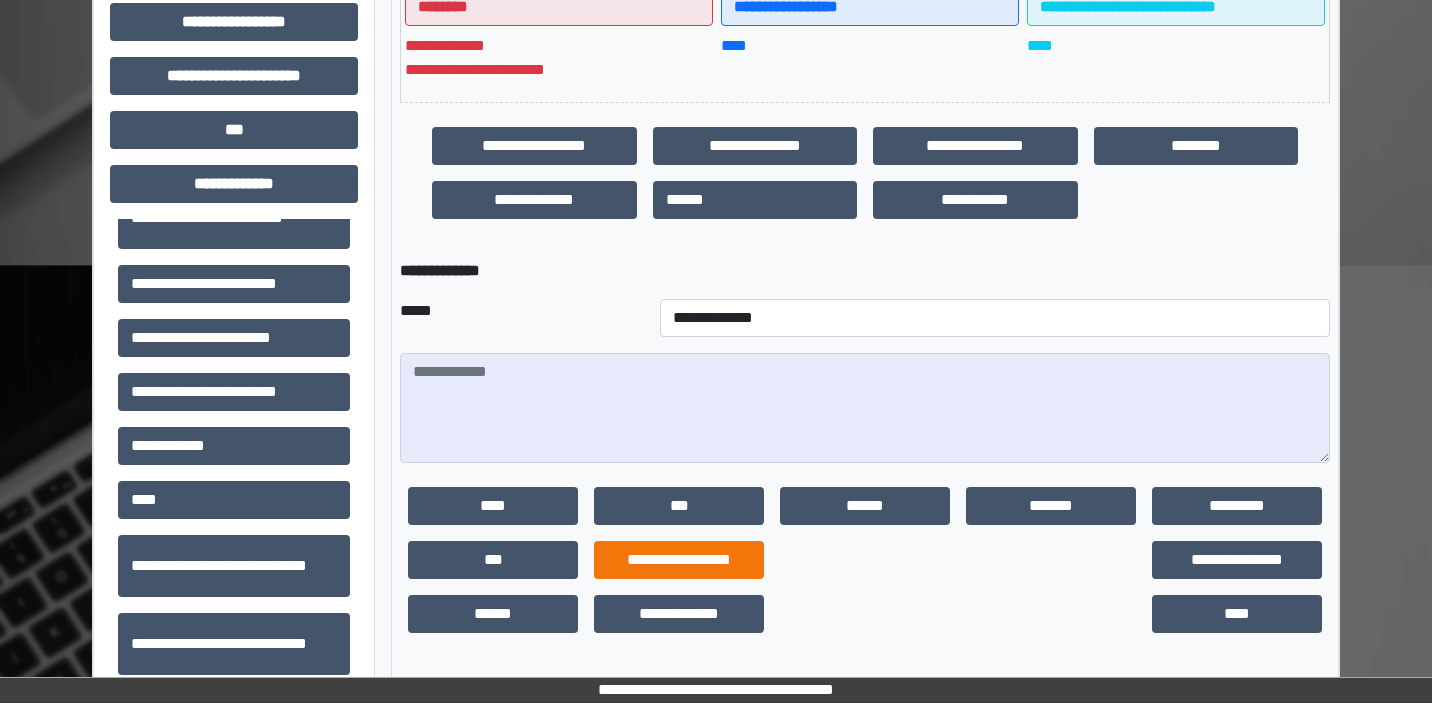 click on "**********" at bounding box center (679, 560) 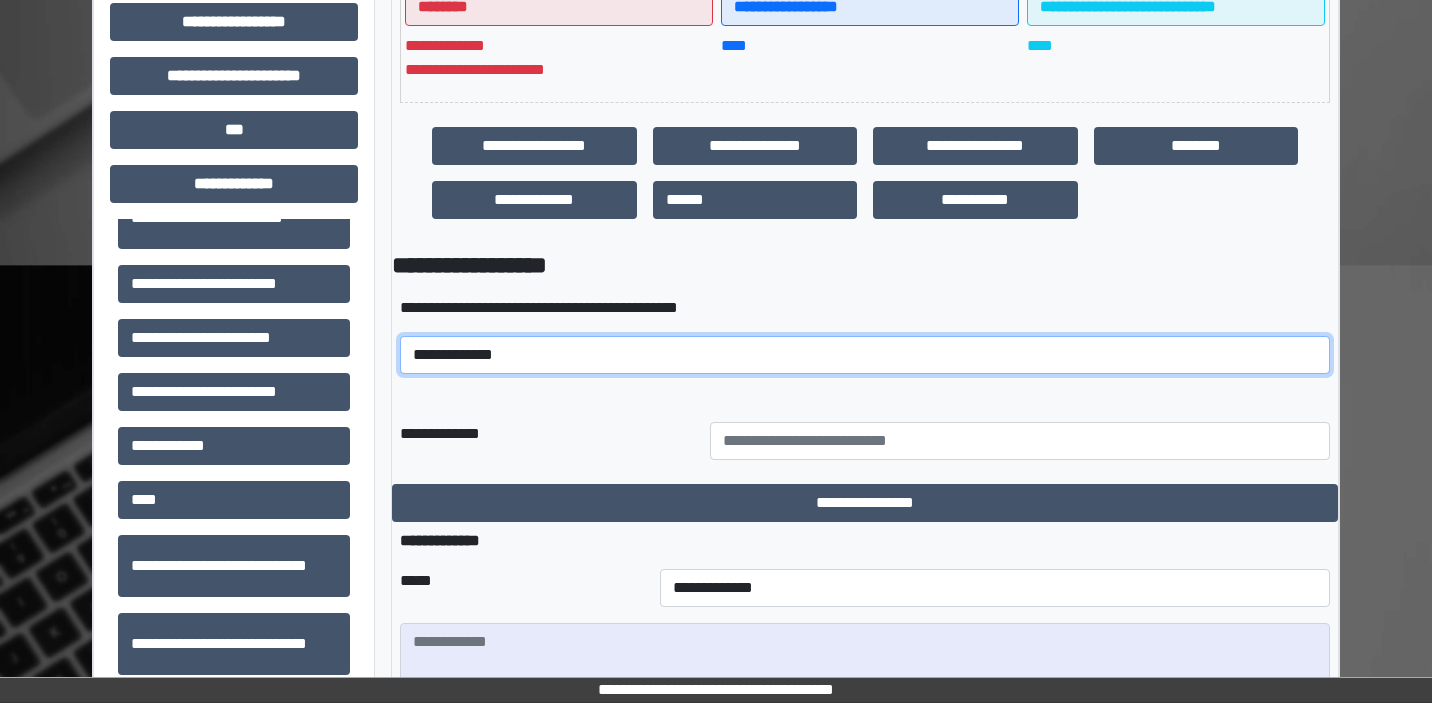 select on "*****" 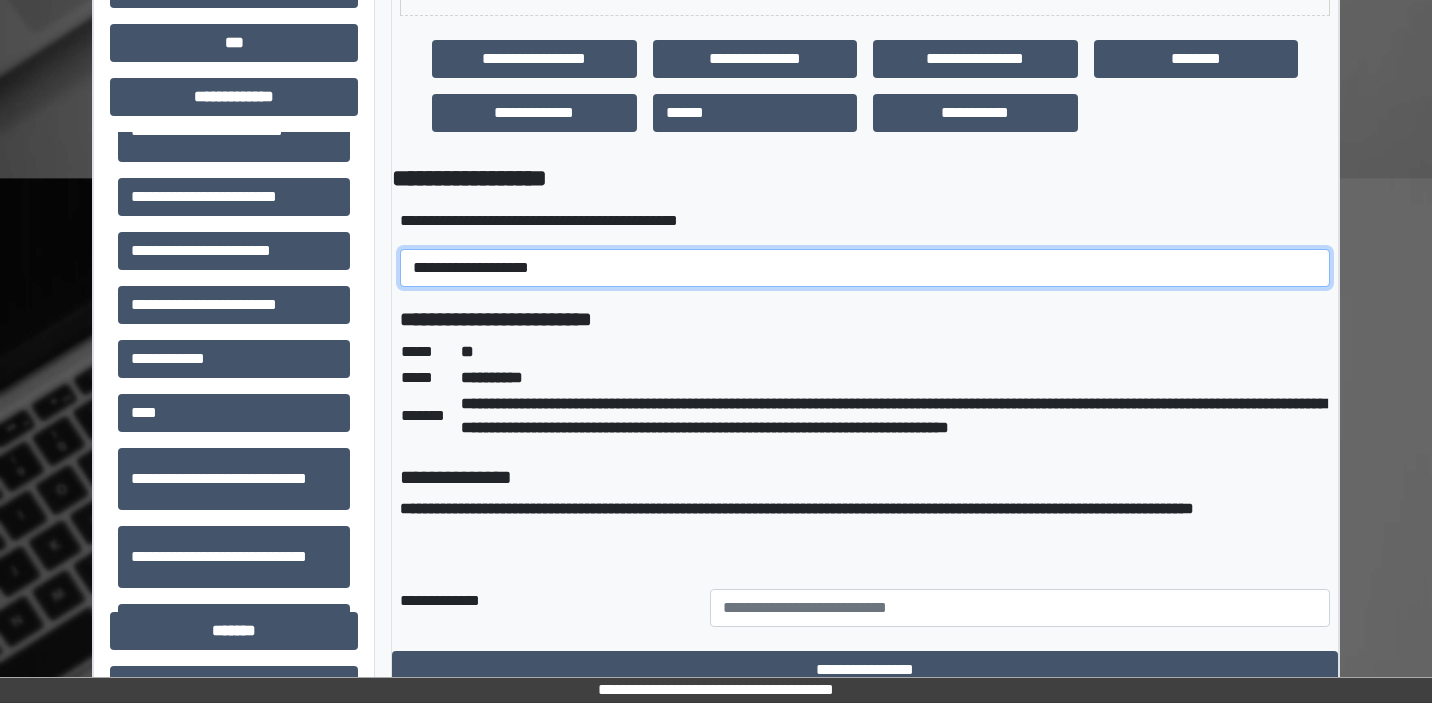 scroll, scrollTop: 676, scrollLeft: 0, axis: vertical 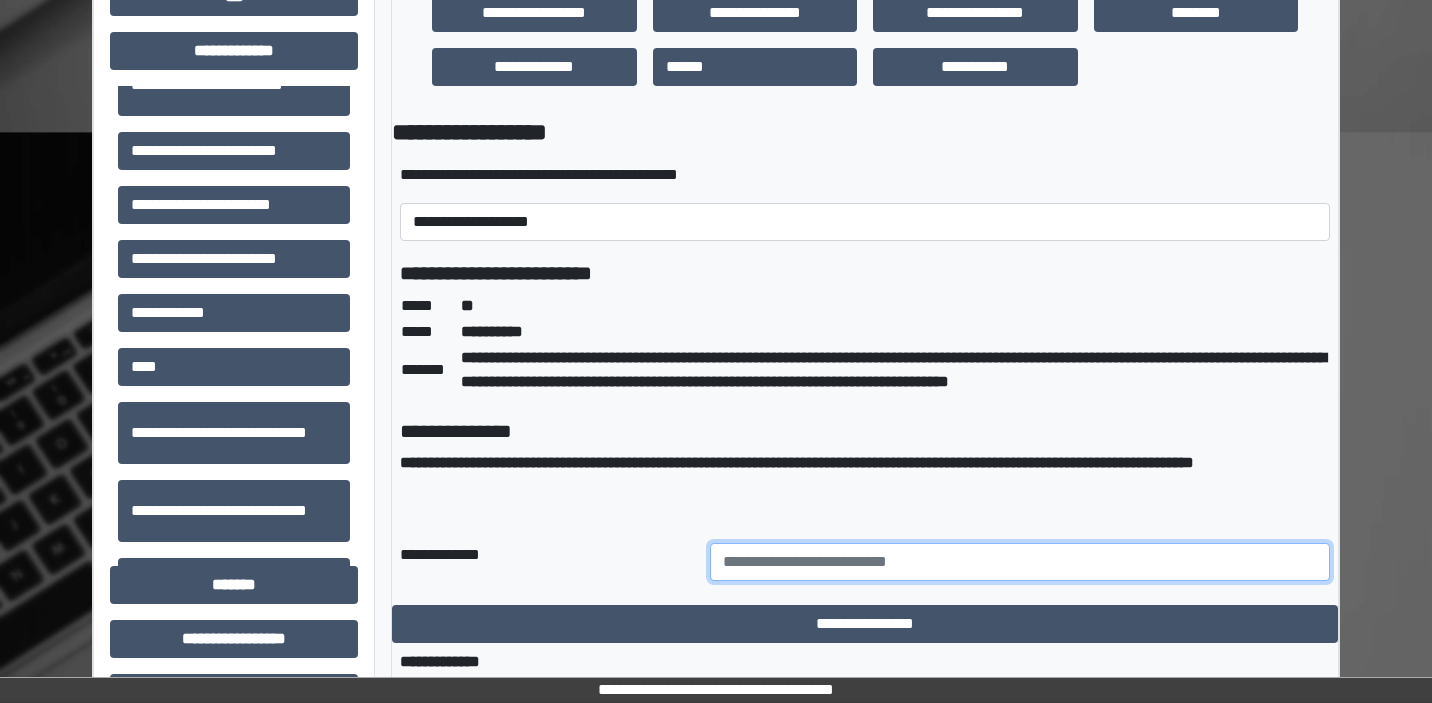 click at bounding box center (1020, 562) 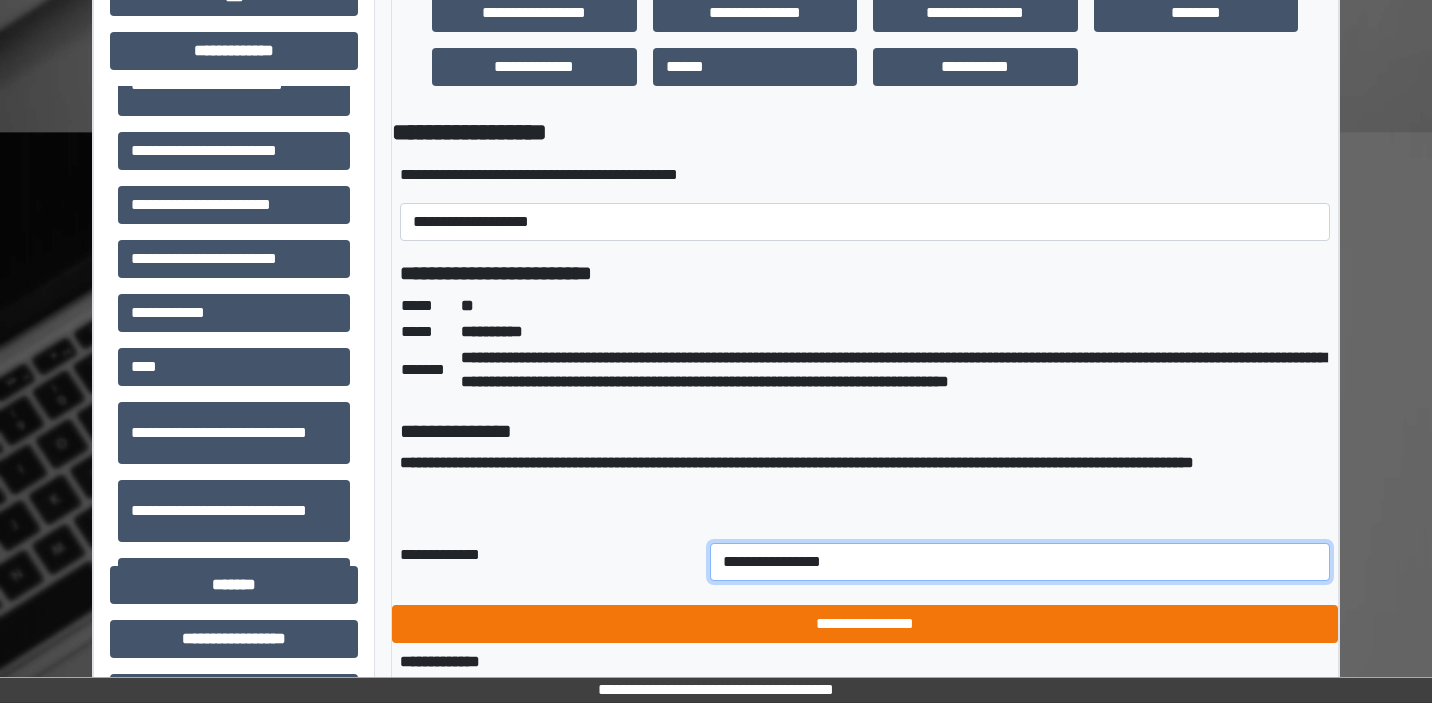 type on "**********" 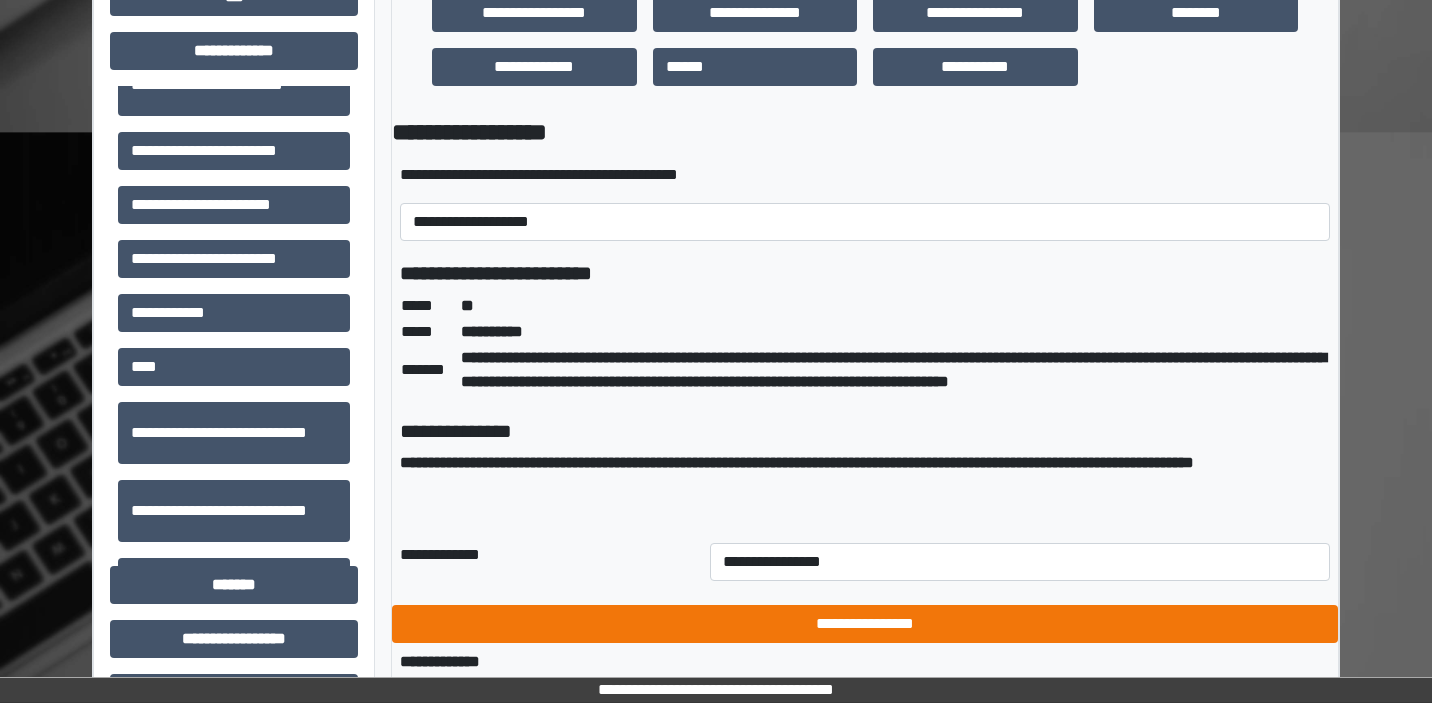click on "**********" at bounding box center [865, 624] 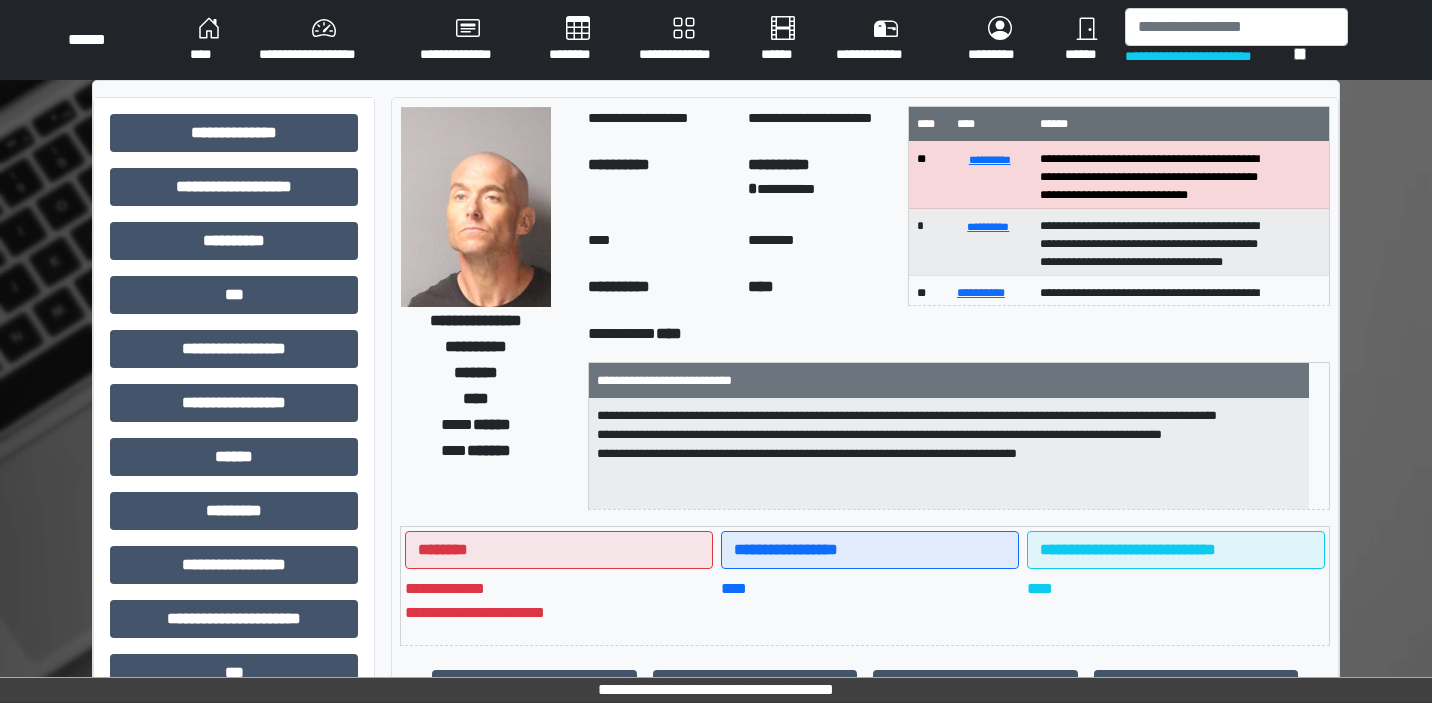 scroll, scrollTop: 0, scrollLeft: 0, axis: both 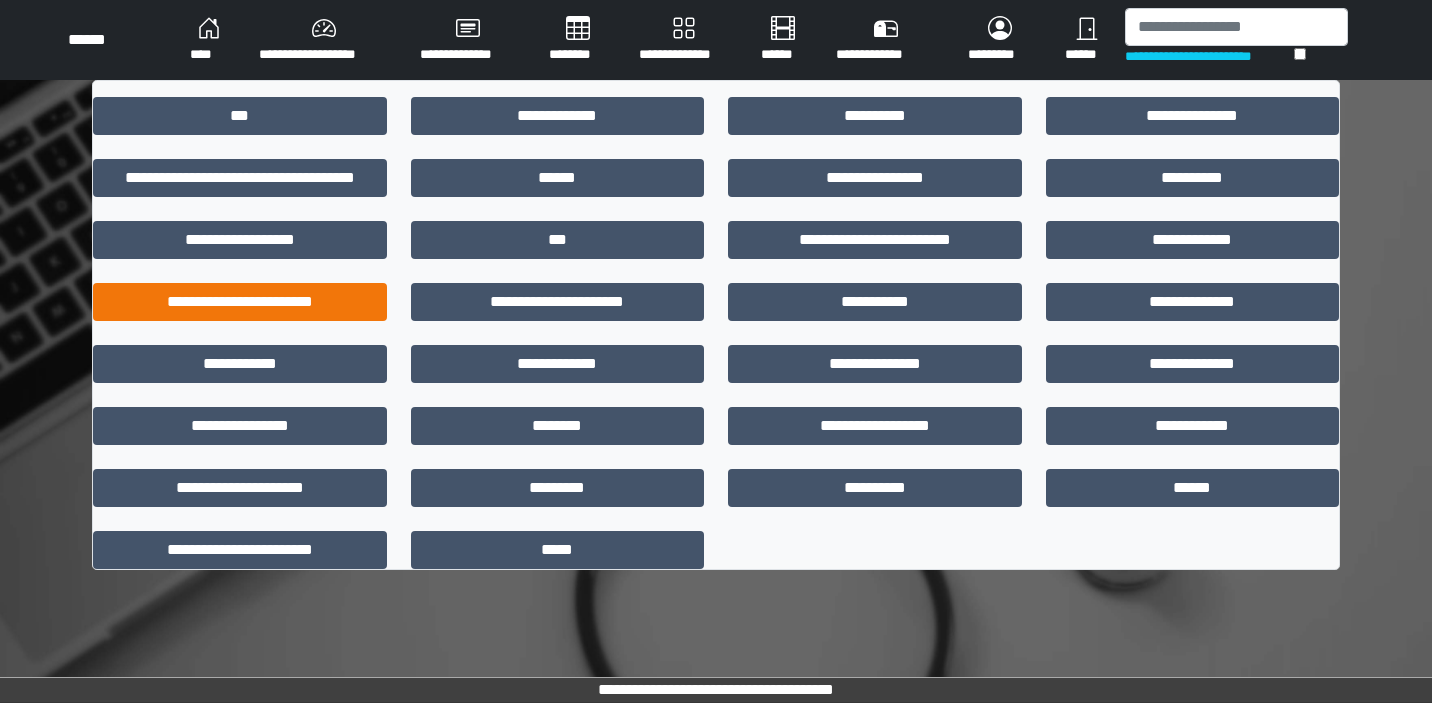 click on "**********" at bounding box center (240, 302) 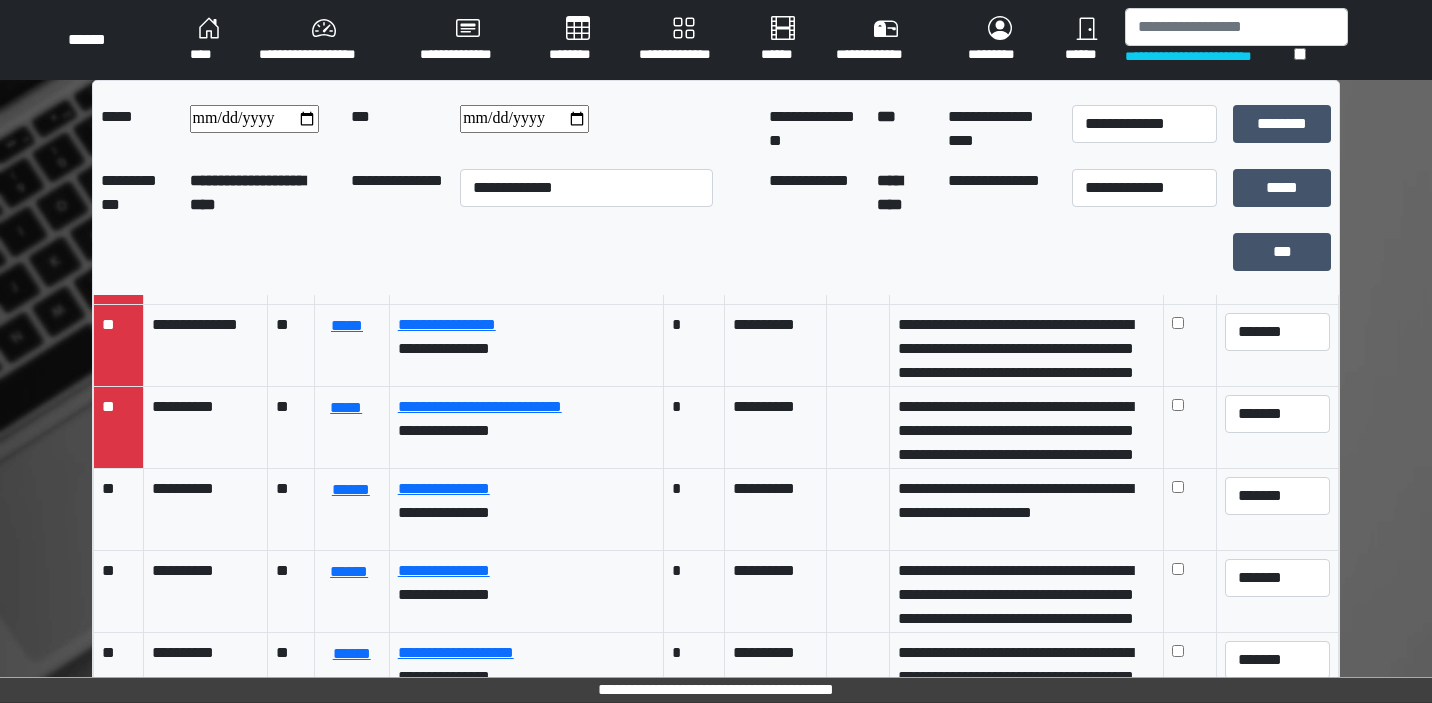 scroll, scrollTop: 654, scrollLeft: 0, axis: vertical 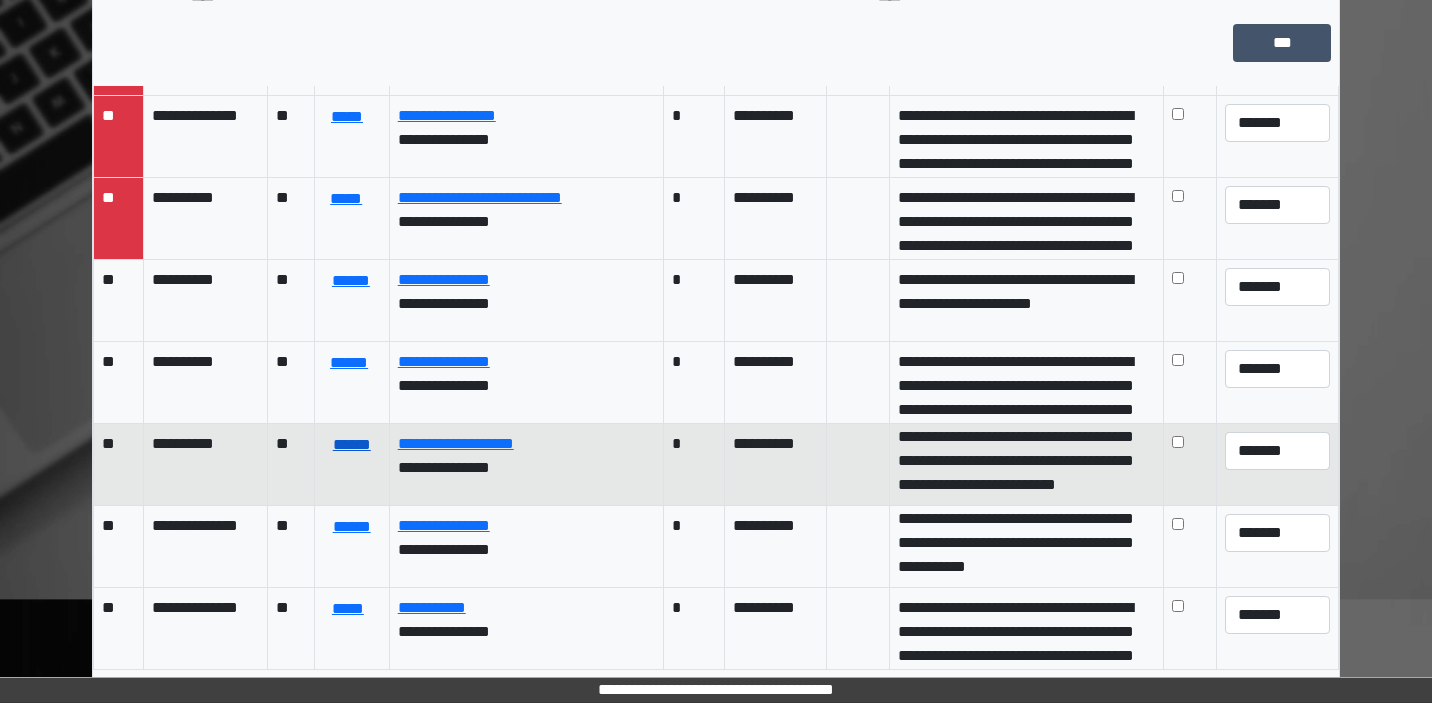 click on "******" at bounding box center [352, 445] 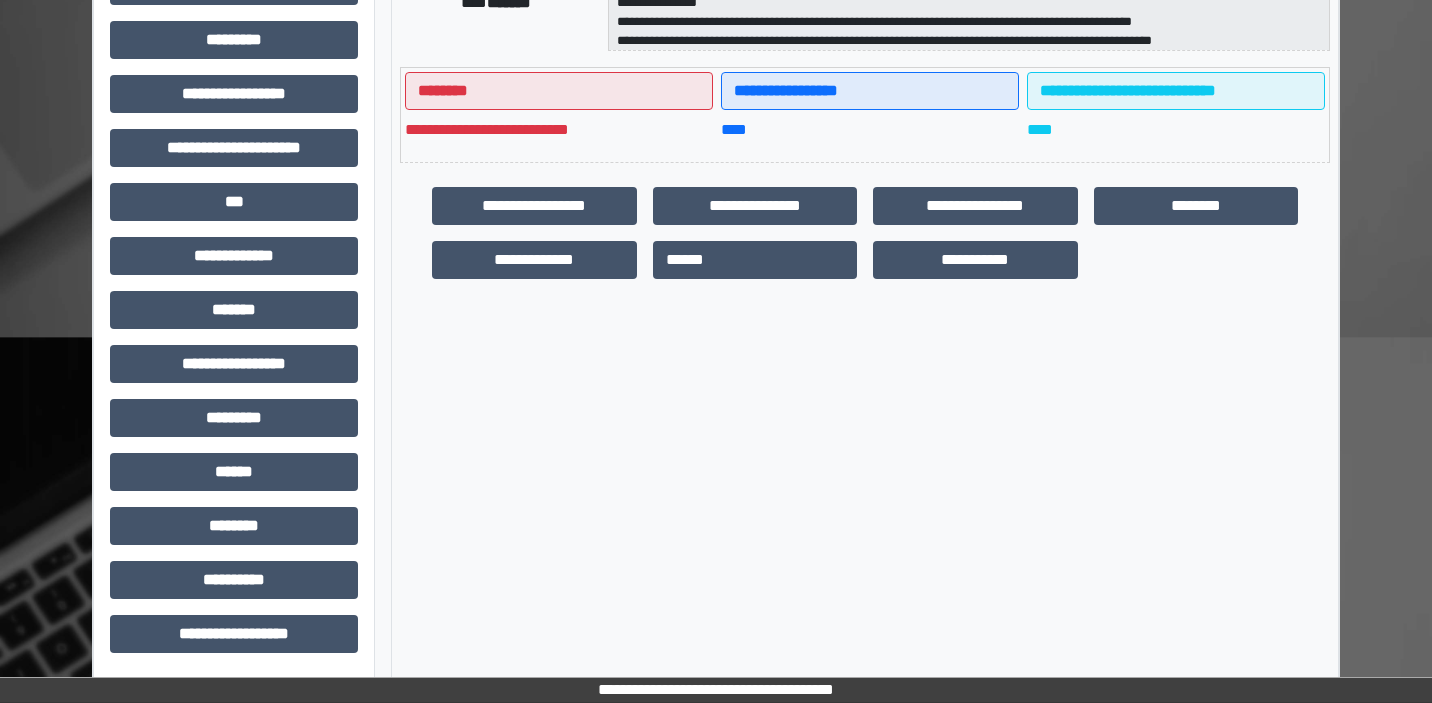 scroll, scrollTop: 471, scrollLeft: 0, axis: vertical 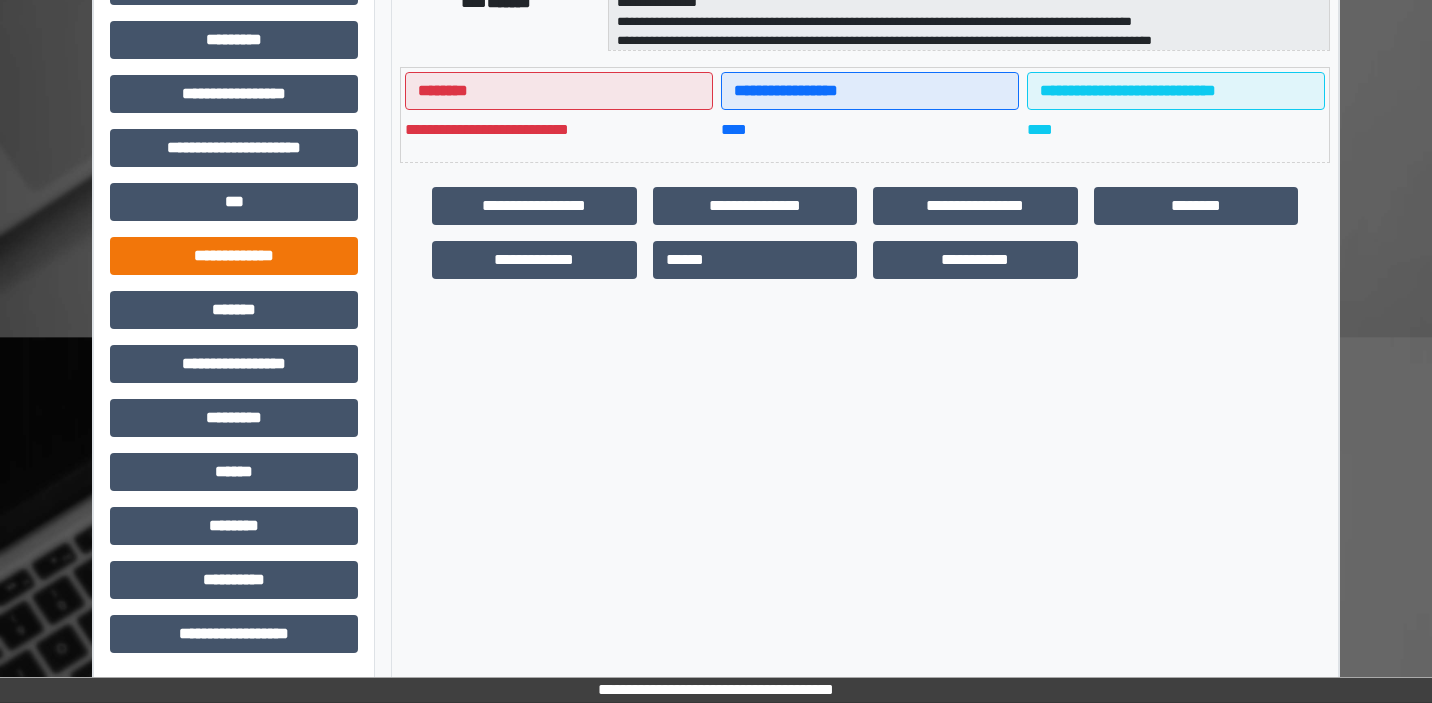 click on "**********" at bounding box center (234, 256) 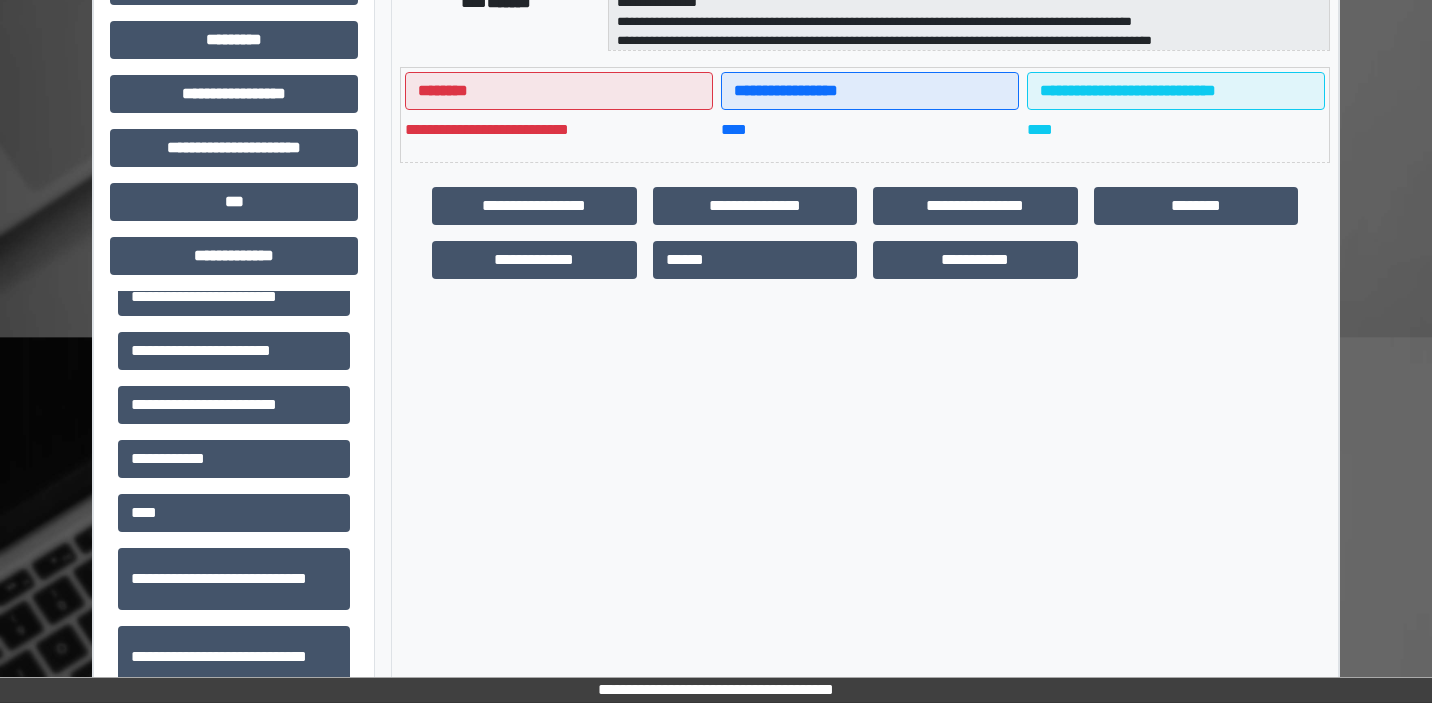 scroll, scrollTop: 580, scrollLeft: 0, axis: vertical 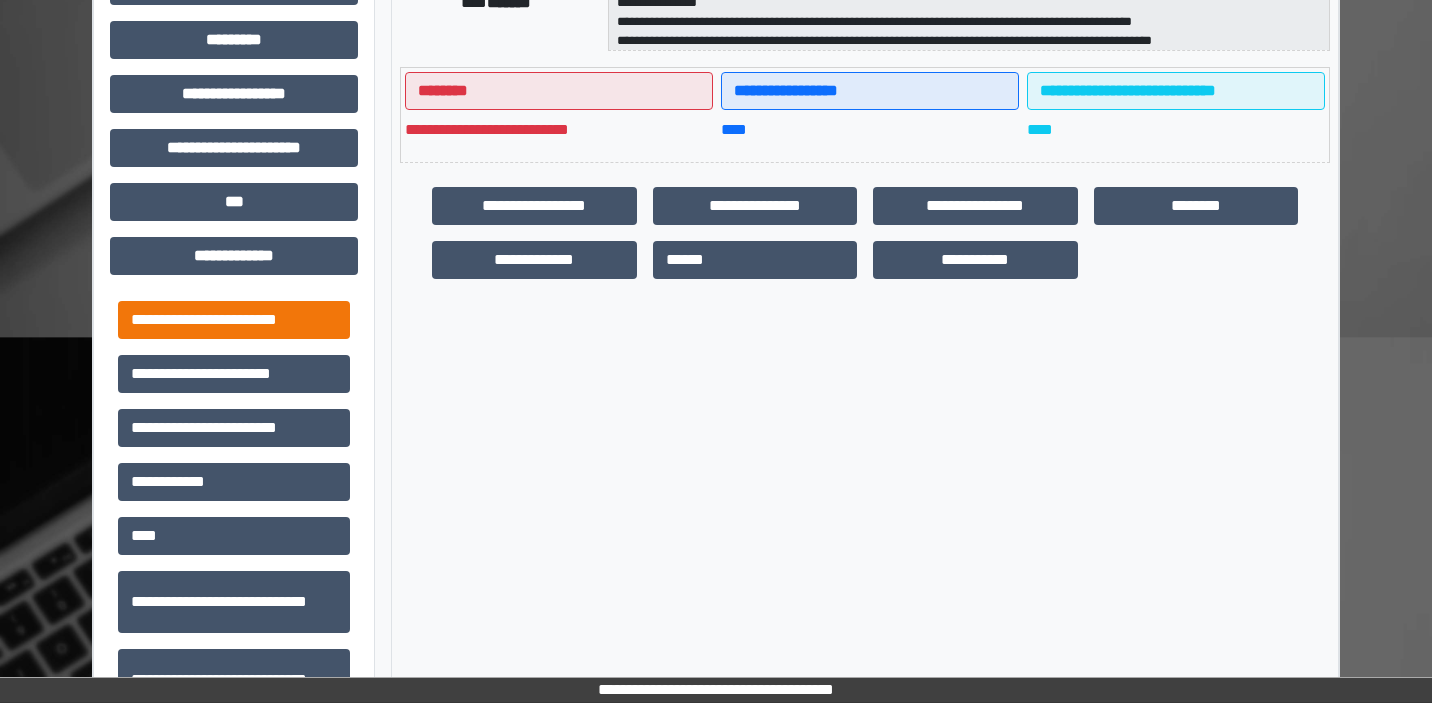 click on "**********" at bounding box center (234, 320) 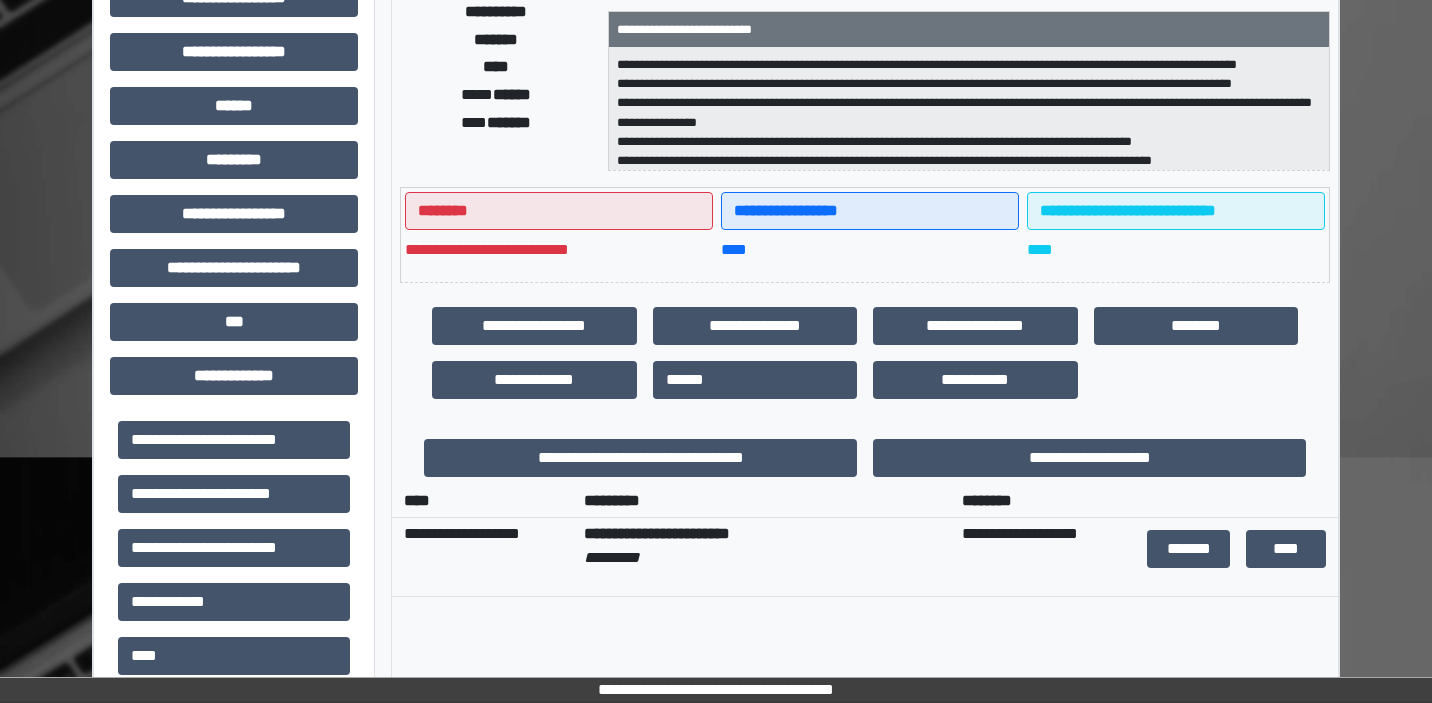 scroll, scrollTop: 313, scrollLeft: 0, axis: vertical 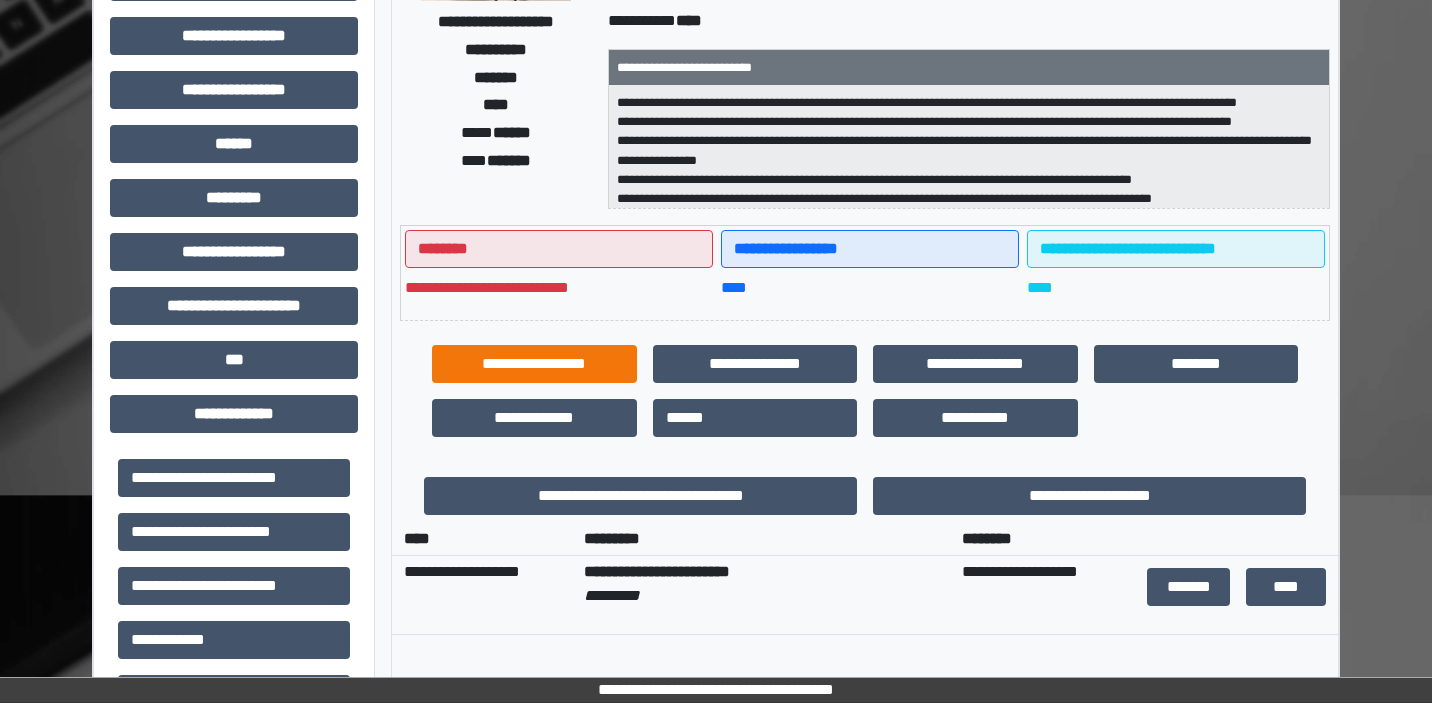 click on "**********" at bounding box center [534, 364] 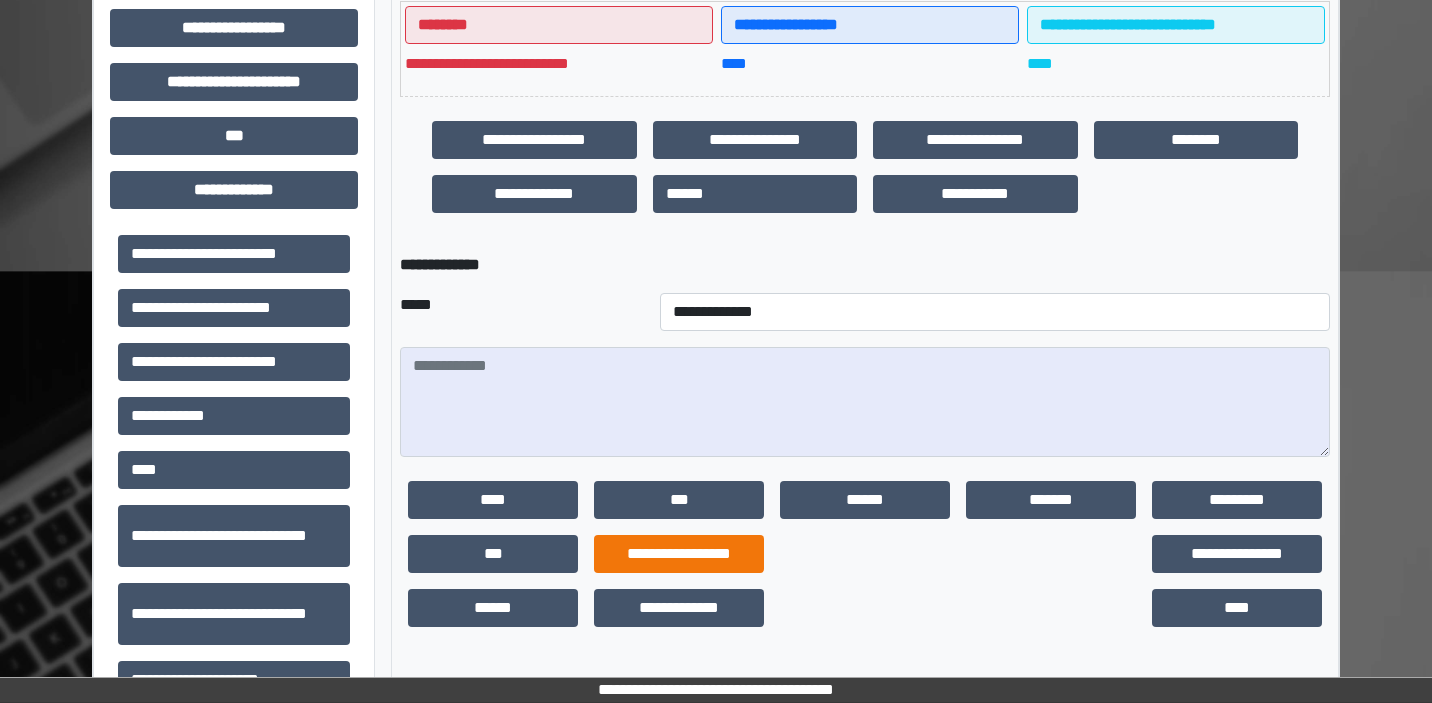 click on "**********" at bounding box center (679, 554) 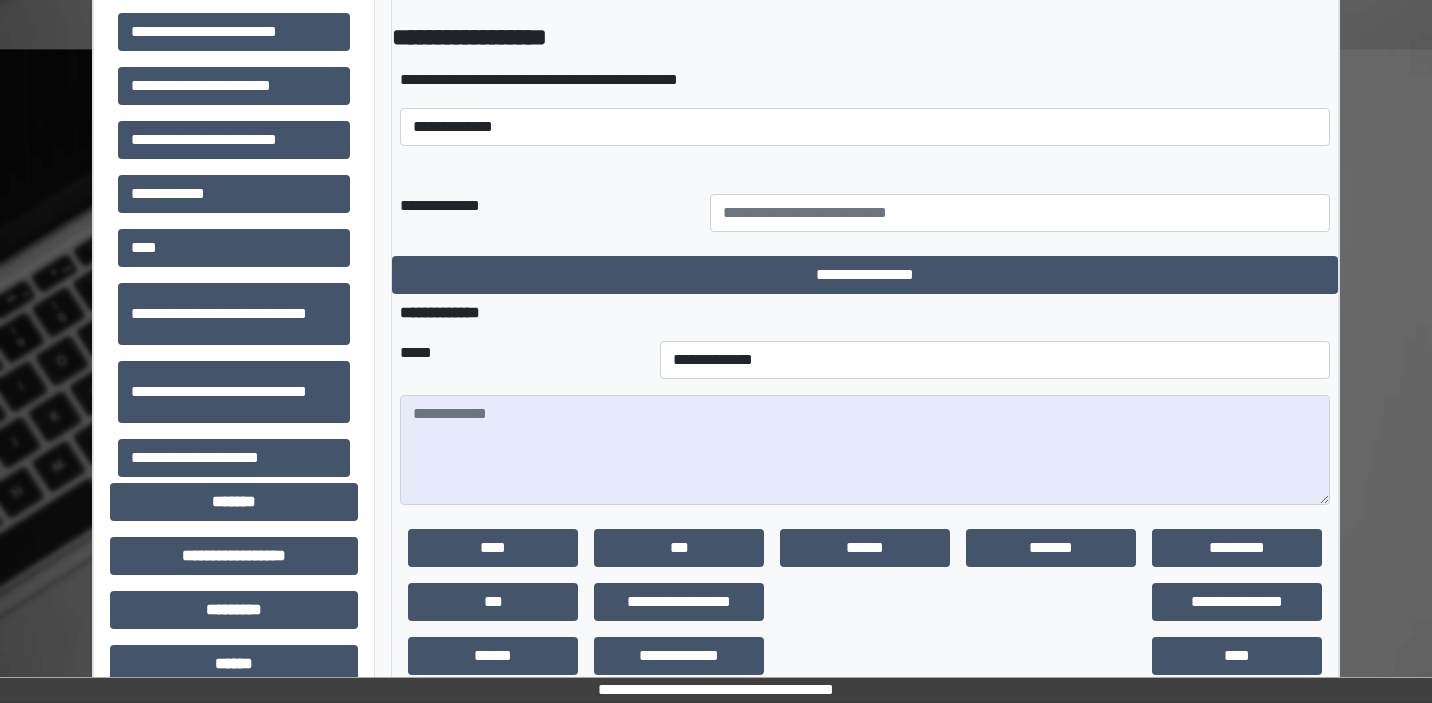 scroll, scrollTop: 789, scrollLeft: 0, axis: vertical 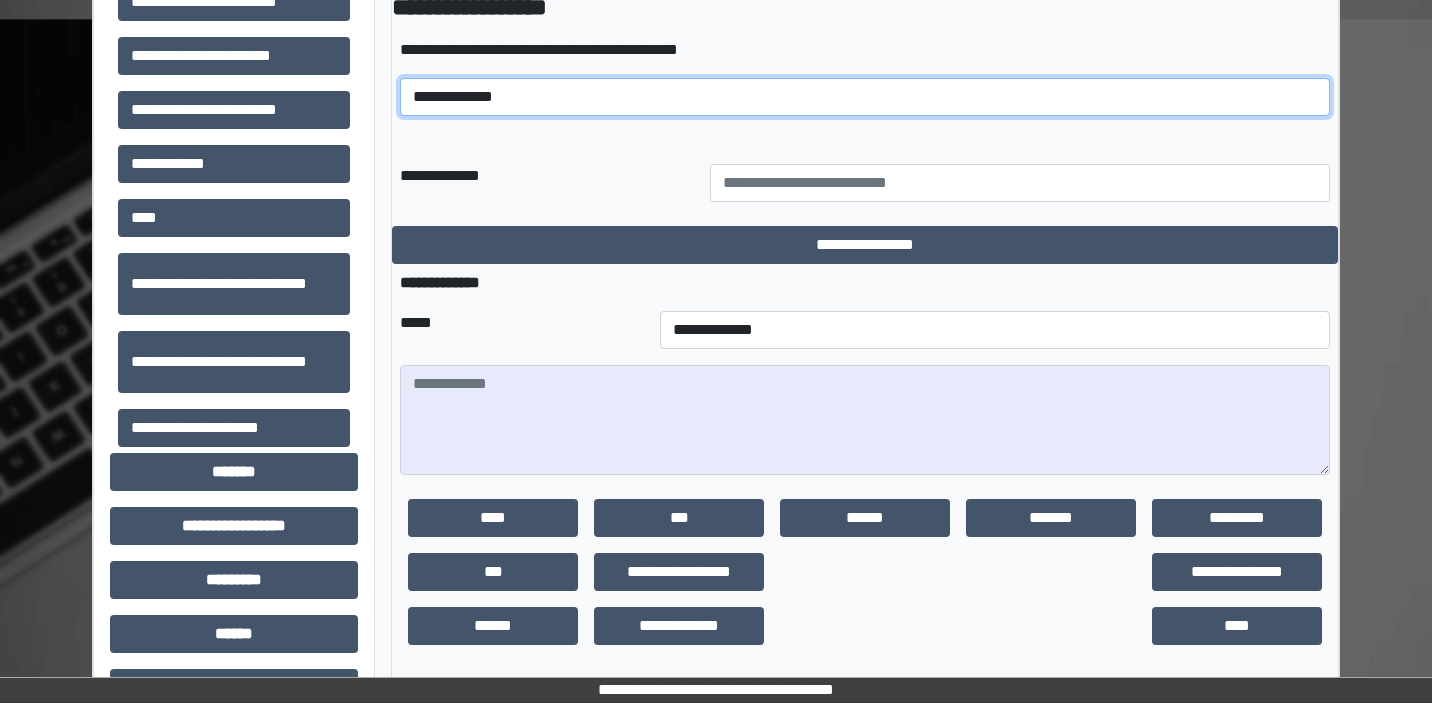 select on "*****" 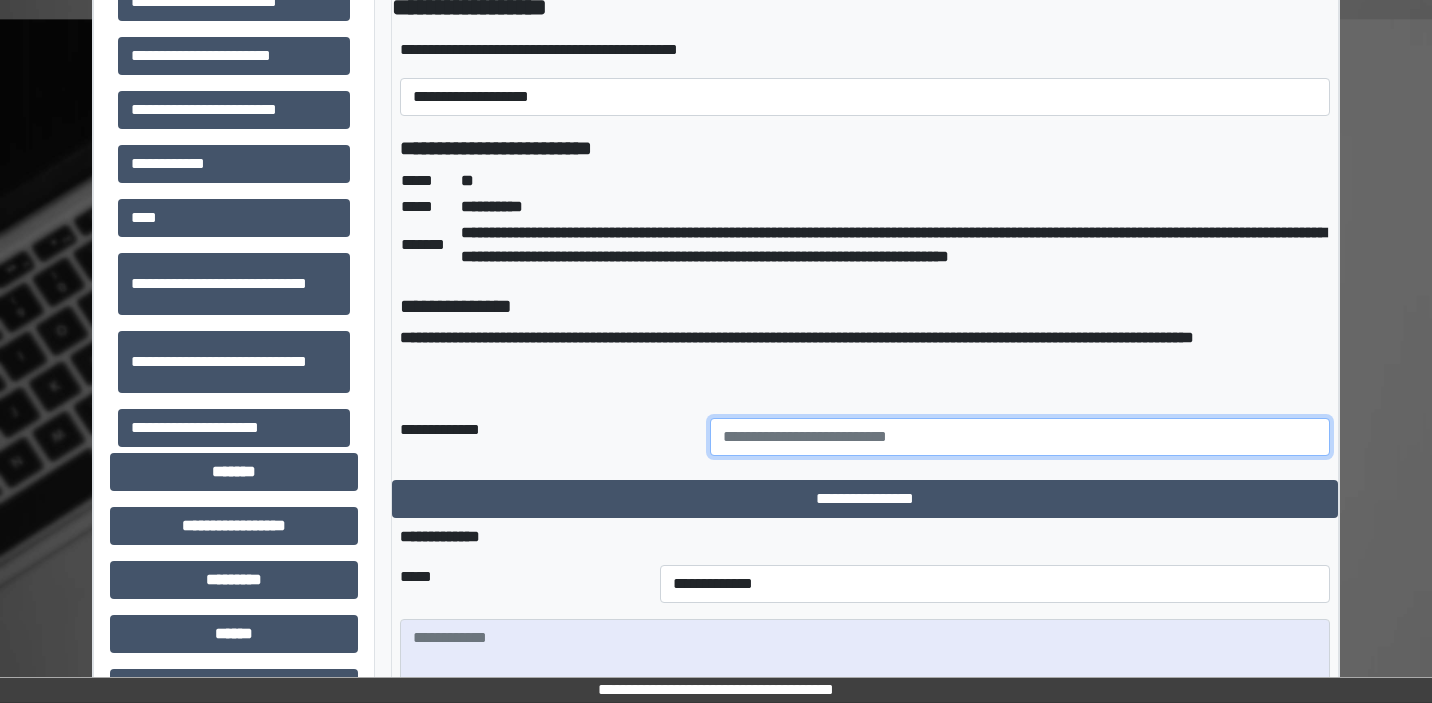 click at bounding box center (1020, 437) 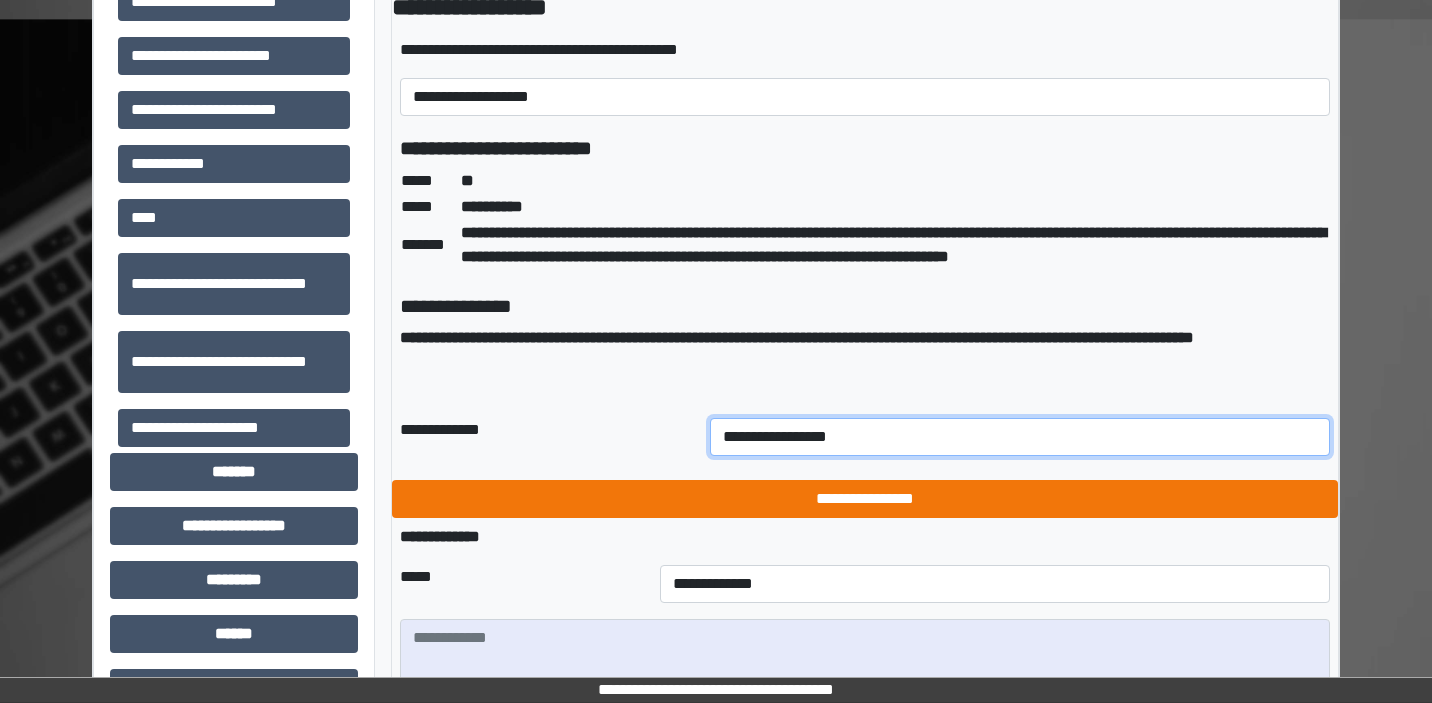 type on "**********" 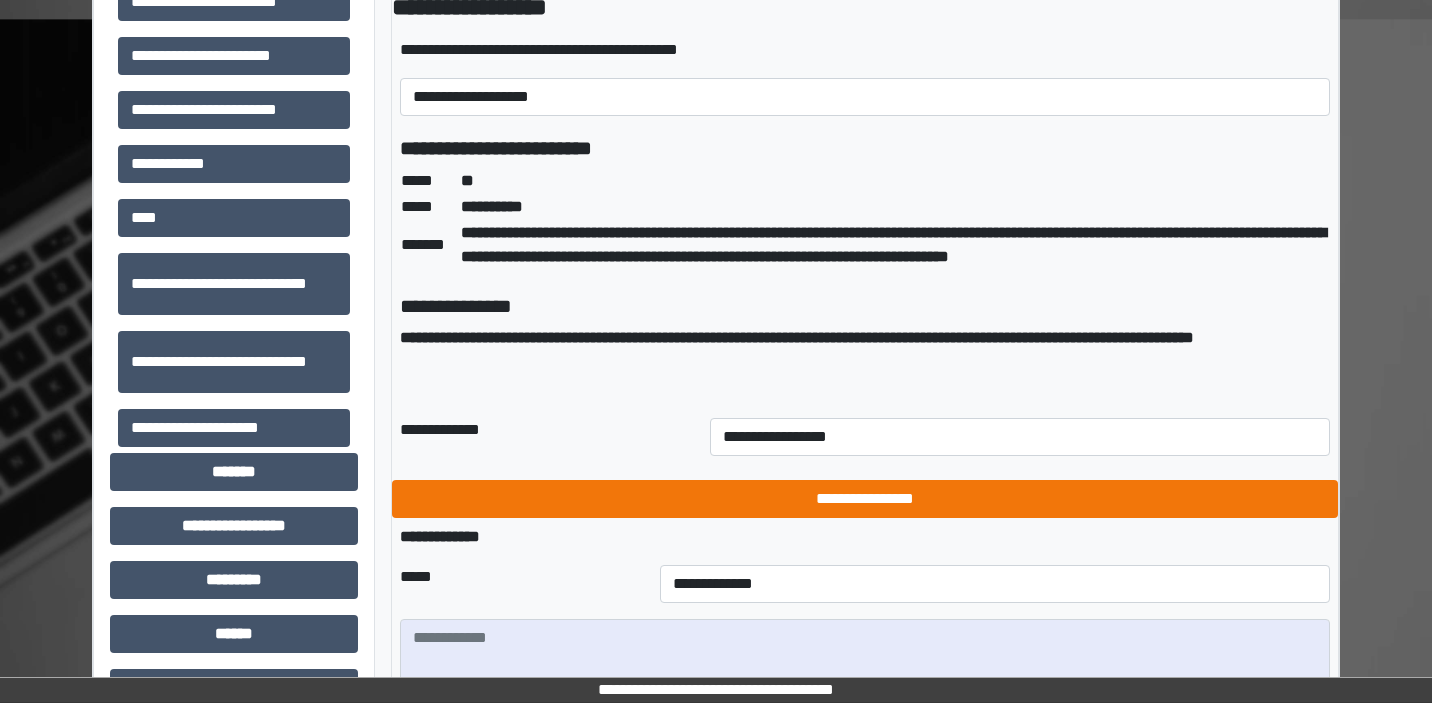 click on "**********" at bounding box center (865, 499) 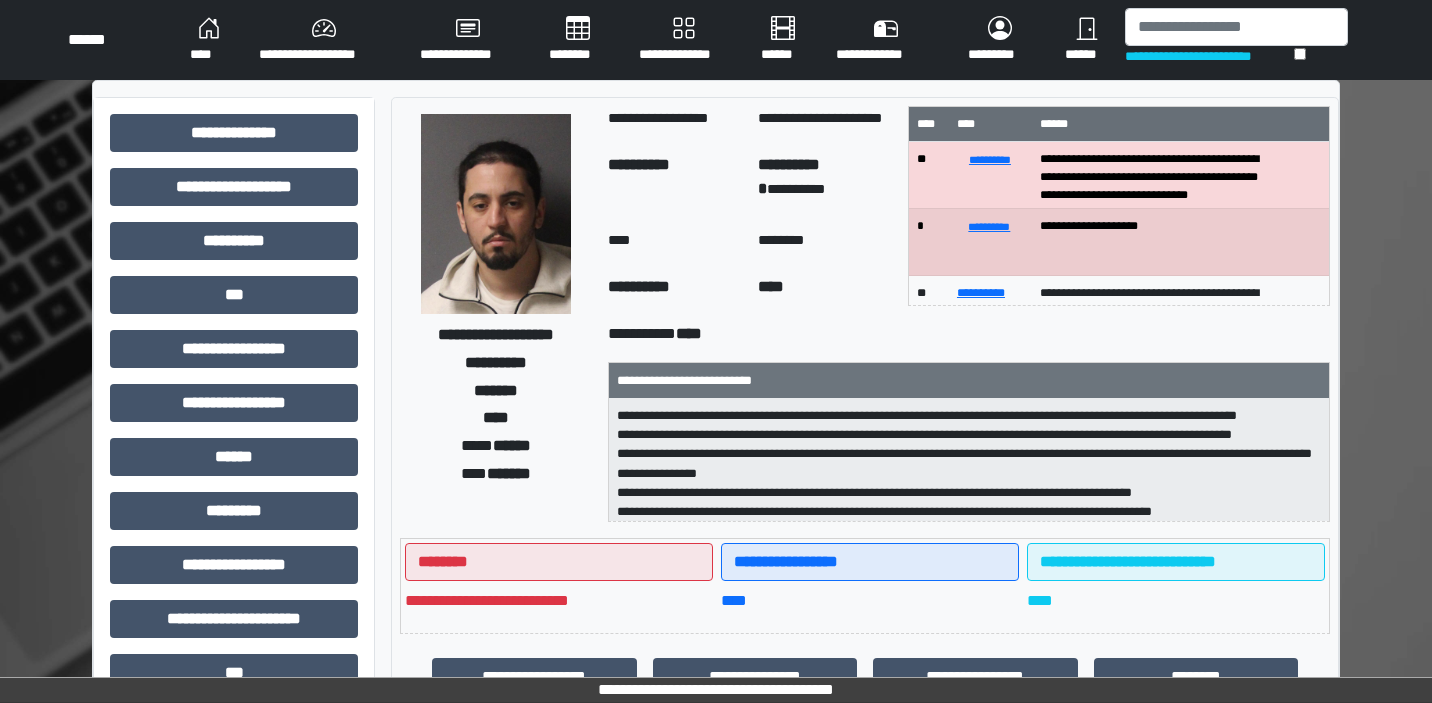 scroll, scrollTop: 0, scrollLeft: 0, axis: both 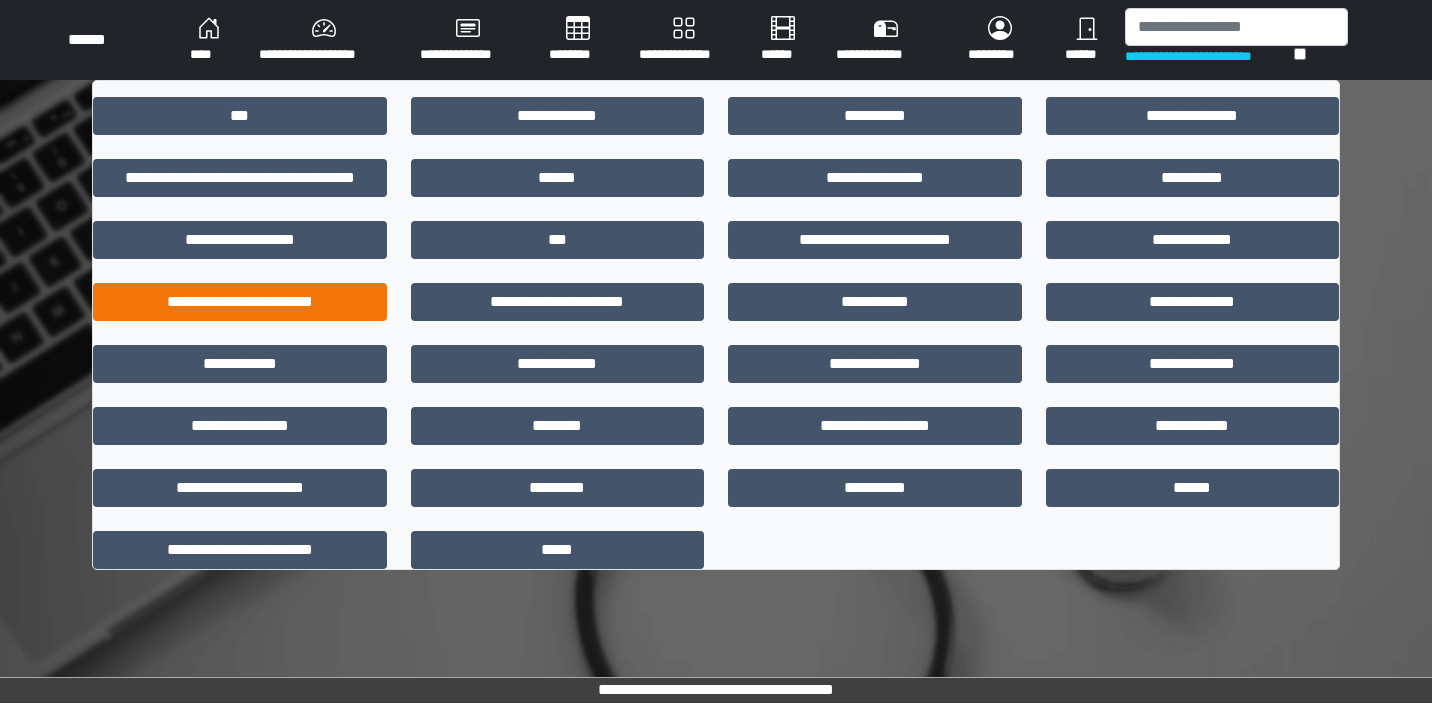 click on "**********" at bounding box center [240, 302] 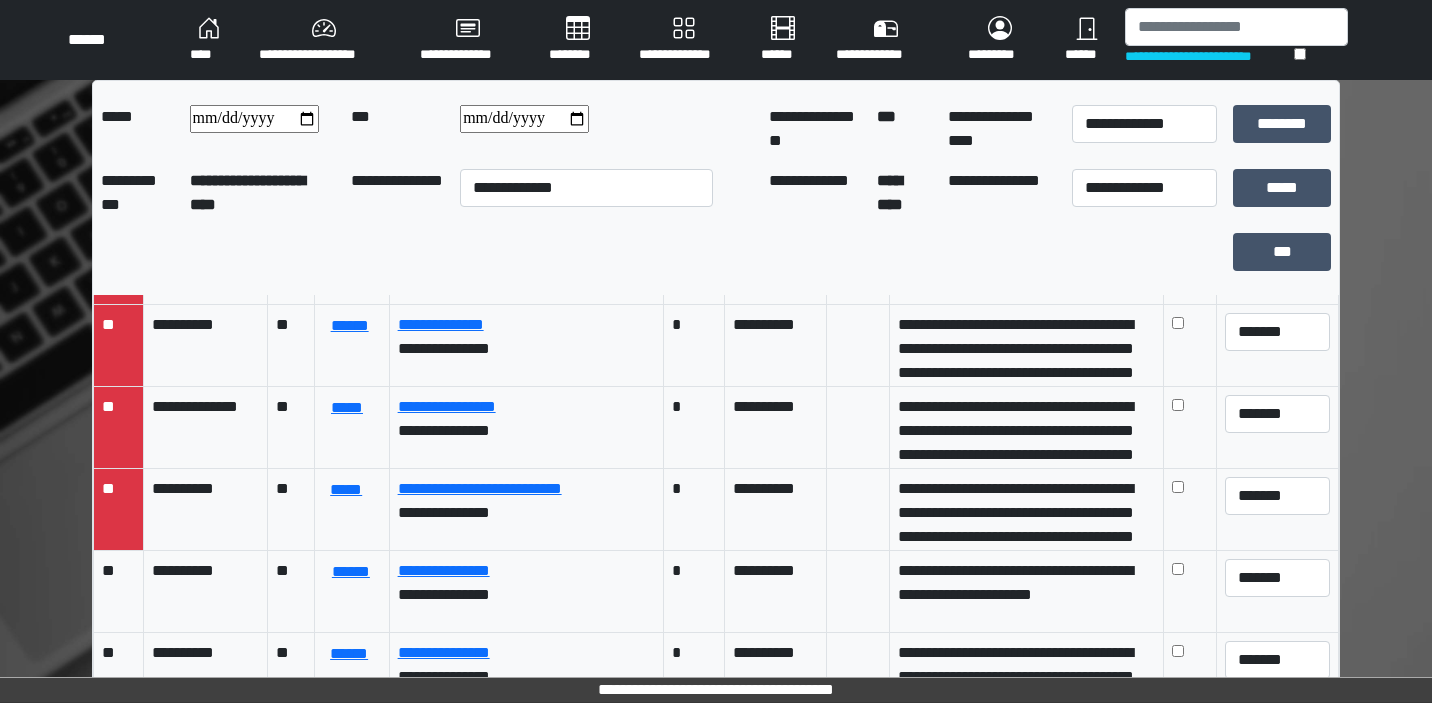 scroll, scrollTop: 572, scrollLeft: 0, axis: vertical 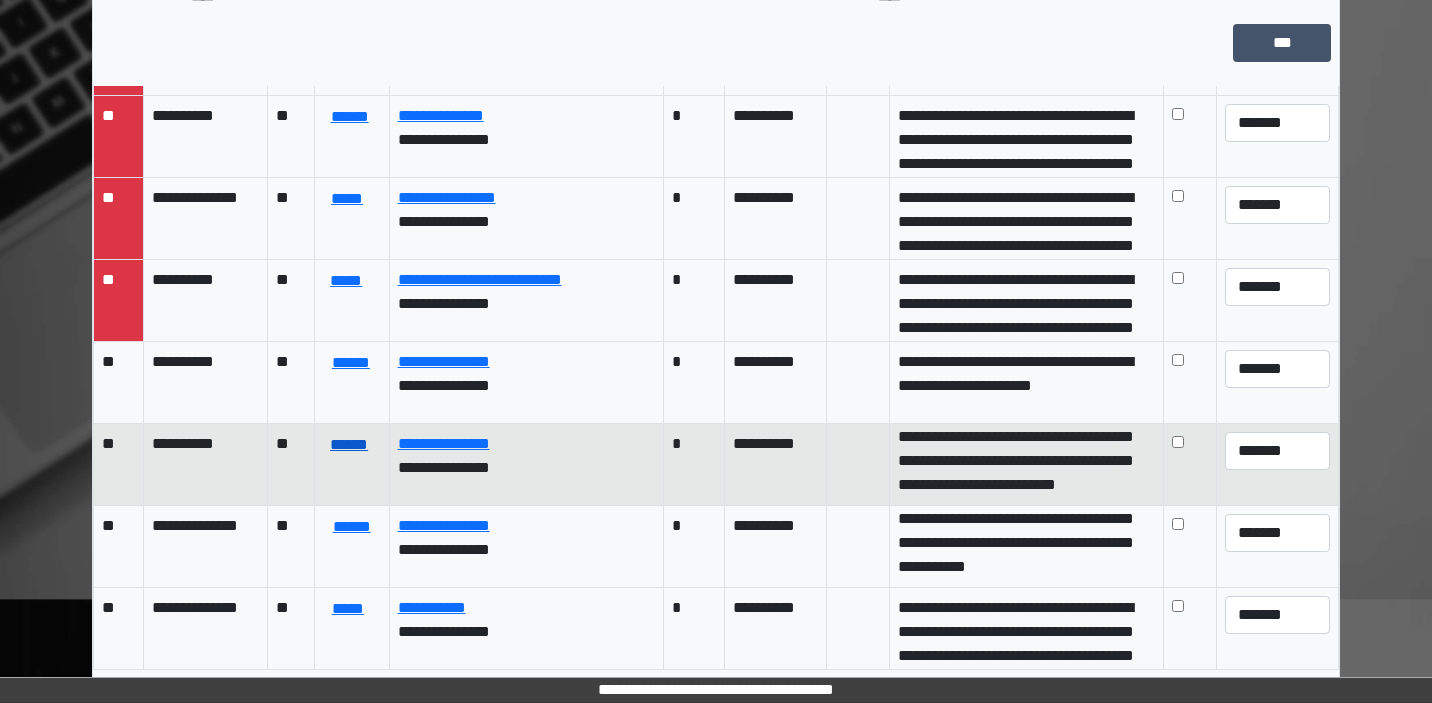 click on "******" at bounding box center [349, 445] 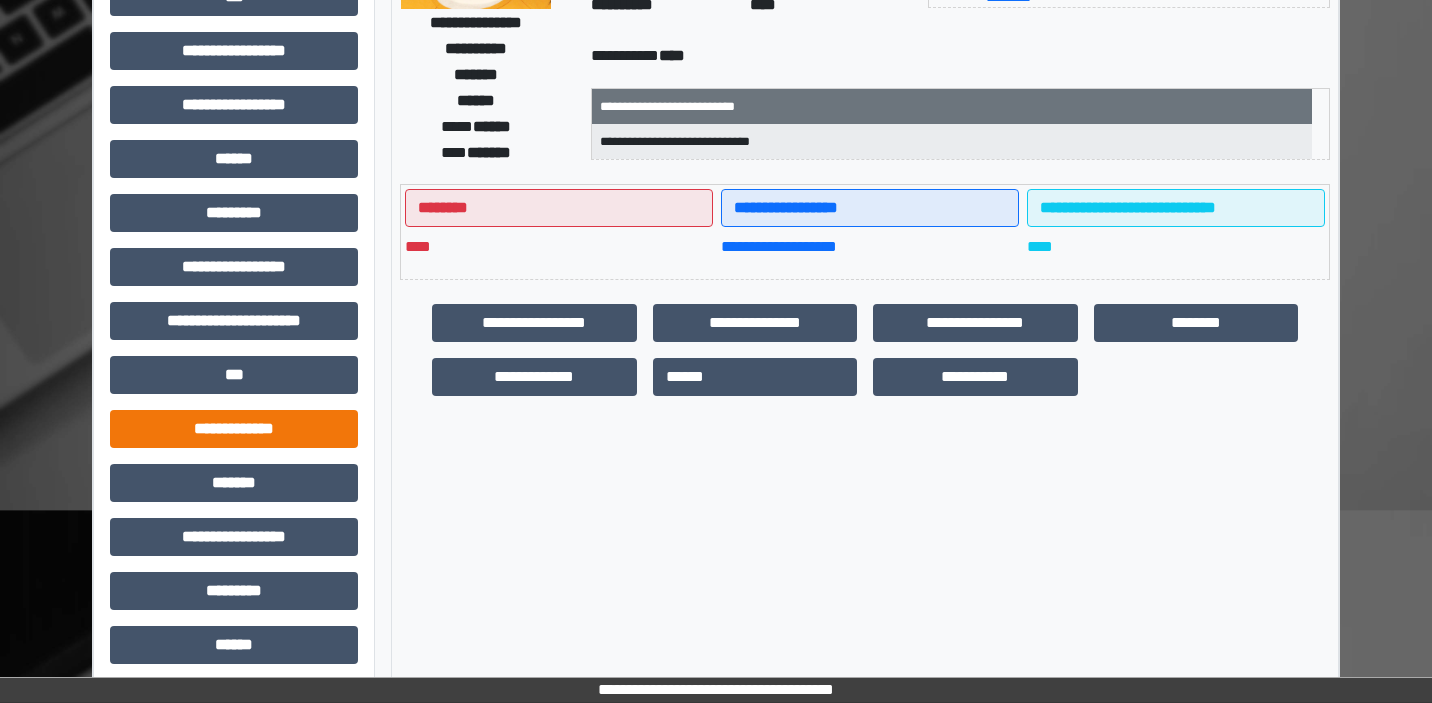 scroll, scrollTop: 302, scrollLeft: 0, axis: vertical 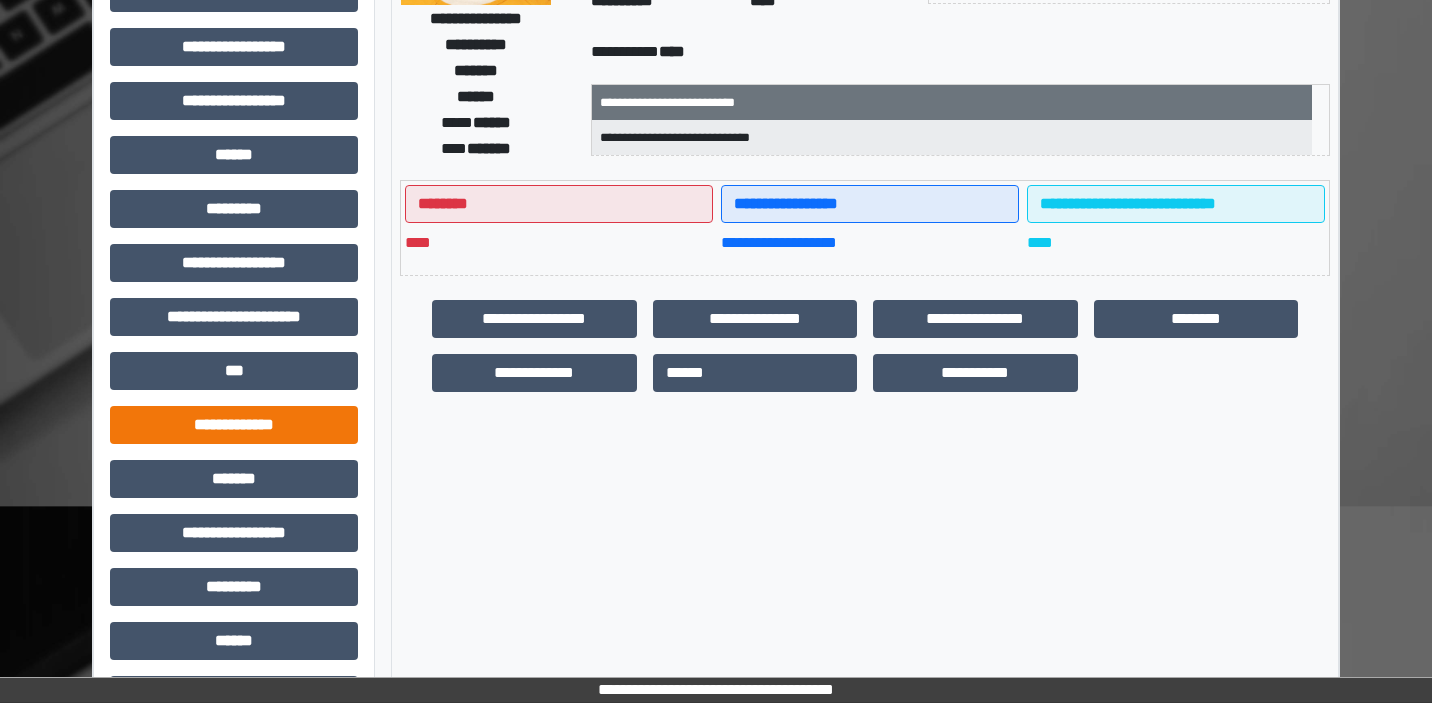 click on "**********" at bounding box center [234, 425] 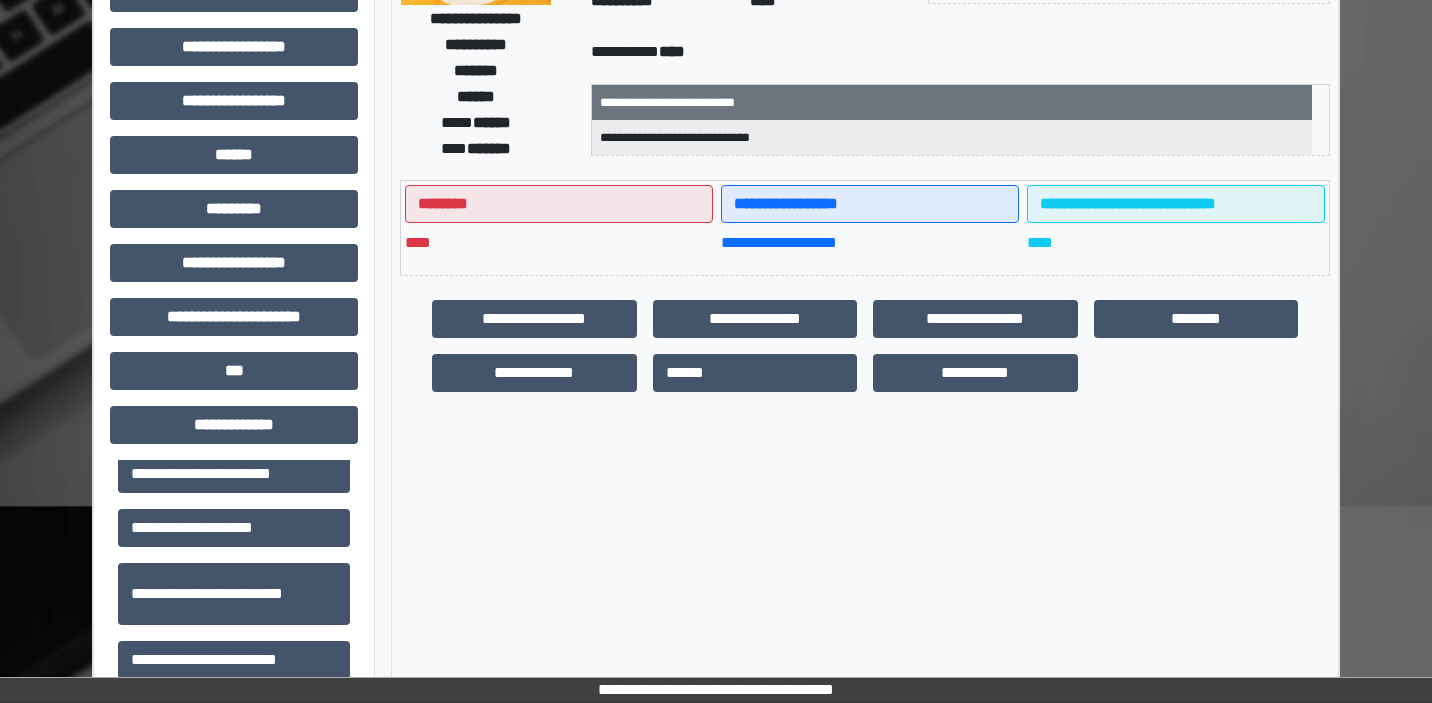 scroll, scrollTop: 410, scrollLeft: 0, axis: vertical 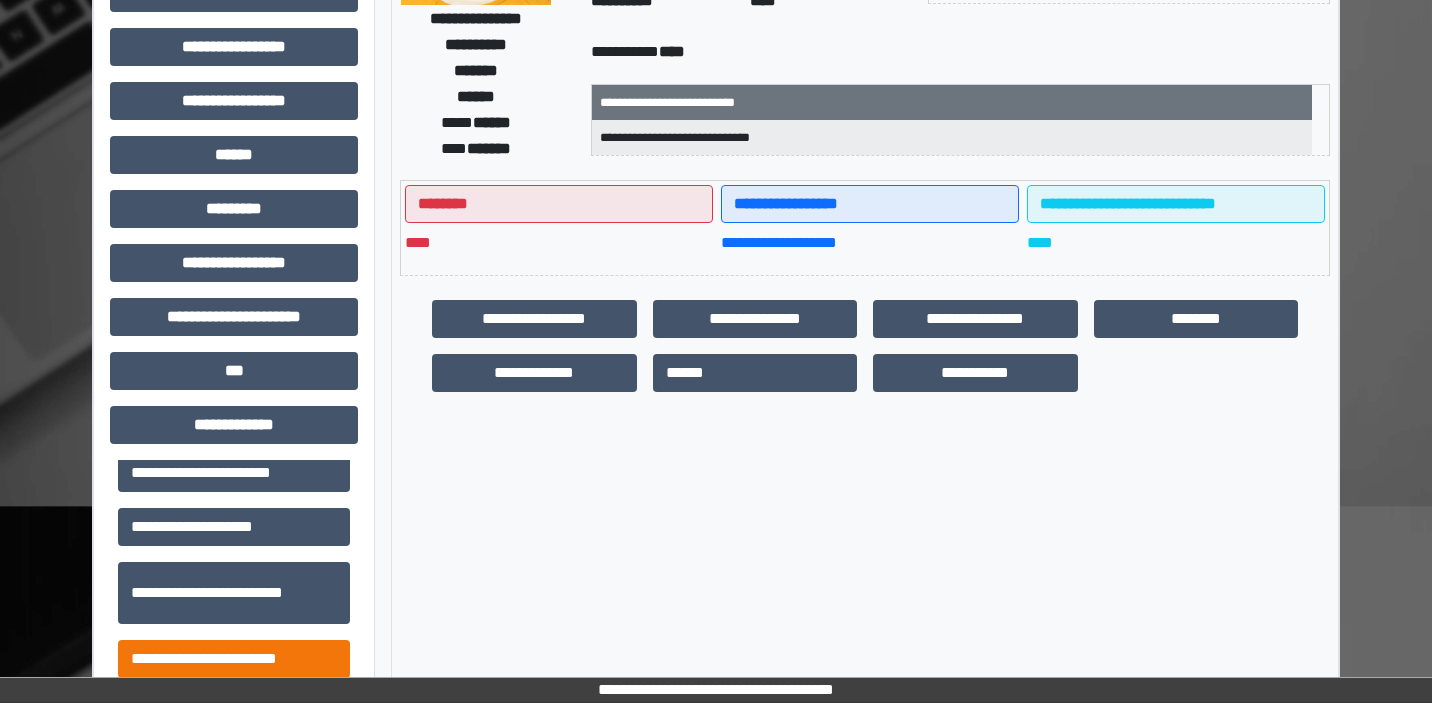 click on "**********" at bounding box center (234, 659) 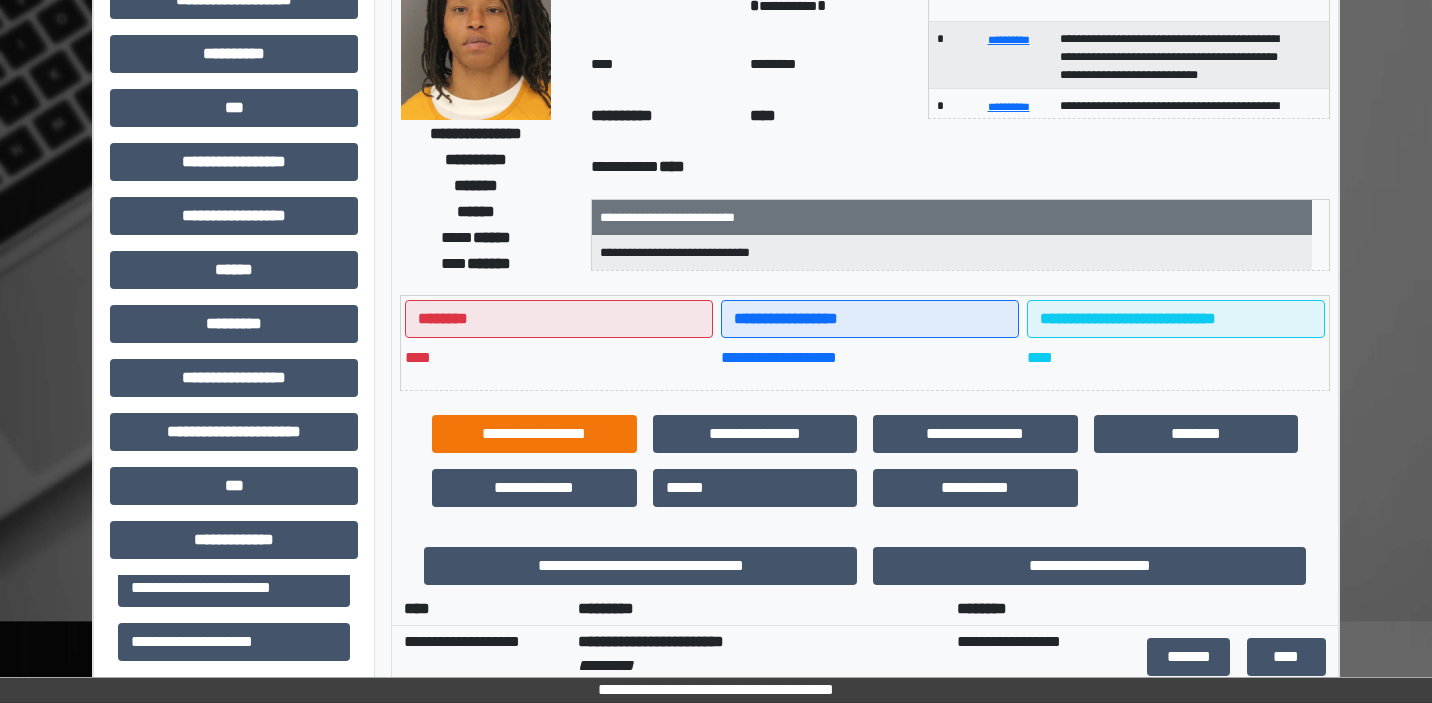 click on "**********" at bounding box center (534, 434) 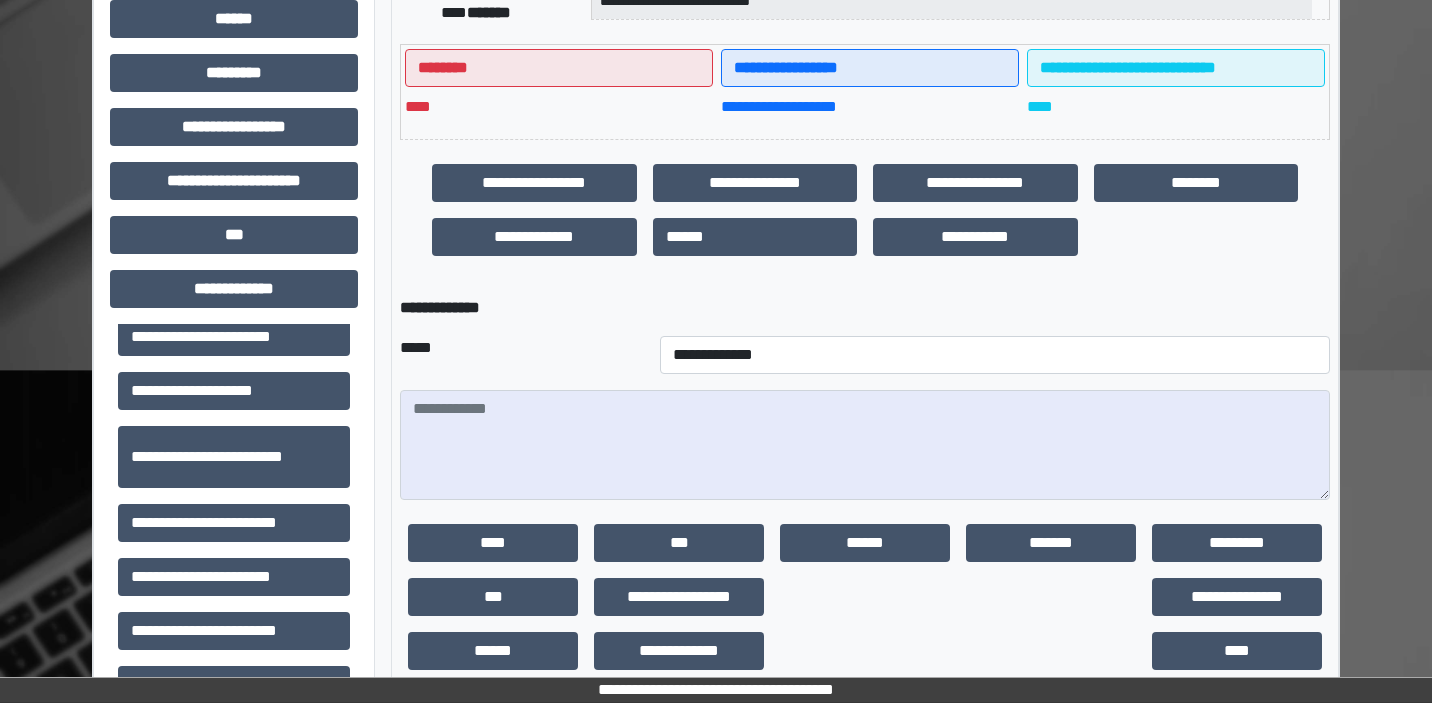 scroll, scrollTop: 440, scrollLeft: 0, axis: vertical 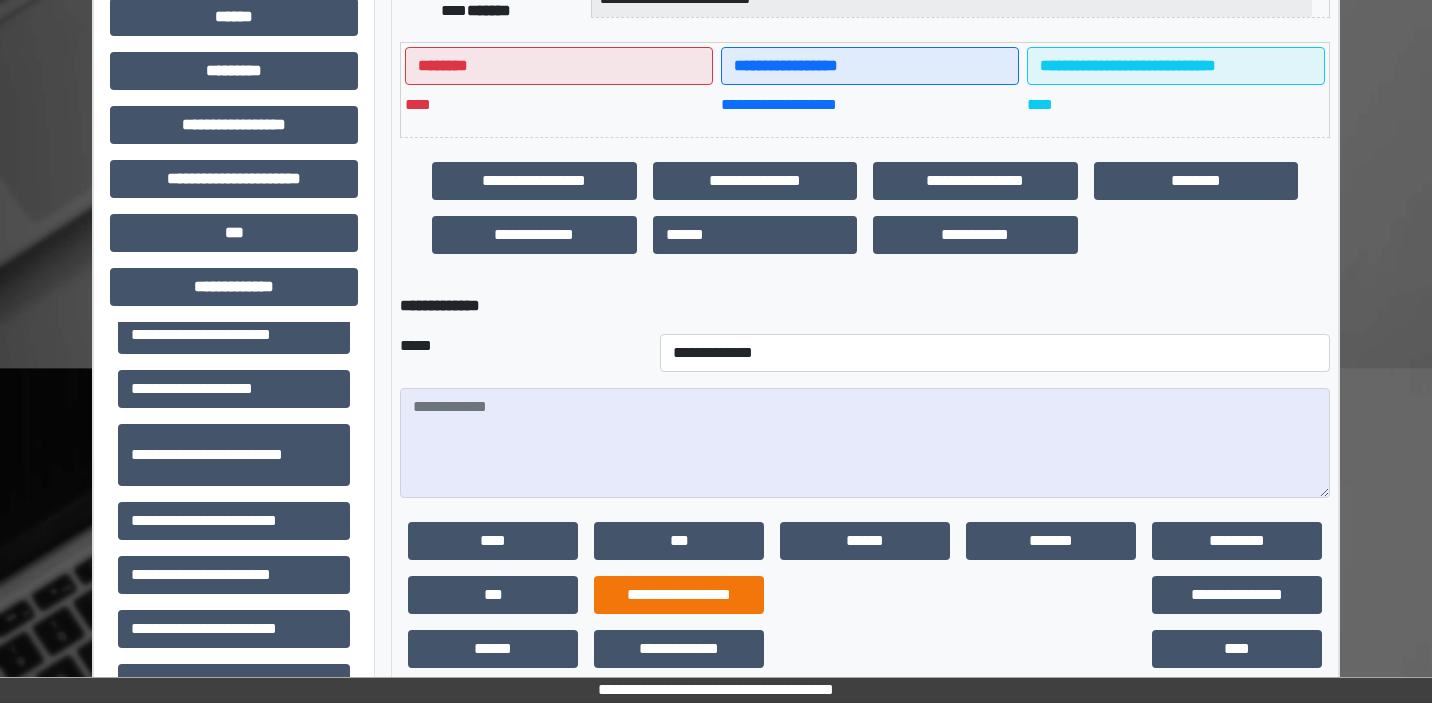 click on "**********" at bounding box center (679, 595) 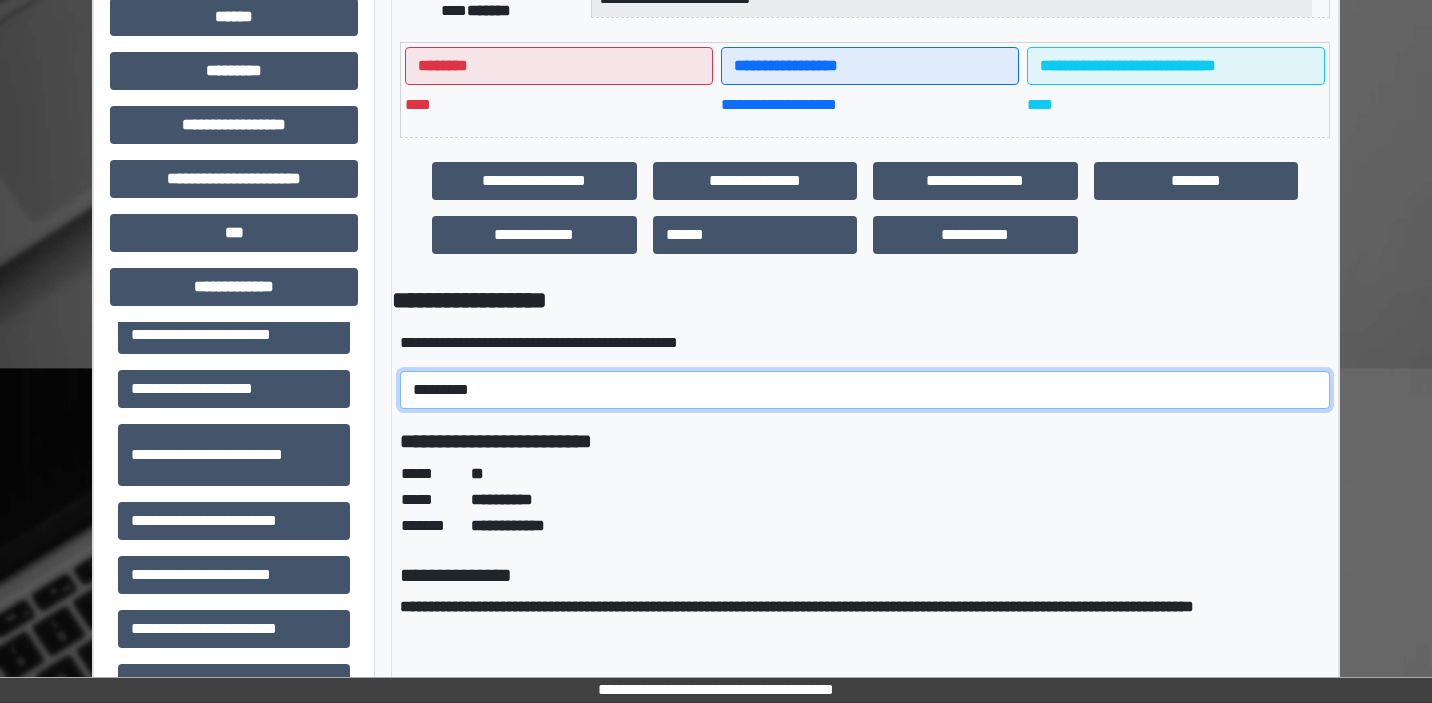 select on "*****" 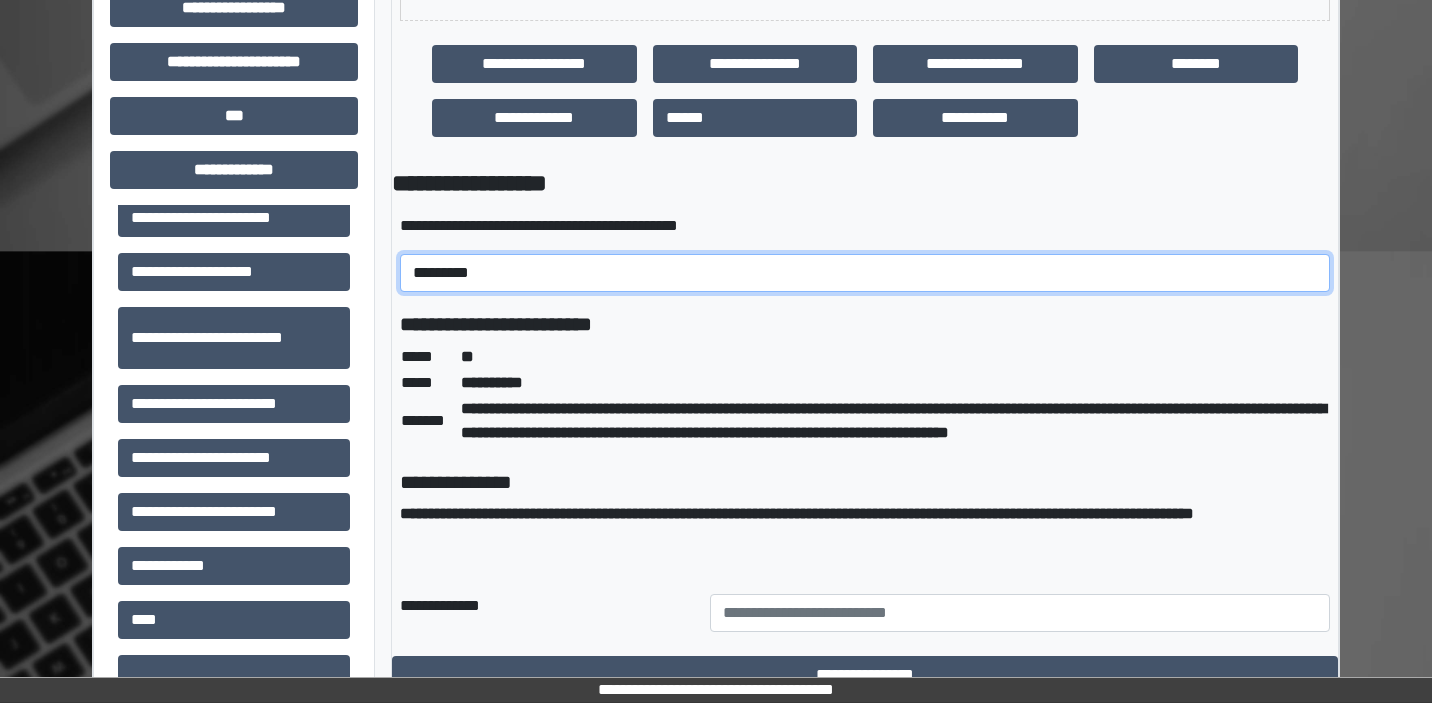 scroll, scrollTop: 565, scrollLeft: 0, axis: vertical 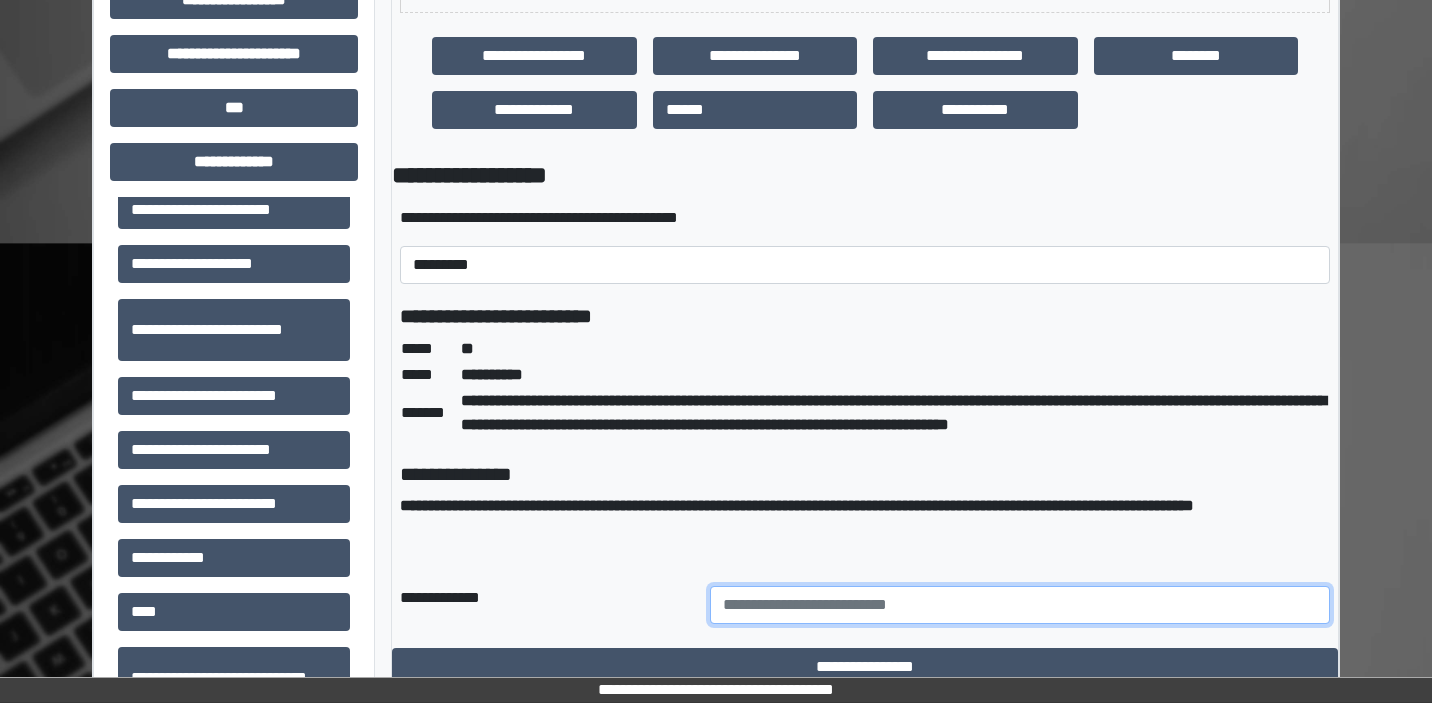 click at bounding box center [1020, 605] 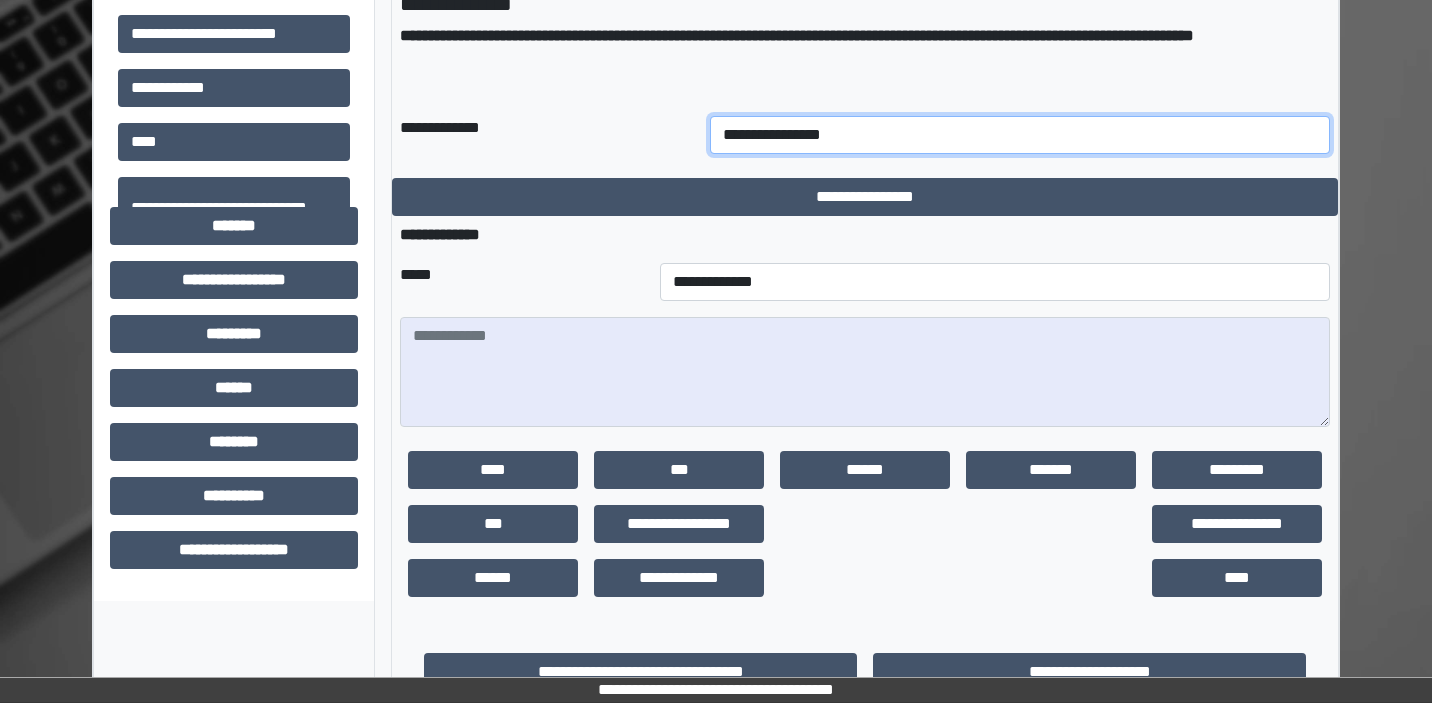 scroll, scrollTop: 1033, scrollLeft: 0, axis: vertical 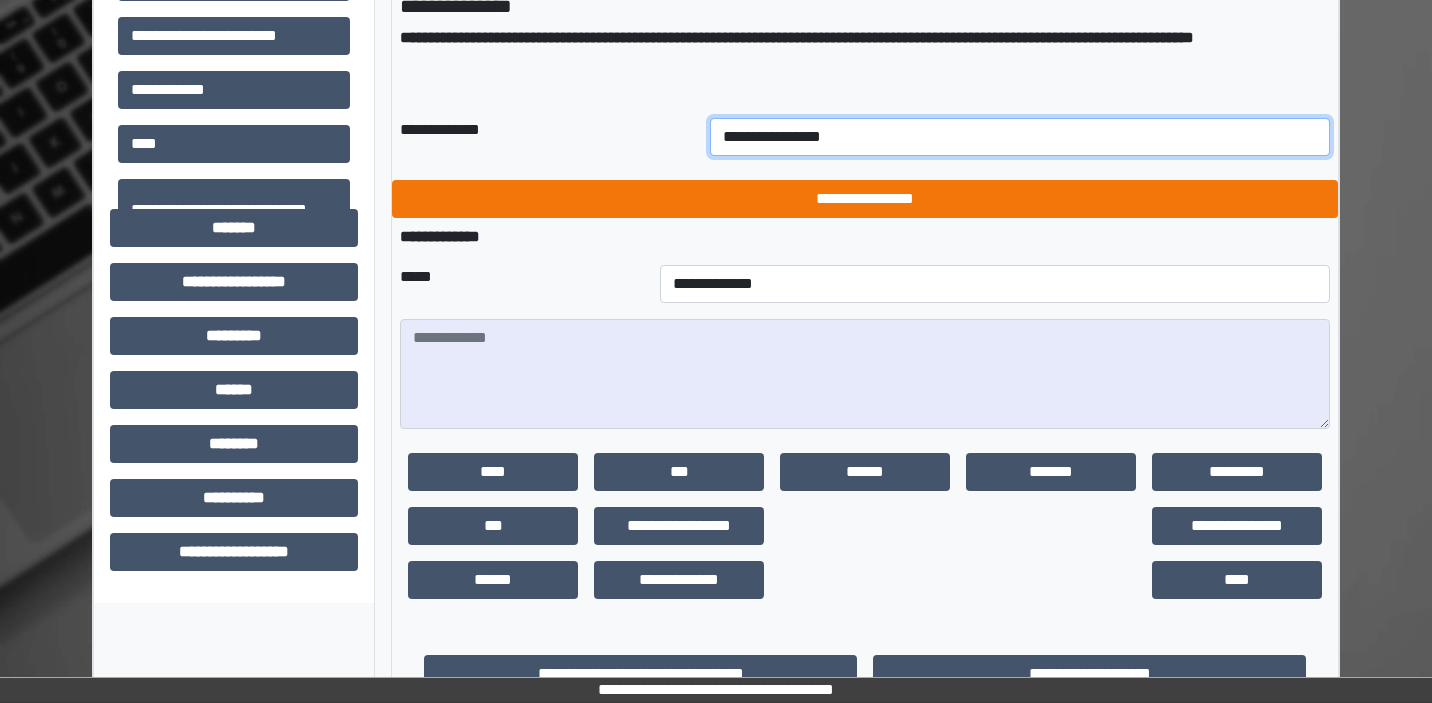type on "**********" 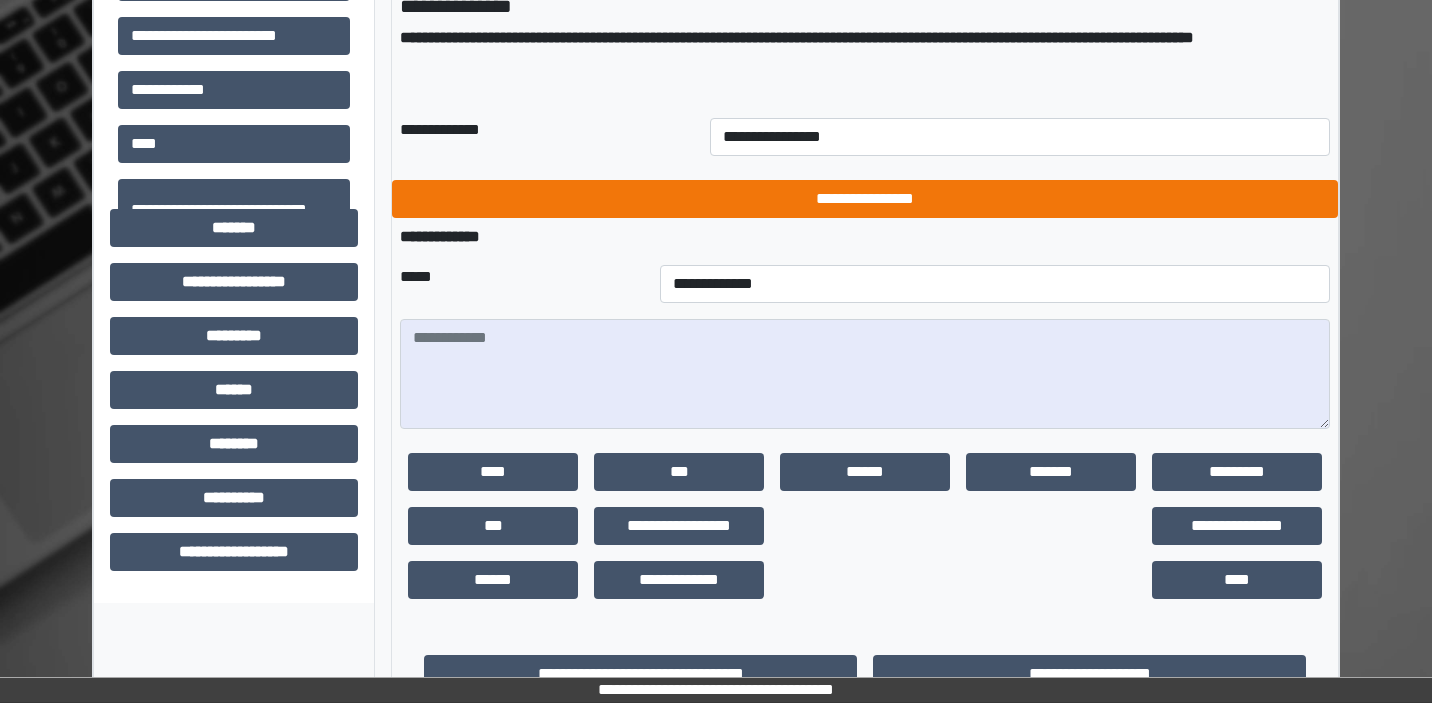 click on "**********" at bounding box center (865, 199) 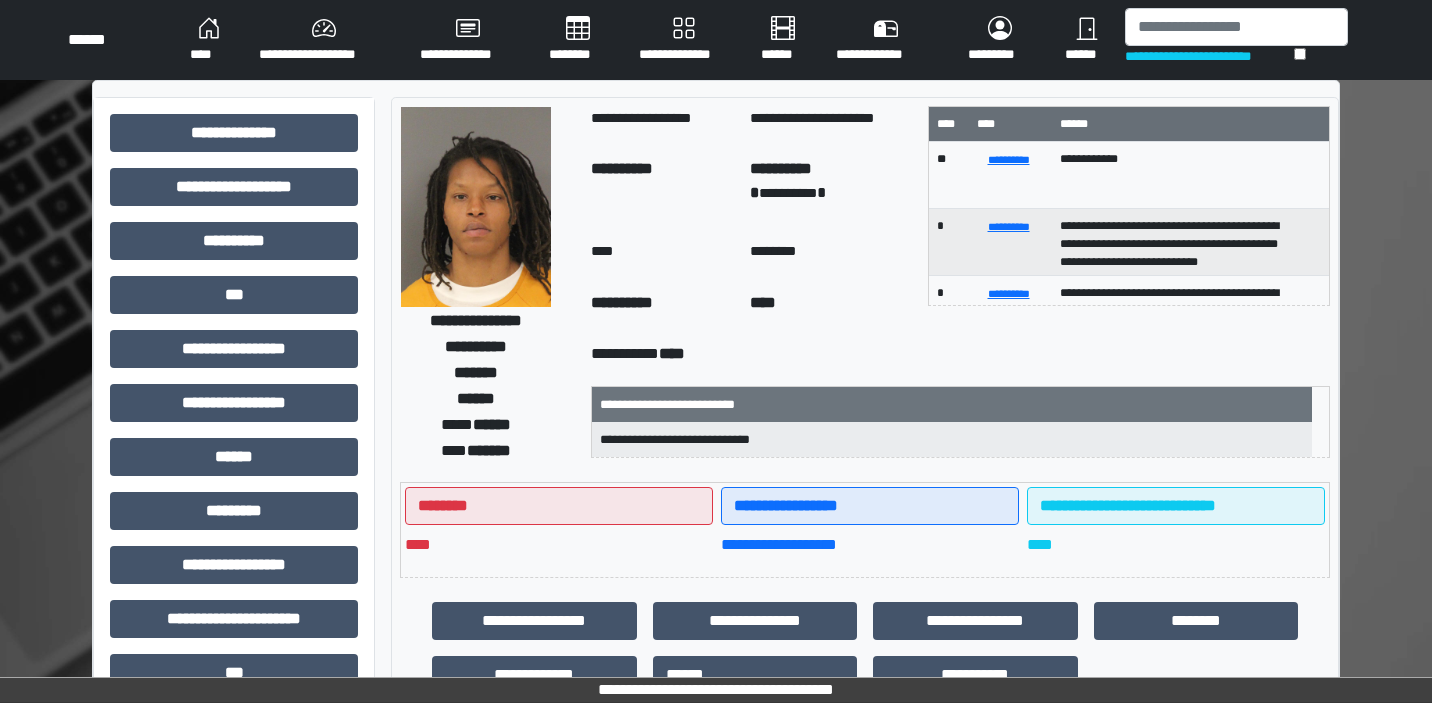 scroll, scrollTop: 0, scrollLeft: 0, axis: both 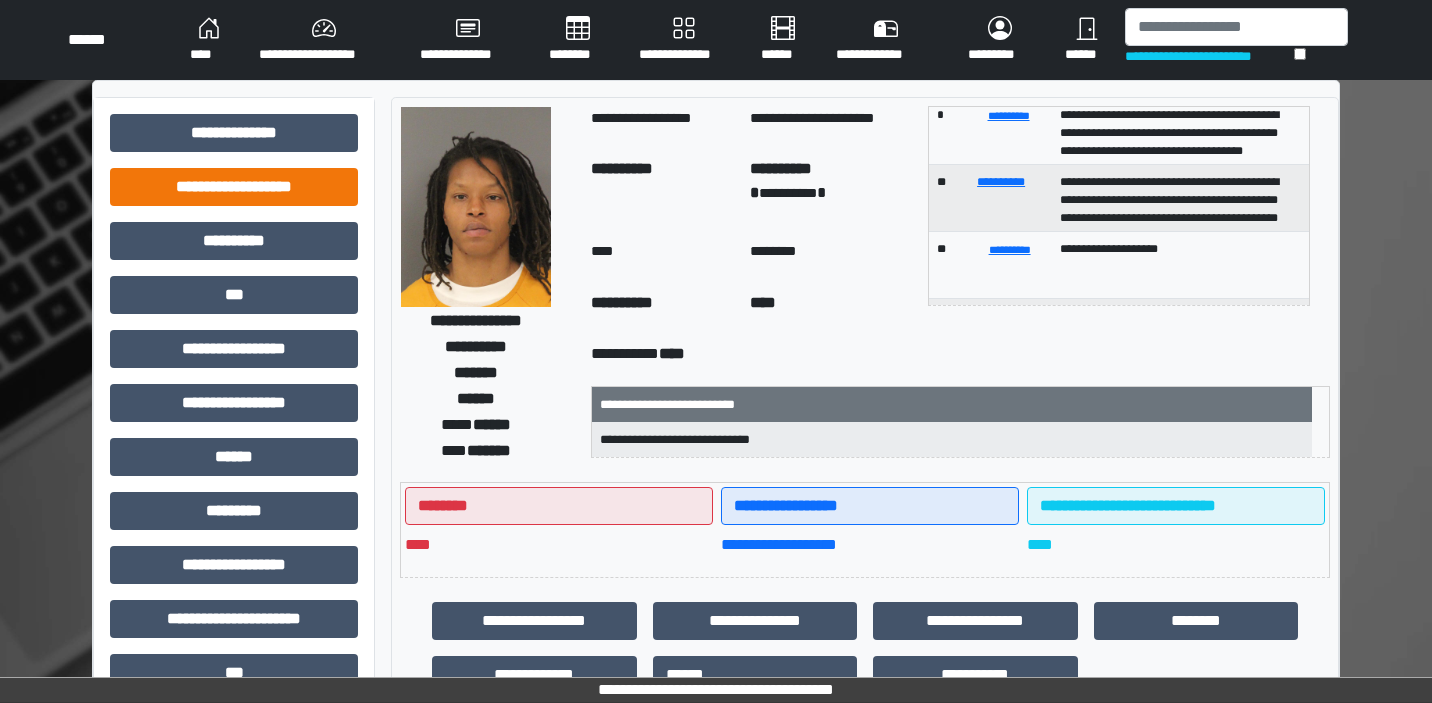 click on "**********" at bounding box center [234, 187] 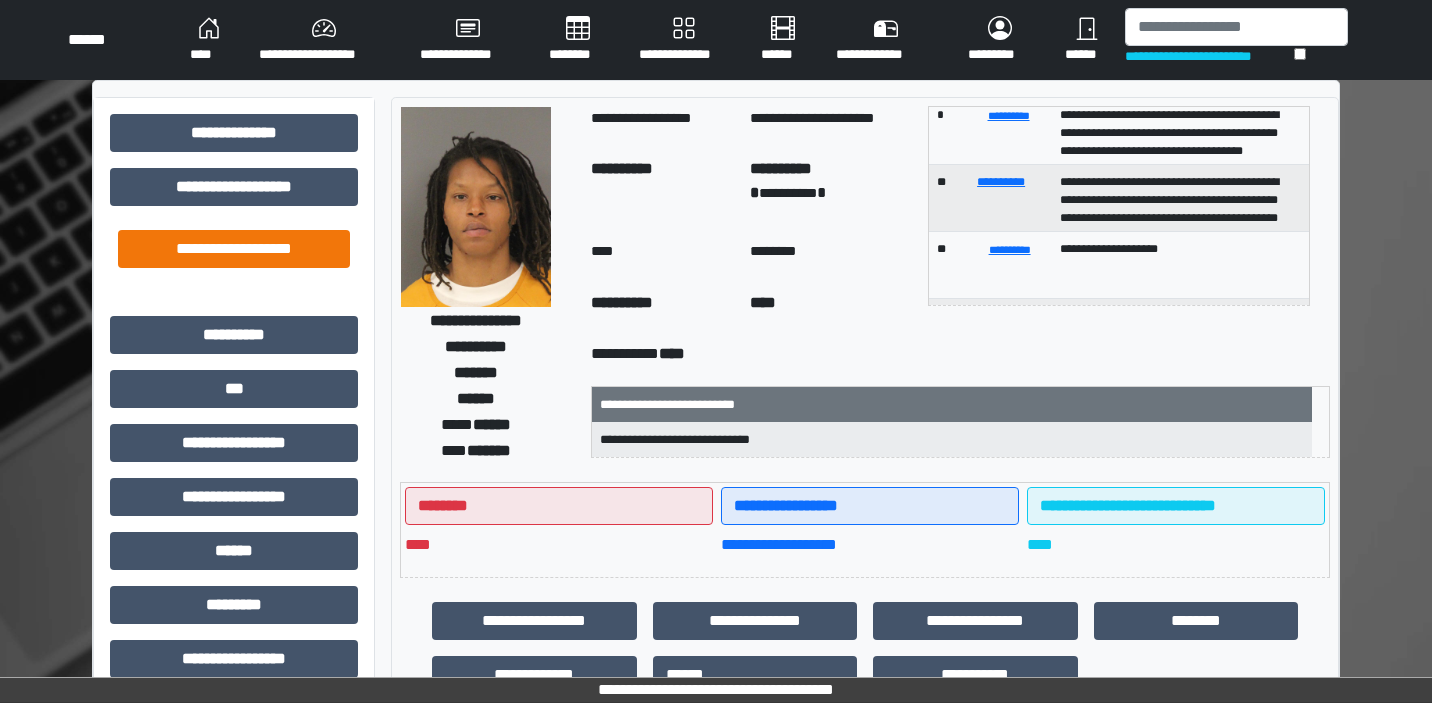 click on "**********" at bounding box center (234, 249) 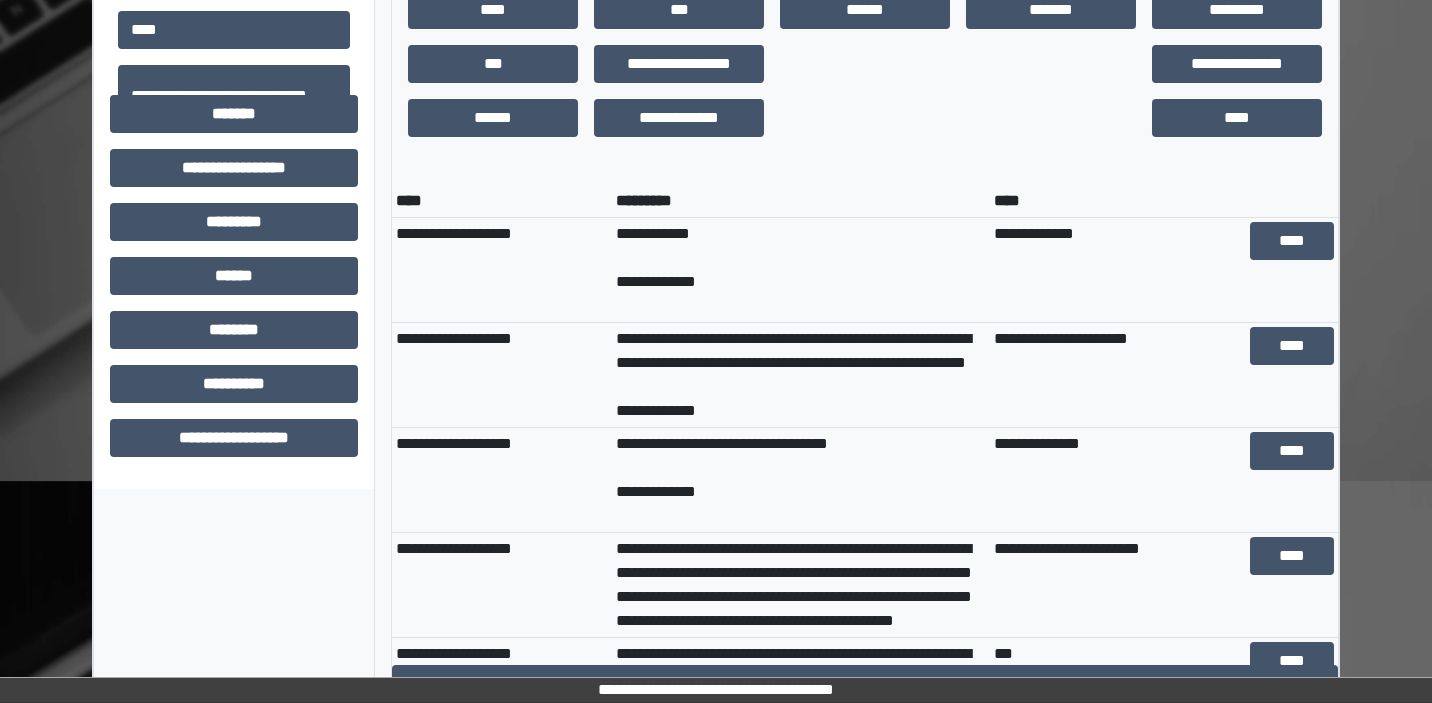 scroll, scrollTop: 1242, scrollLeft: 0, axis: vertical 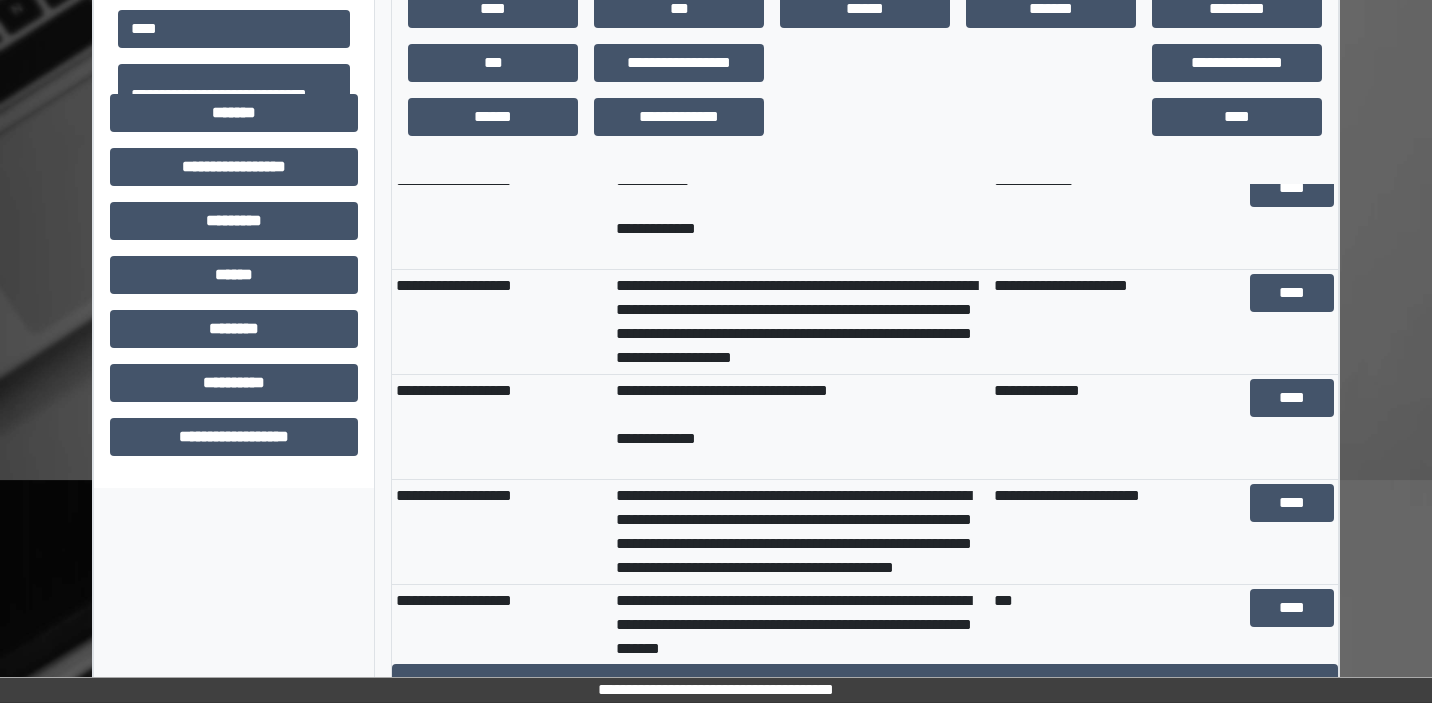 click on "****" at bounding box center (1292, 322) 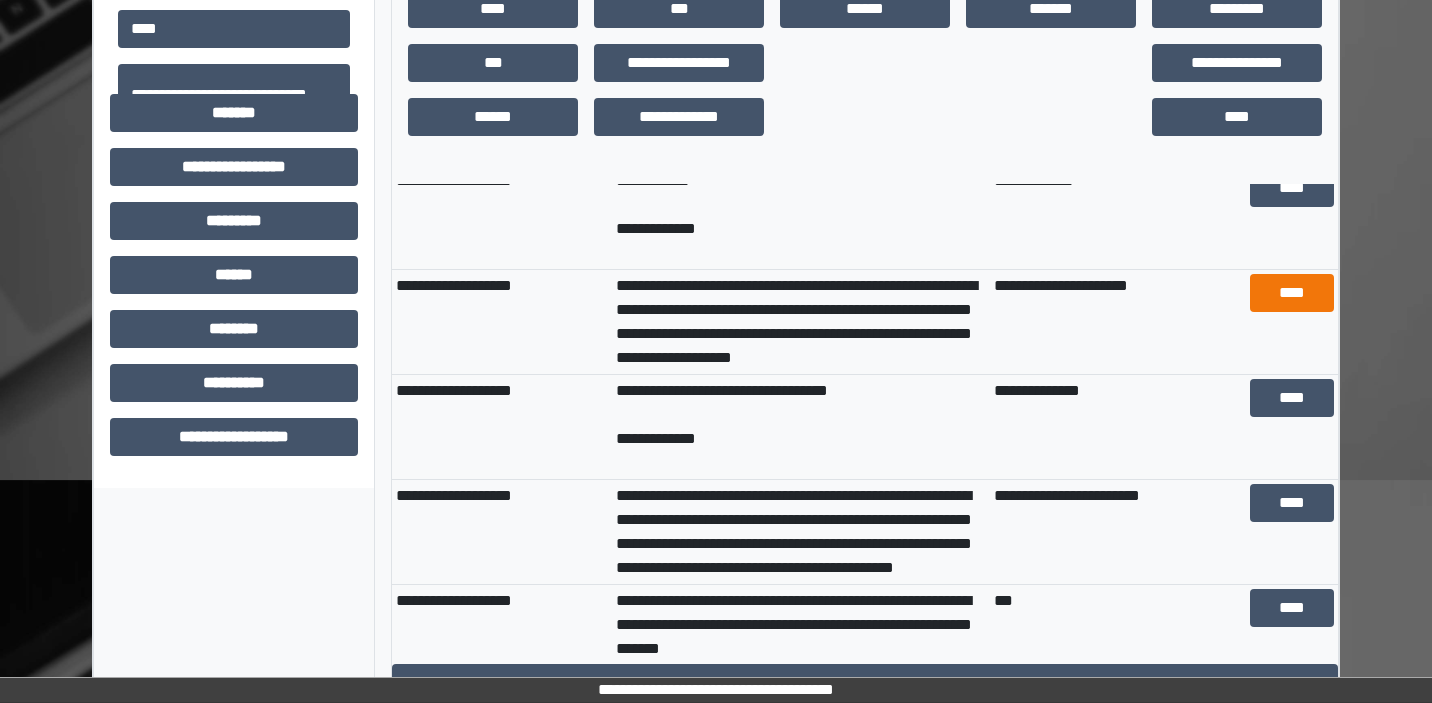 click on "****" at bounding box center [1291, 293] 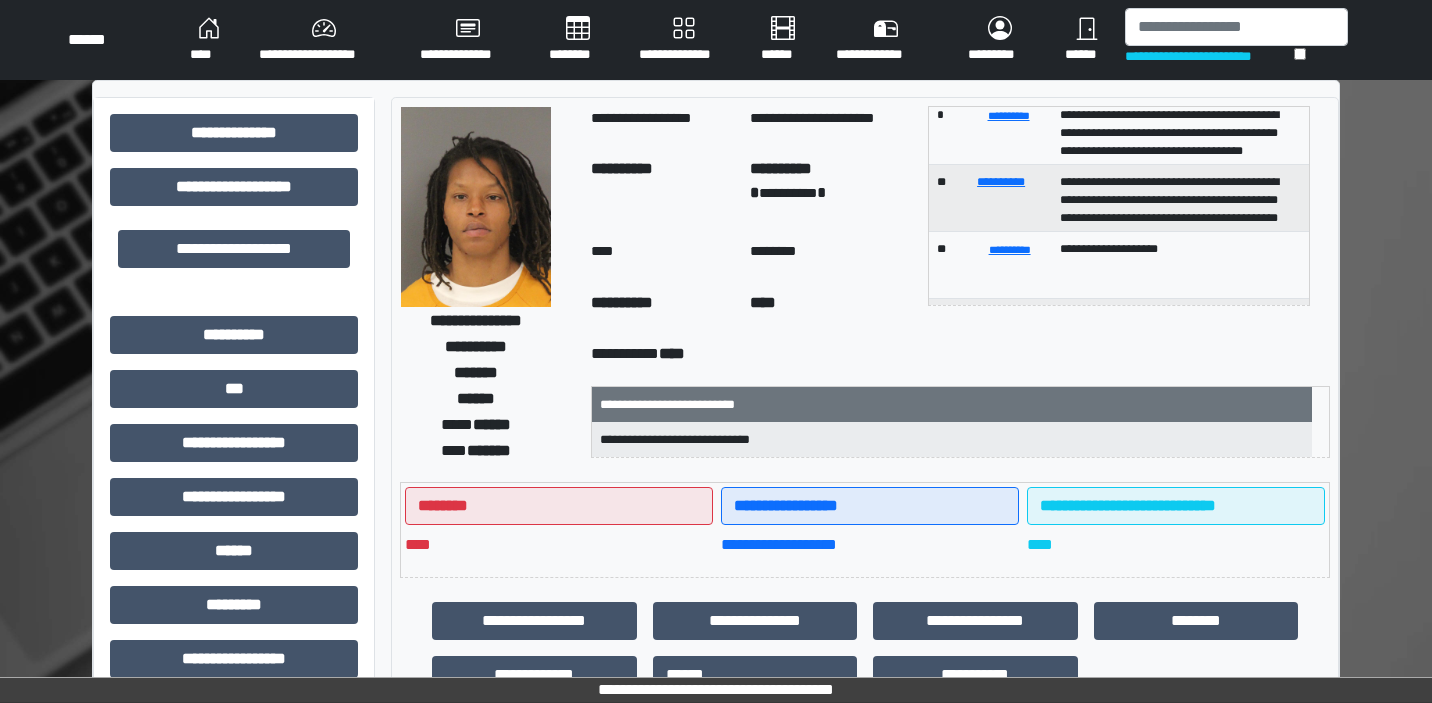 scroll, scrollTop: 0, scrollLeft: 0, axis: both 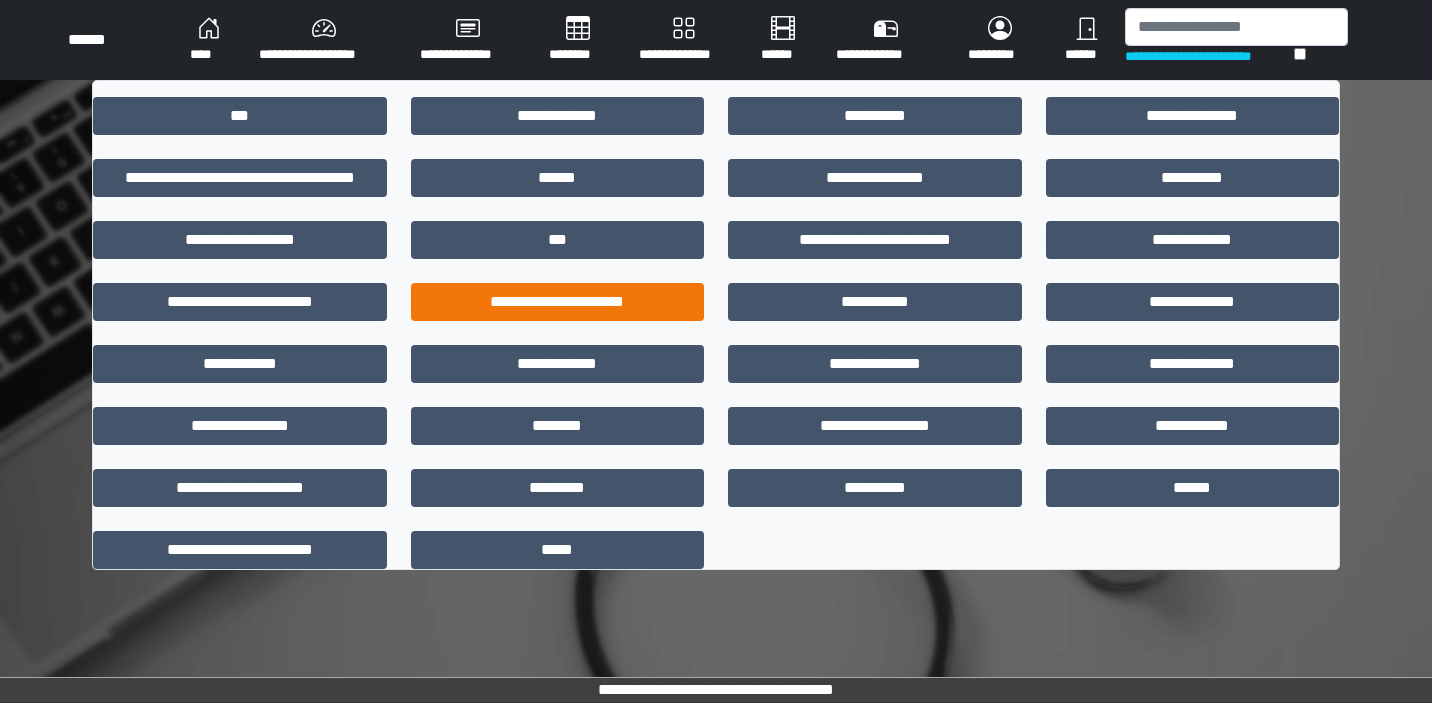 click on "**********" at bounding box center [558, 302] 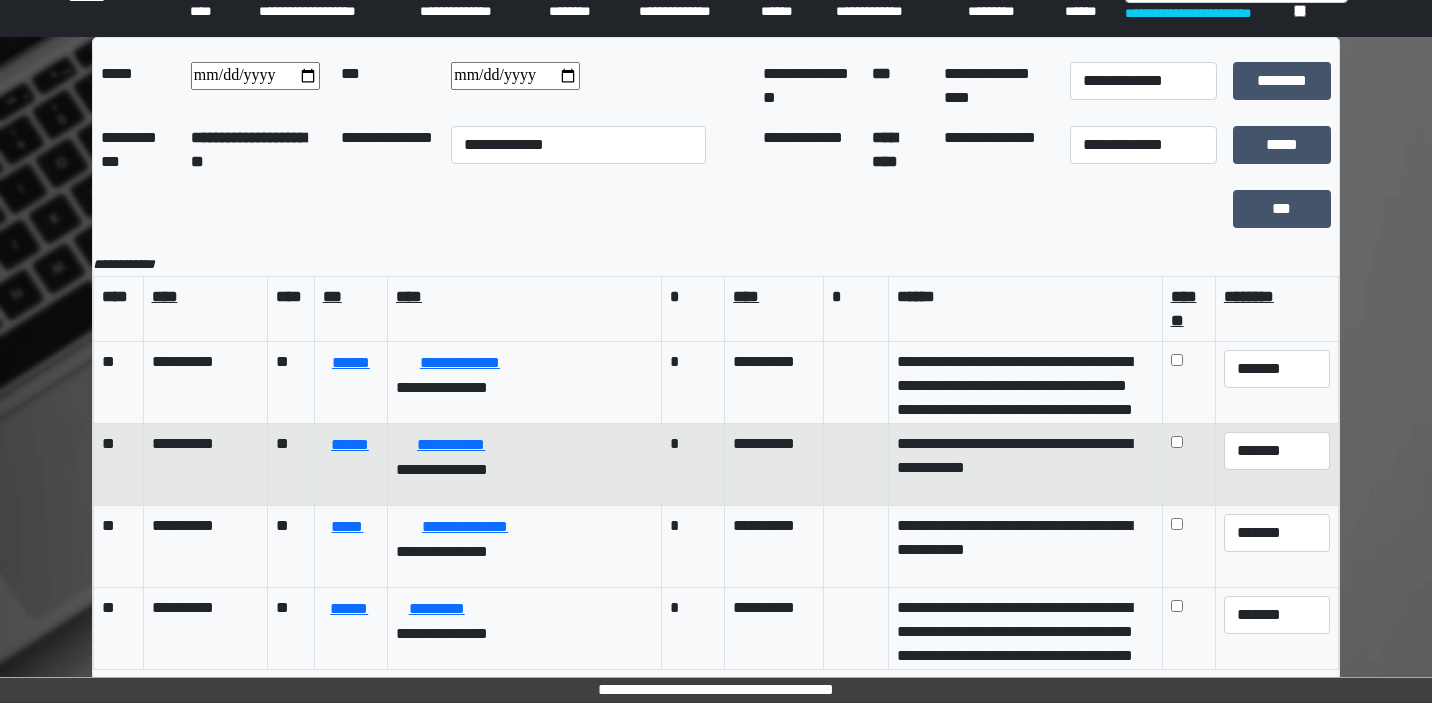 scroll, scrollTop: 43, scrollLeft: 0, axis: vertical 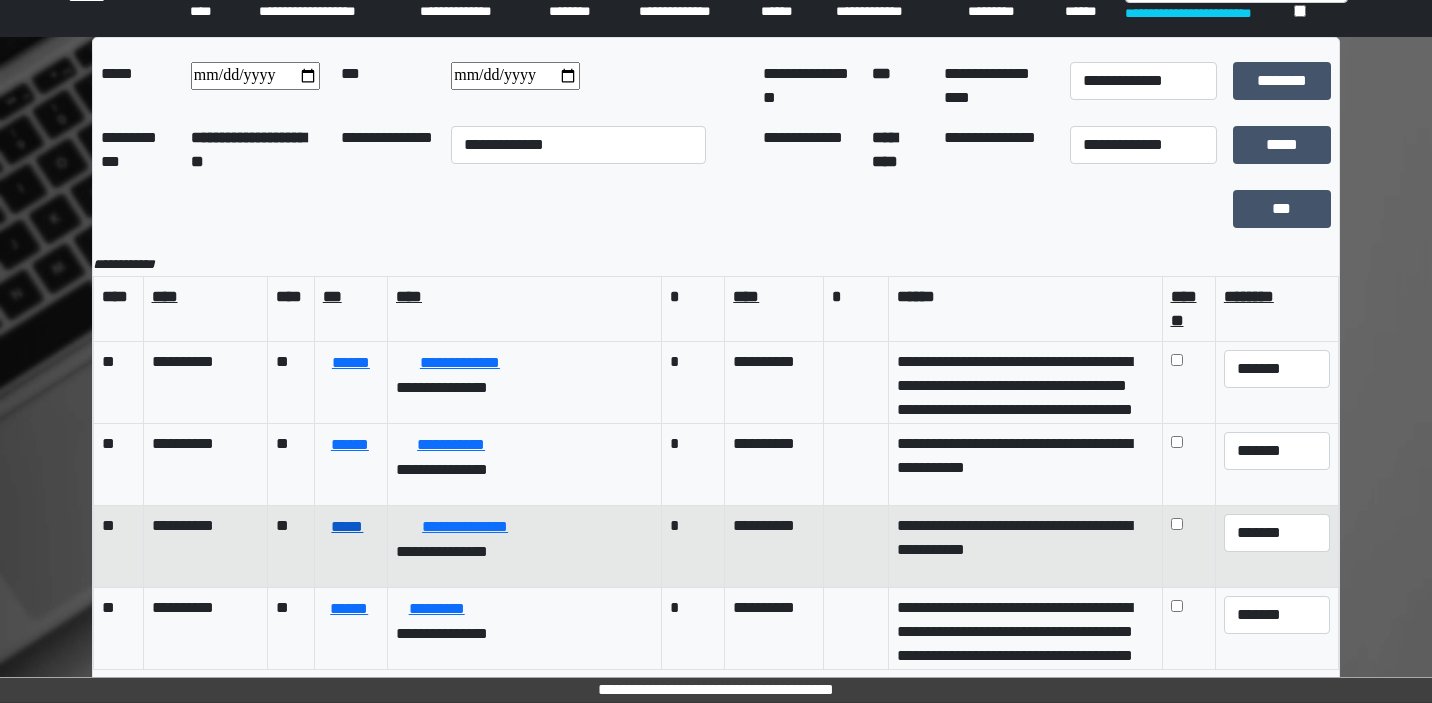 click on "*****" at bounding box center (347, 527) 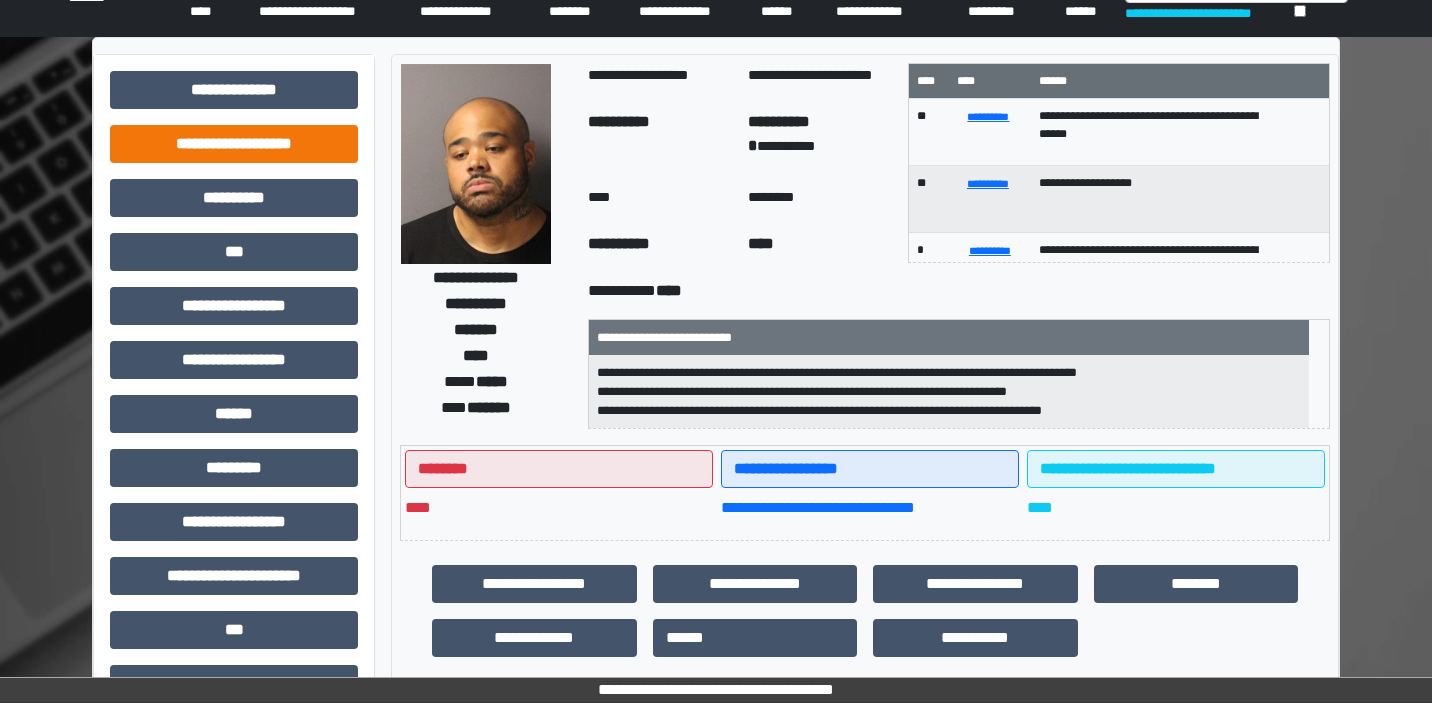 click on "**********" at bounding box center [234, 144] 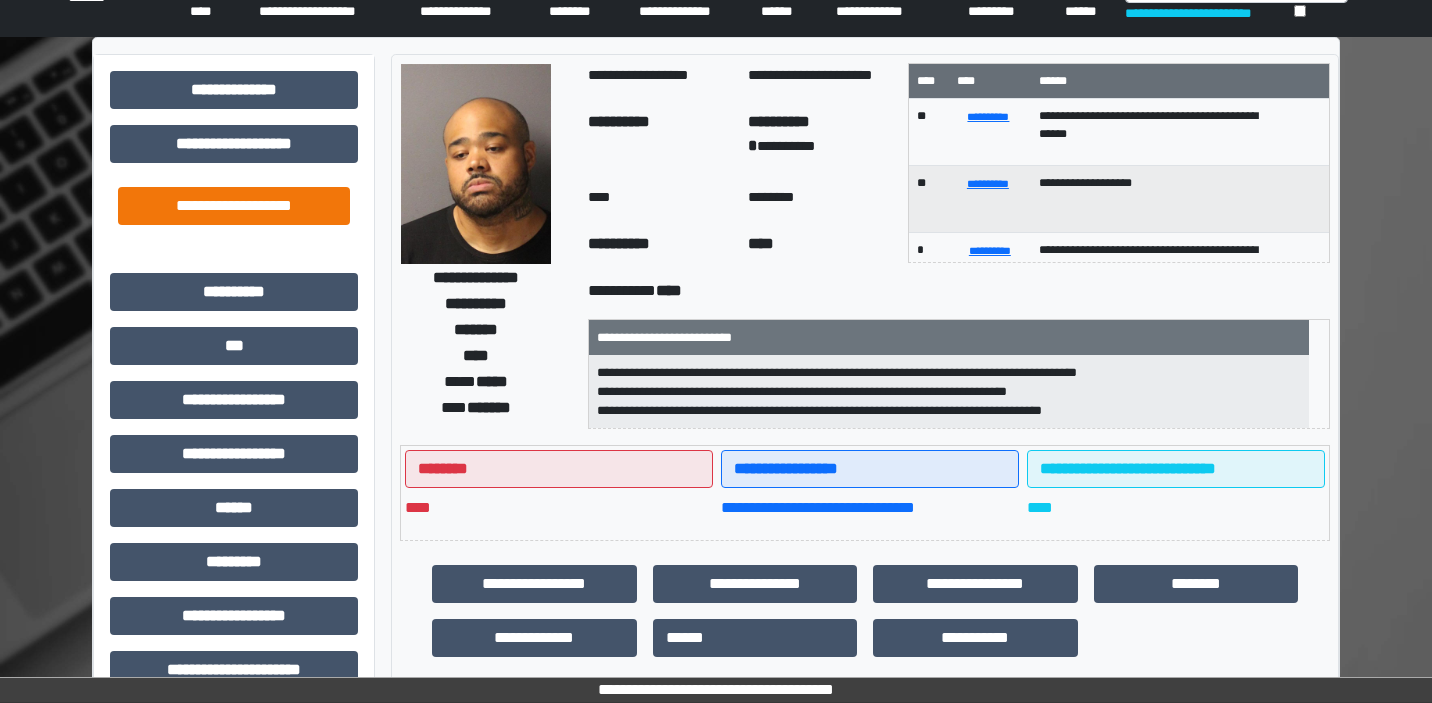 click on "**********" at bounding box center (234, 206) 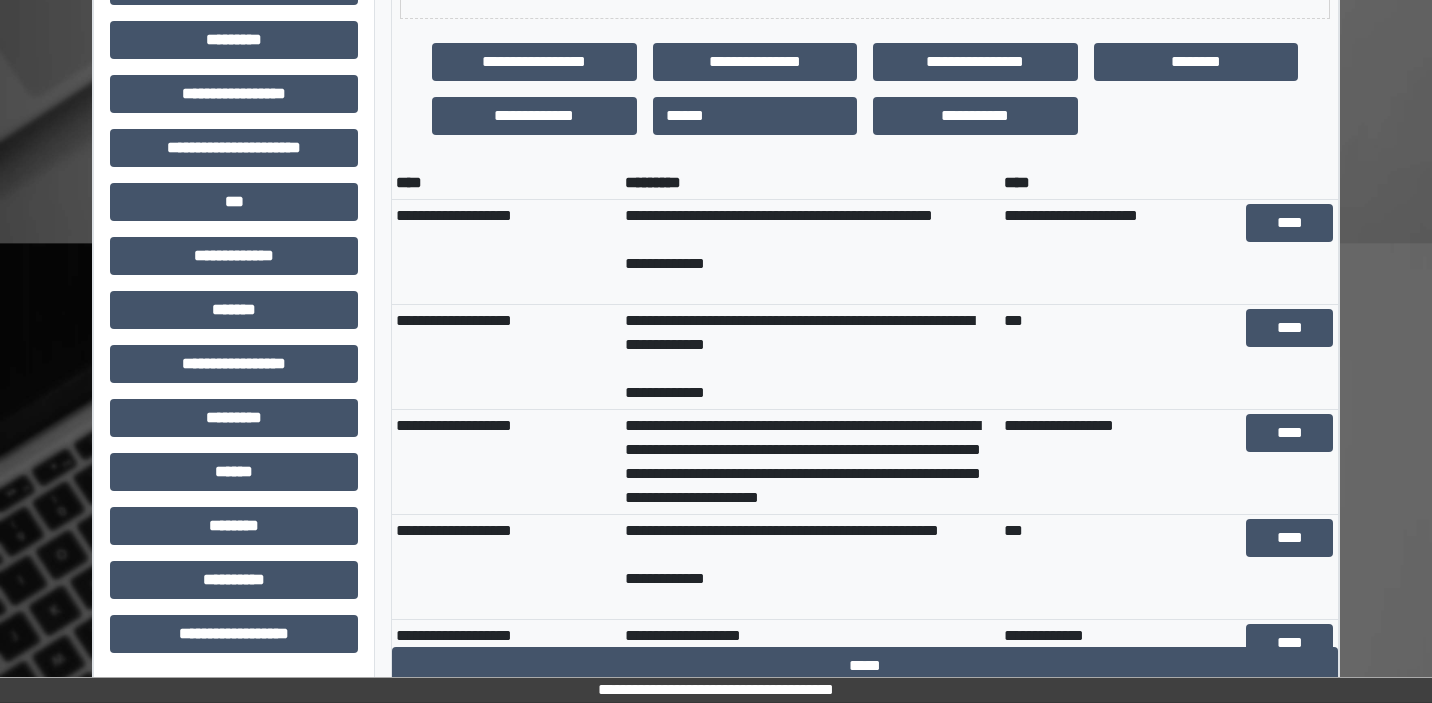 scroll, scrollTop: 565, scrollLeft: 0, axis: vertical 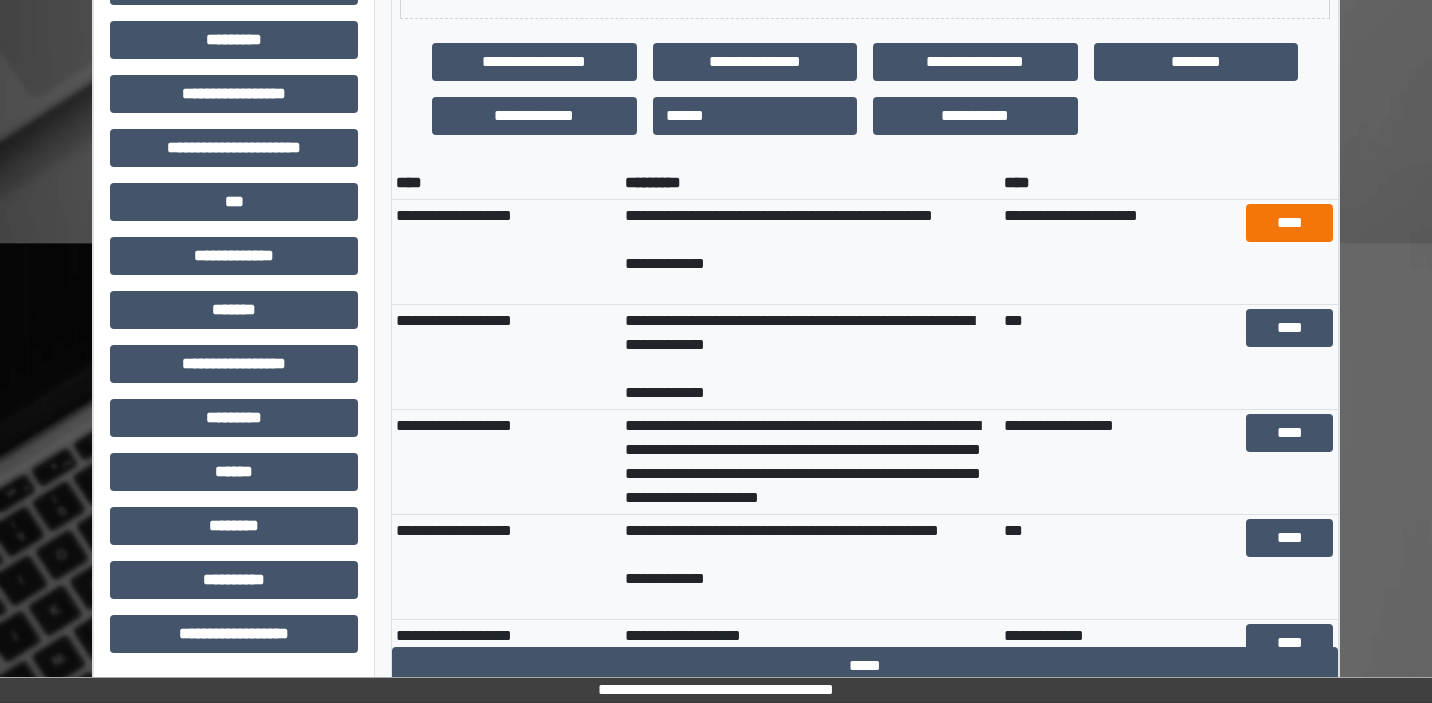 click on "****" at bounding box center [1289, 223] 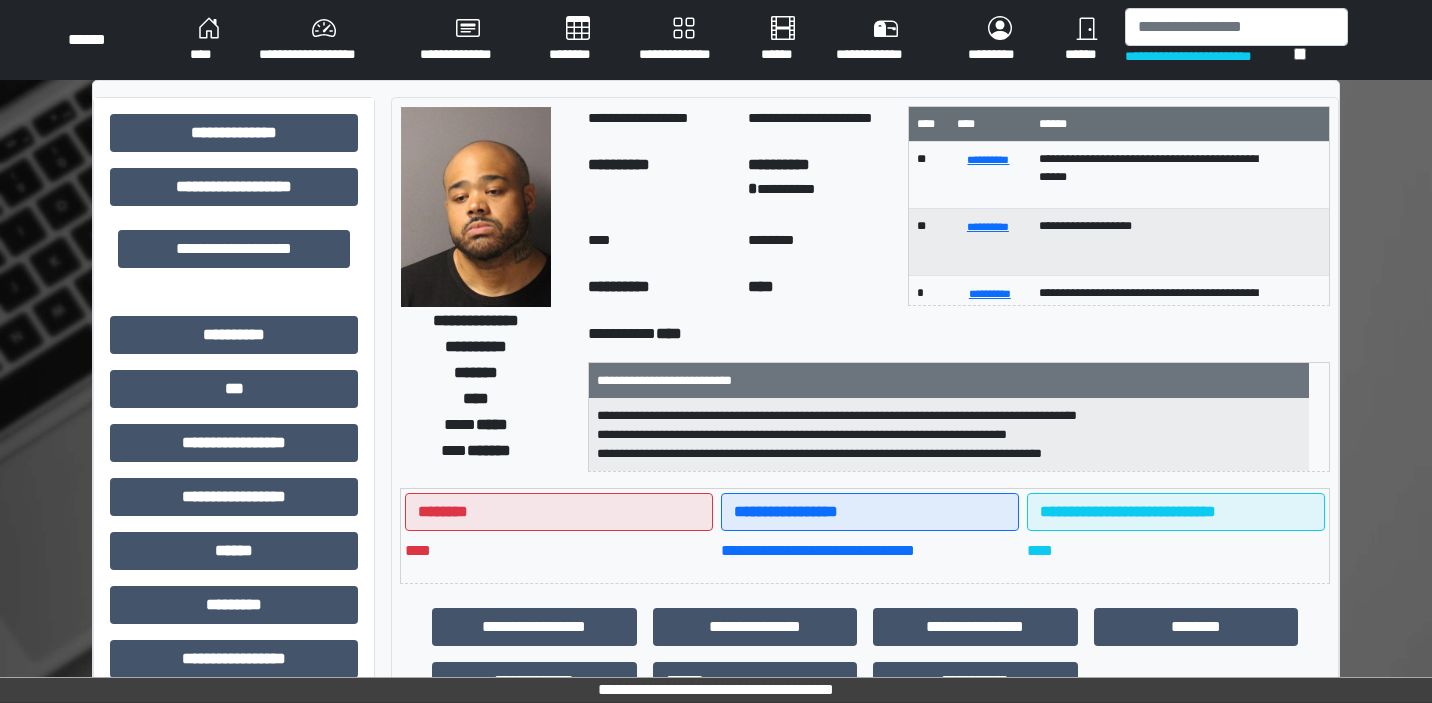 scroll, scrollTop: 0, scrollLeft: 0, axis: both 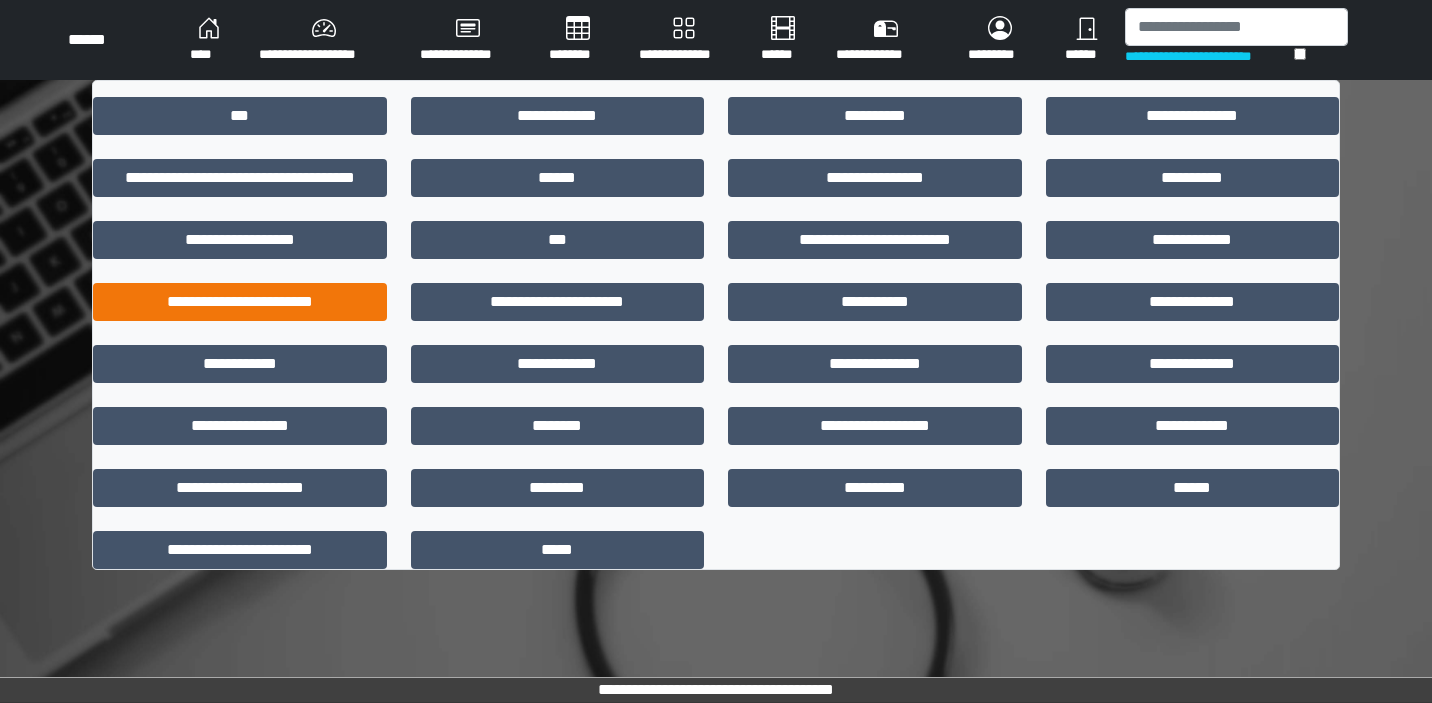 click on "**********" at bounding box center [240, 302] 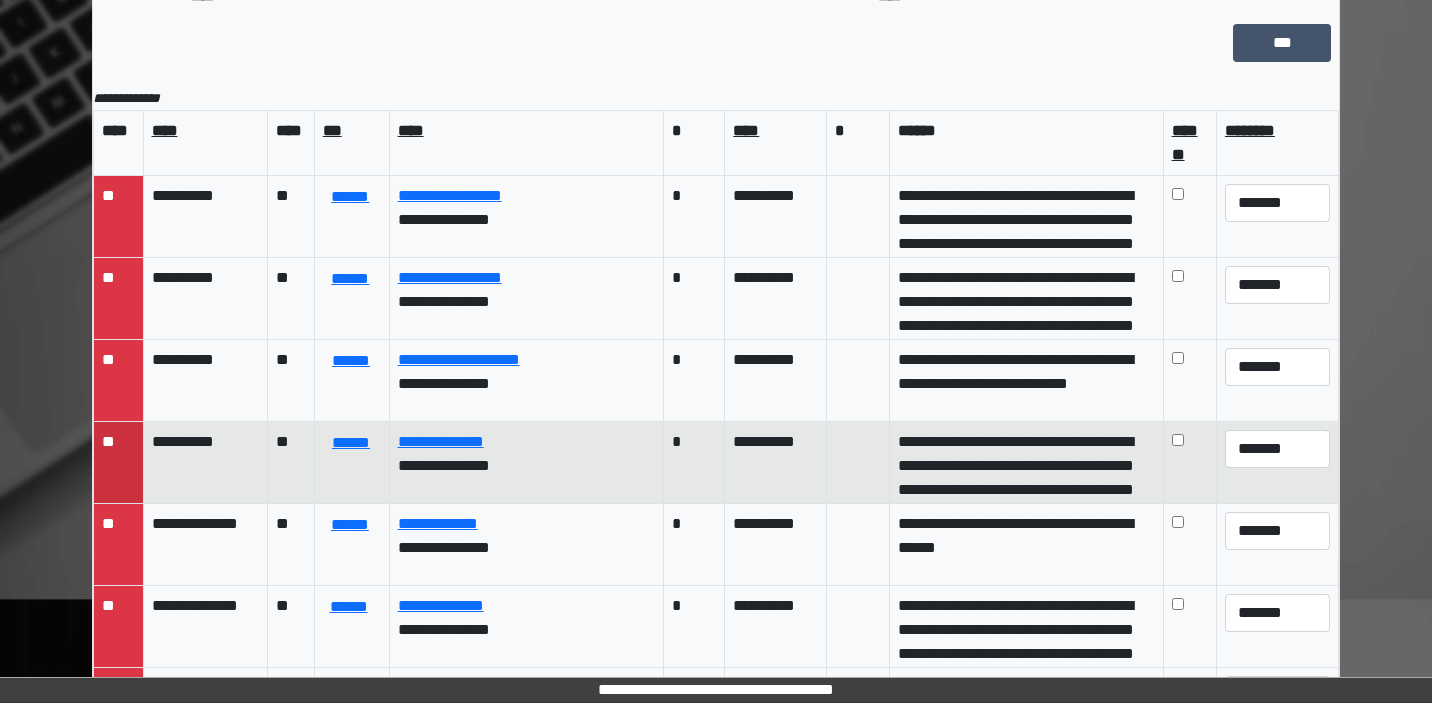 scroll, scrollTop: 209, scrollLeft: 0, axis: vertical 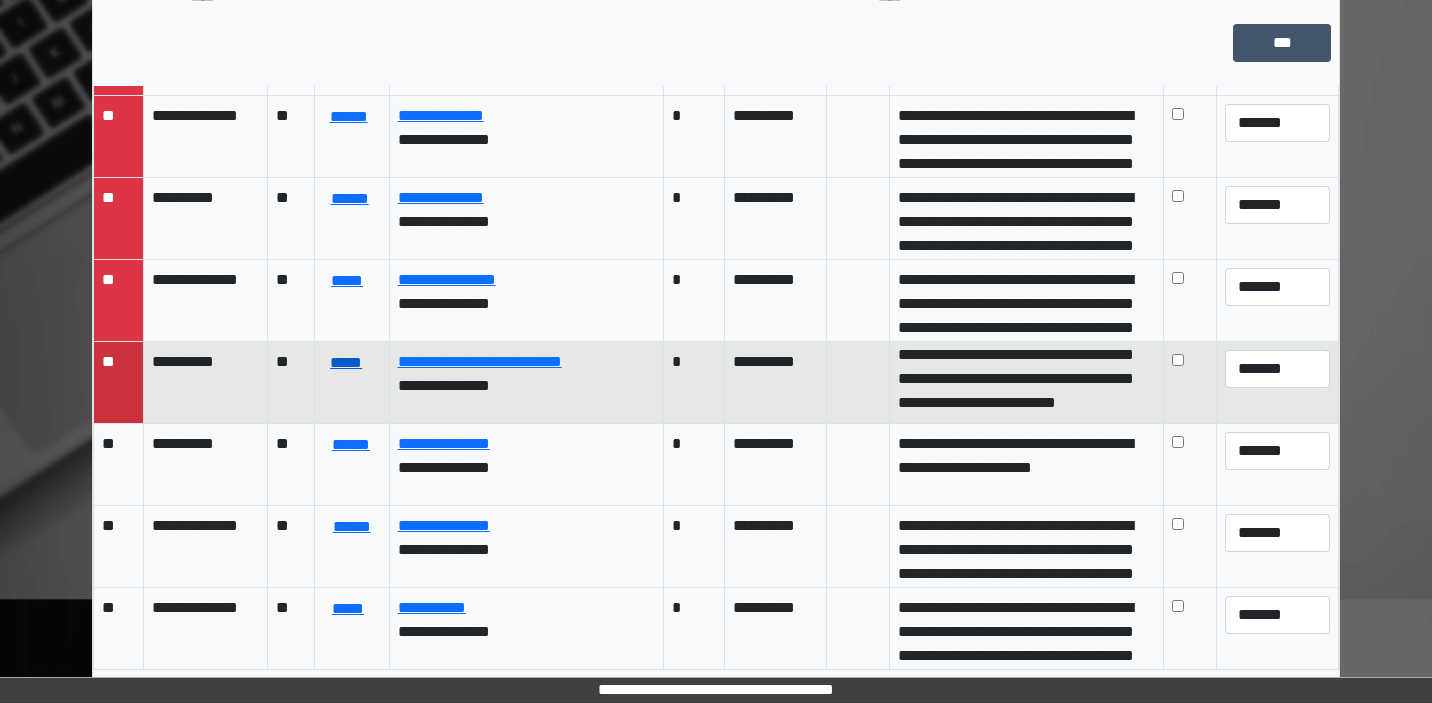click on "*****" at bounding box center (346, 363) 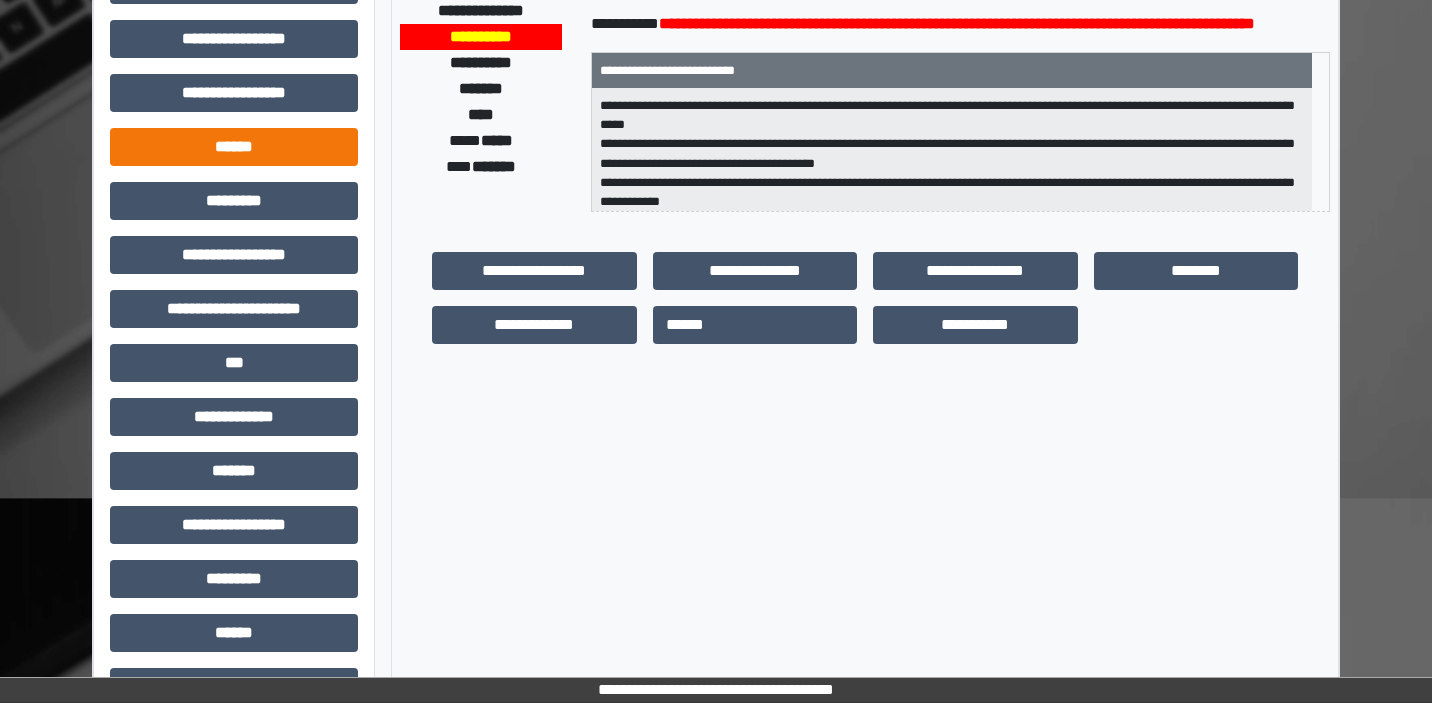 scroll, scrollTop: 329, scrollLeft: 0, axis: vertical 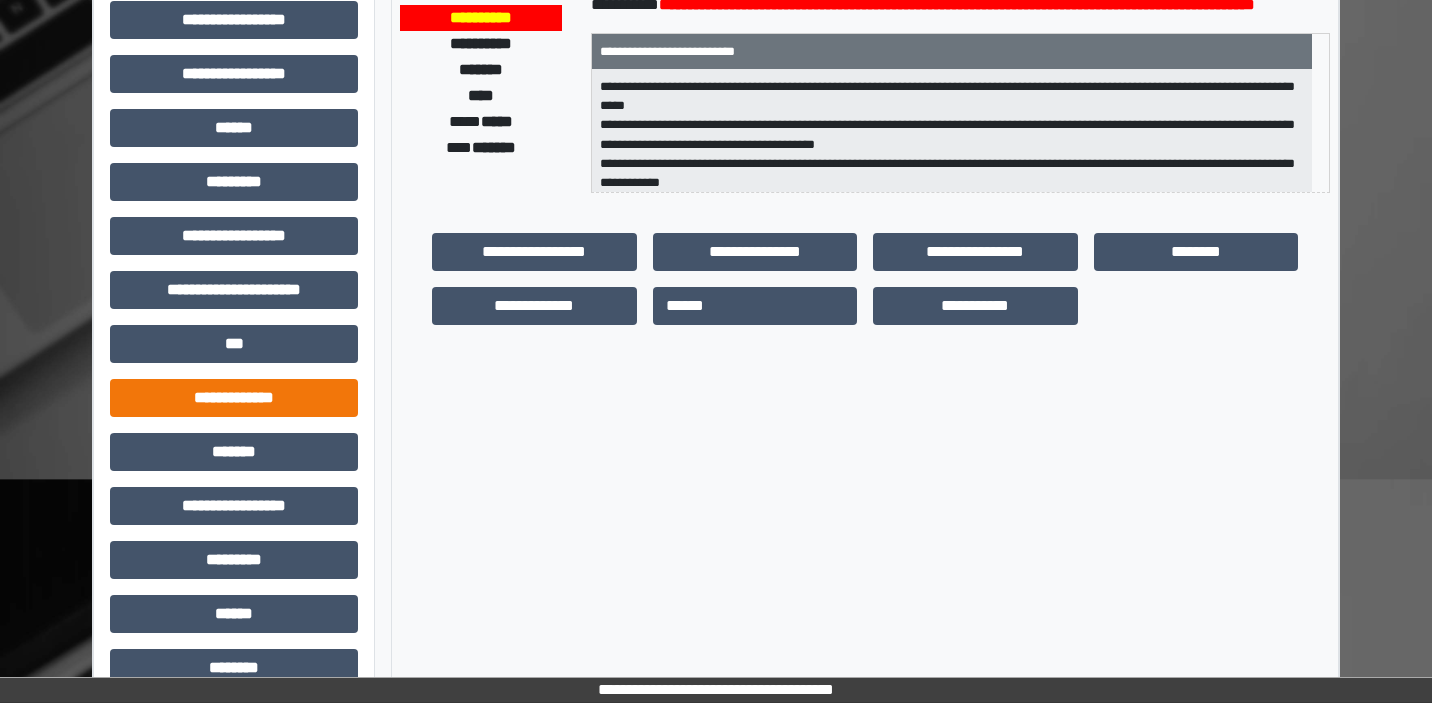 click on "**********" at bounding box center (234, 398) 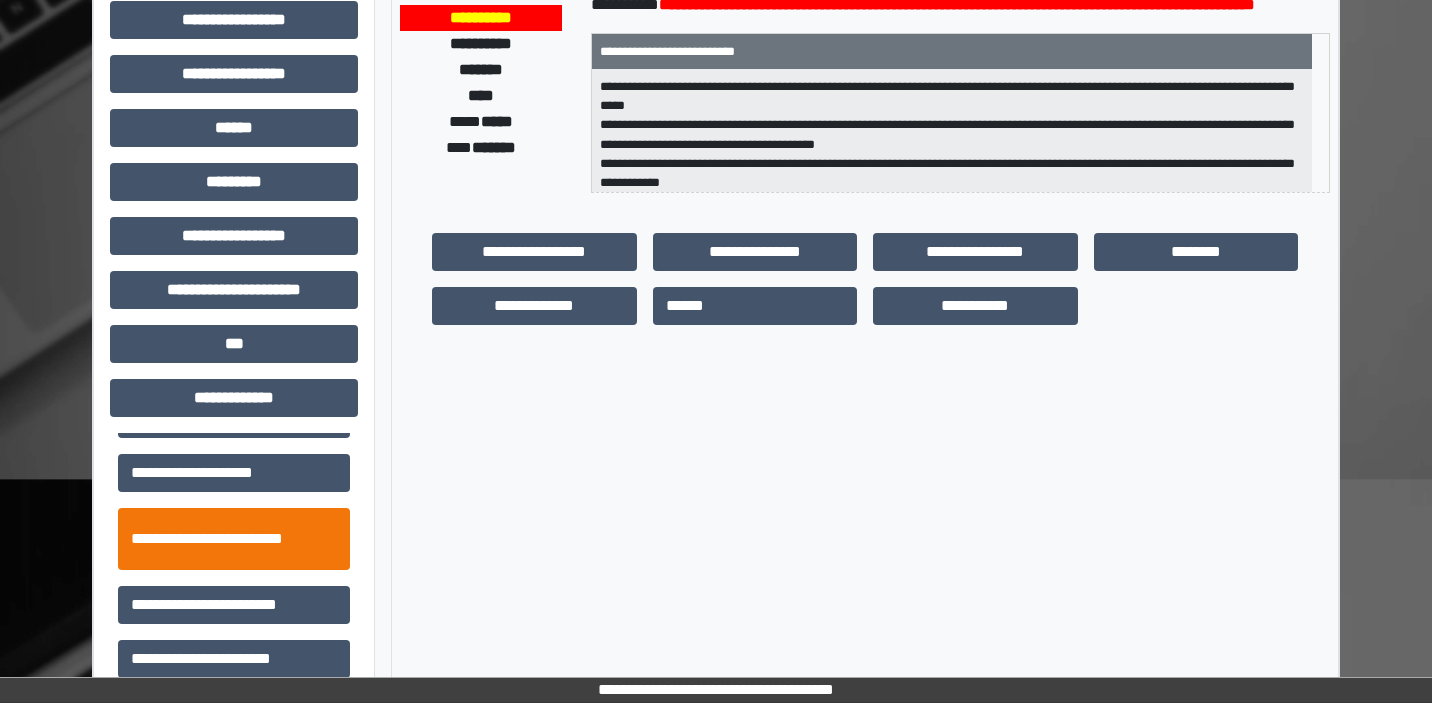scroll, scrollTop: 438, scrollLeft: 0, axis: vertical 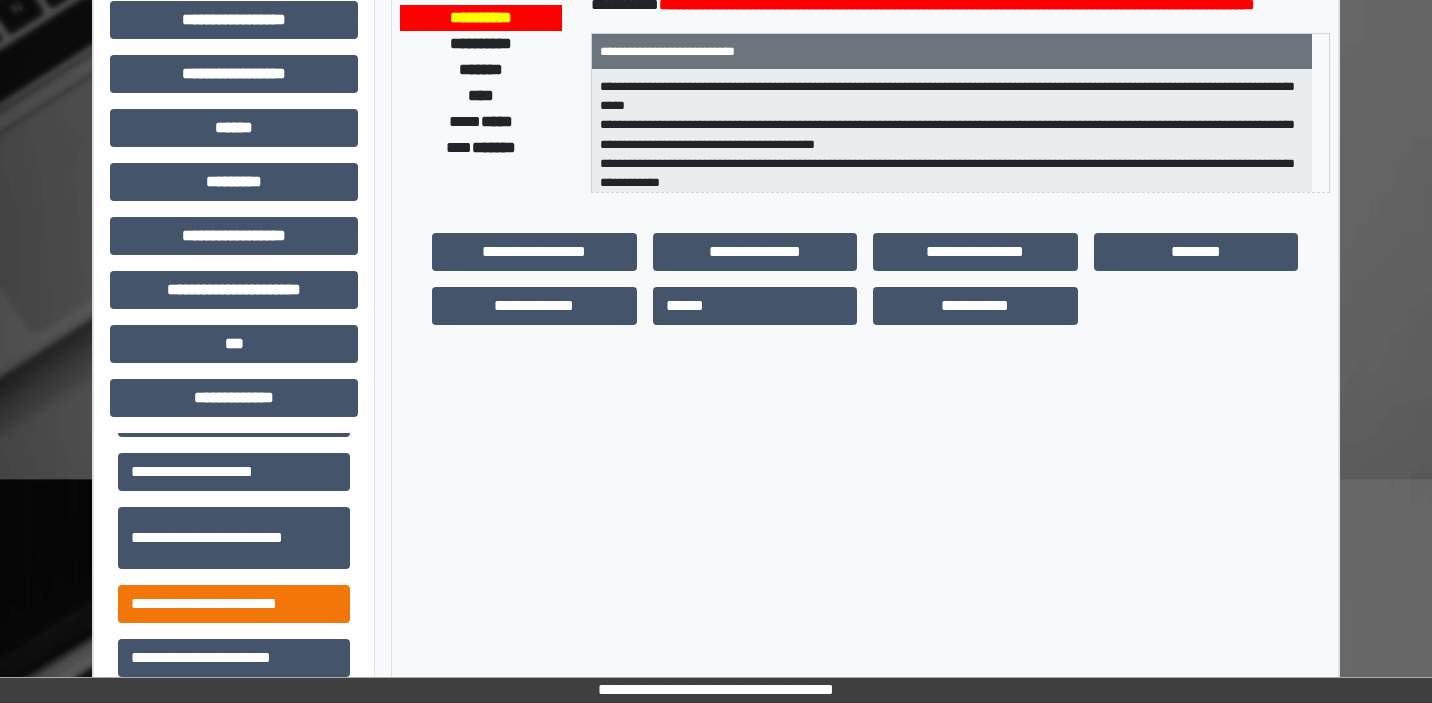 click on "**********" at bounding box center (234, 604) 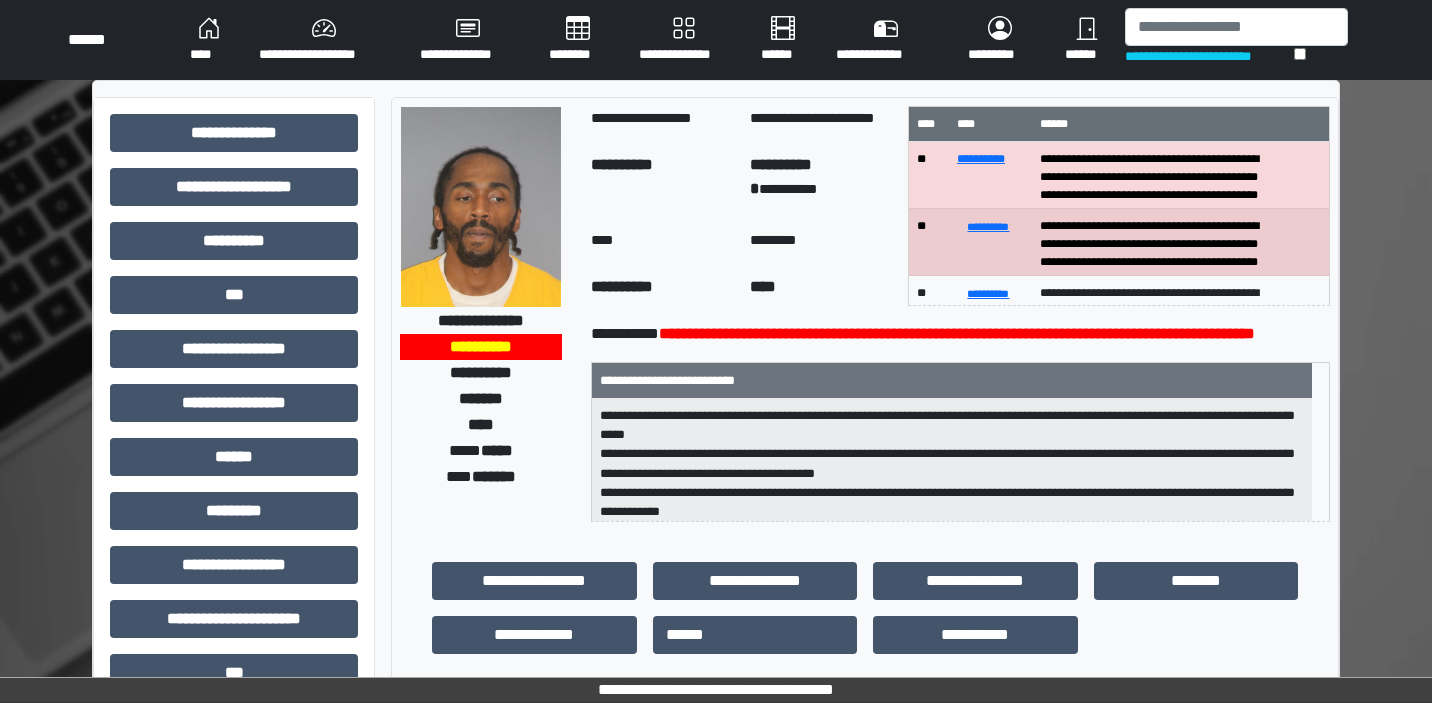 scroll, scrollTop: 0, scrollLeft: 0, axis: both 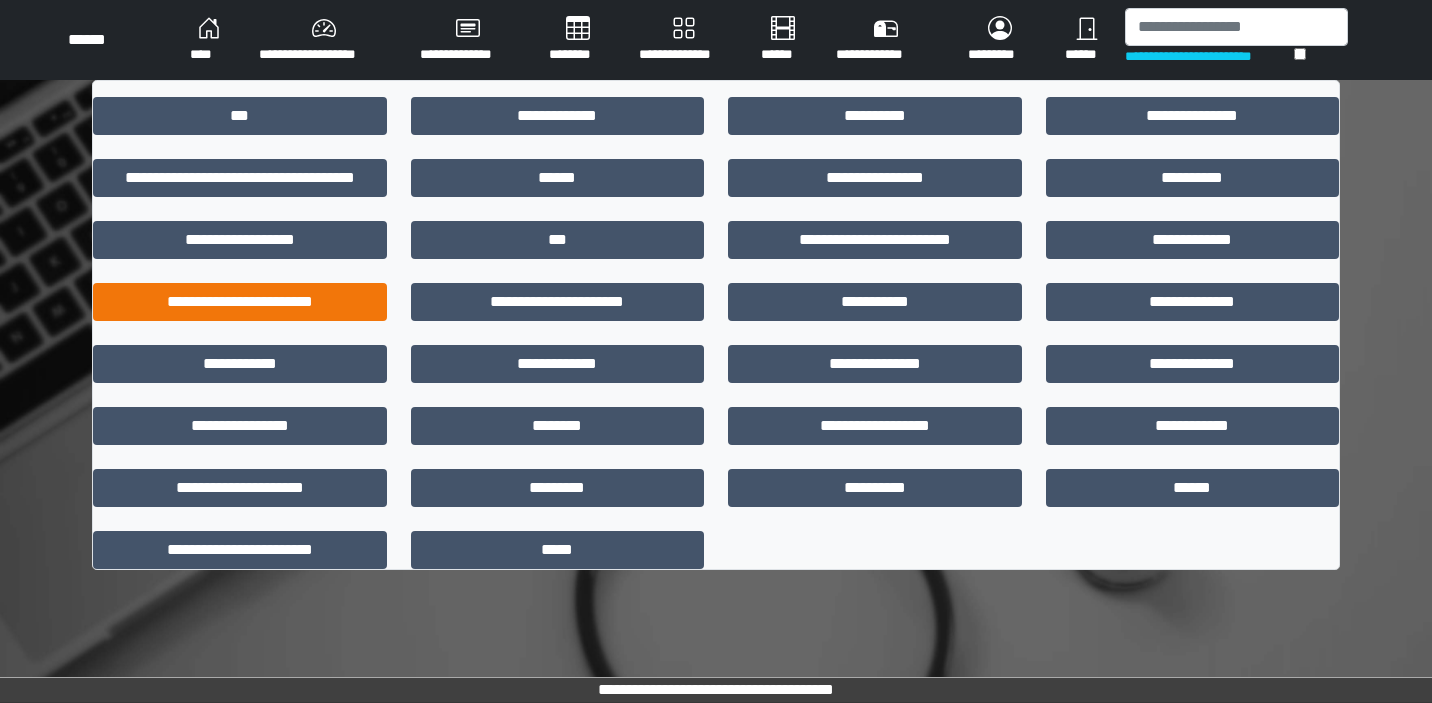 click on "**********" at bounding box center (240, 302) 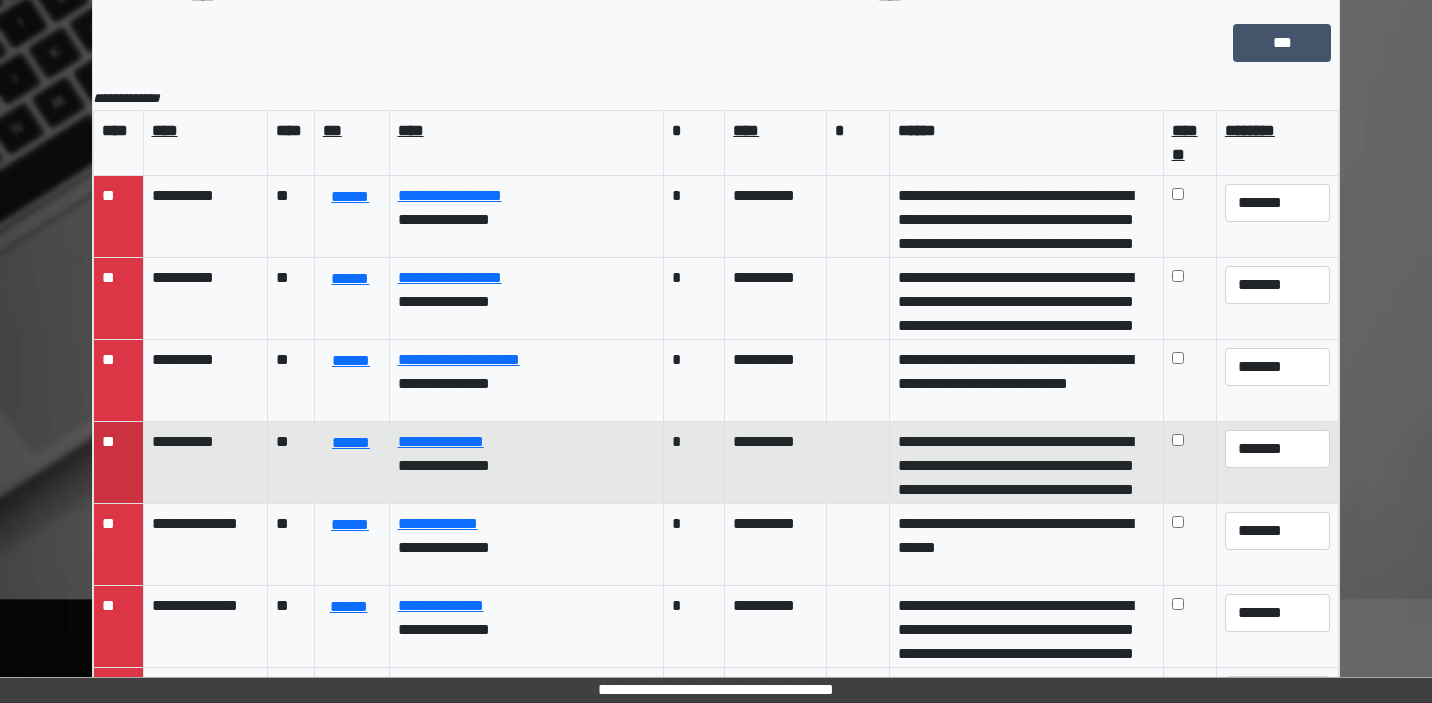 scroll, scrollTop: 209, scrollLeft: 0, axis: vertical 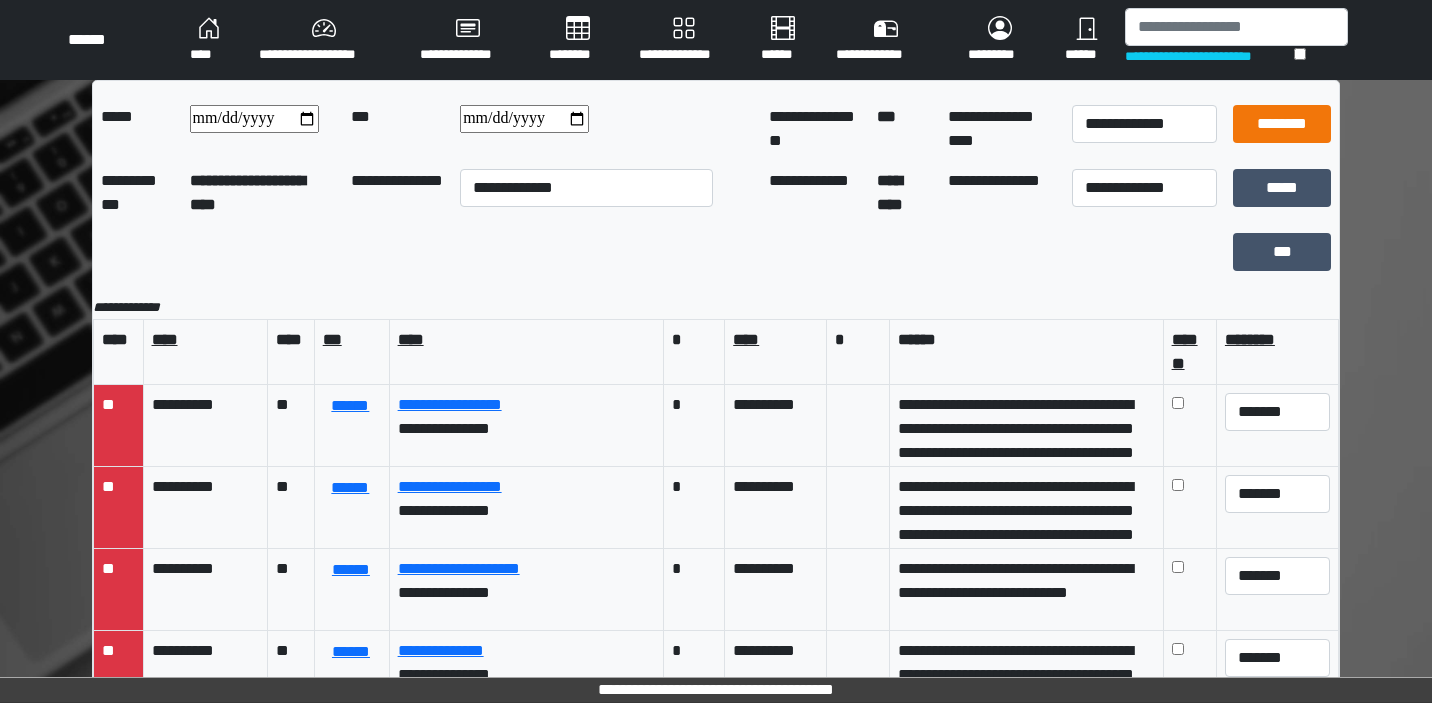 click on "********" at bounding box center (1282, 124) 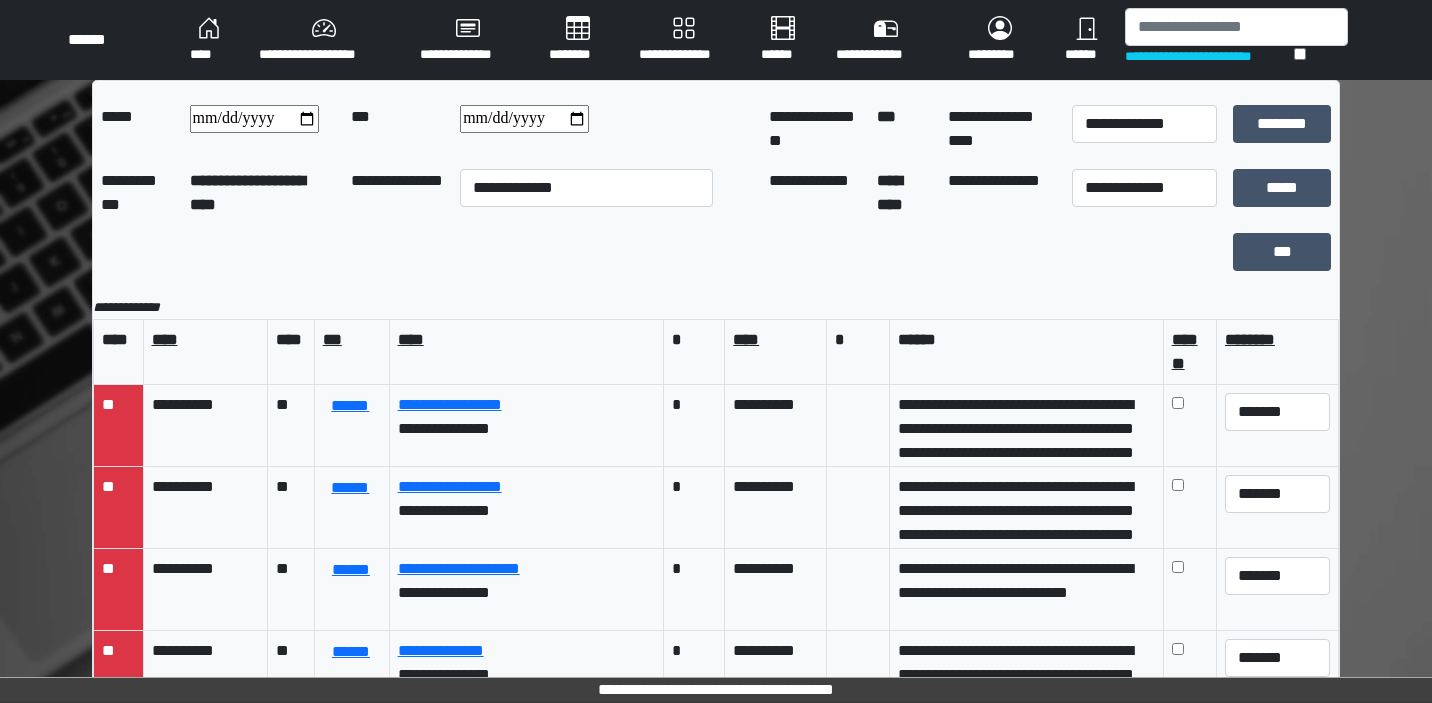 click on "********" at bounding box center (578, 40) 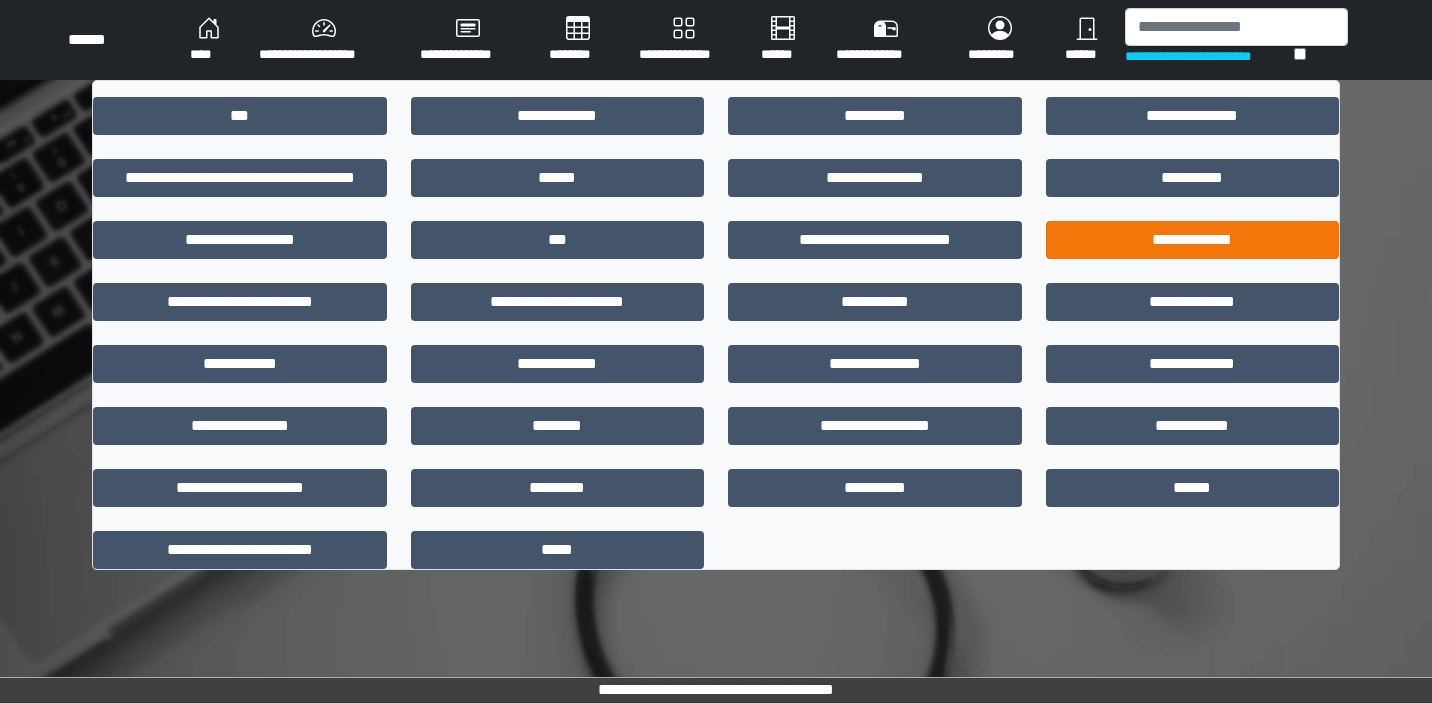 click on "**********" at bounding box center (1193, 240) 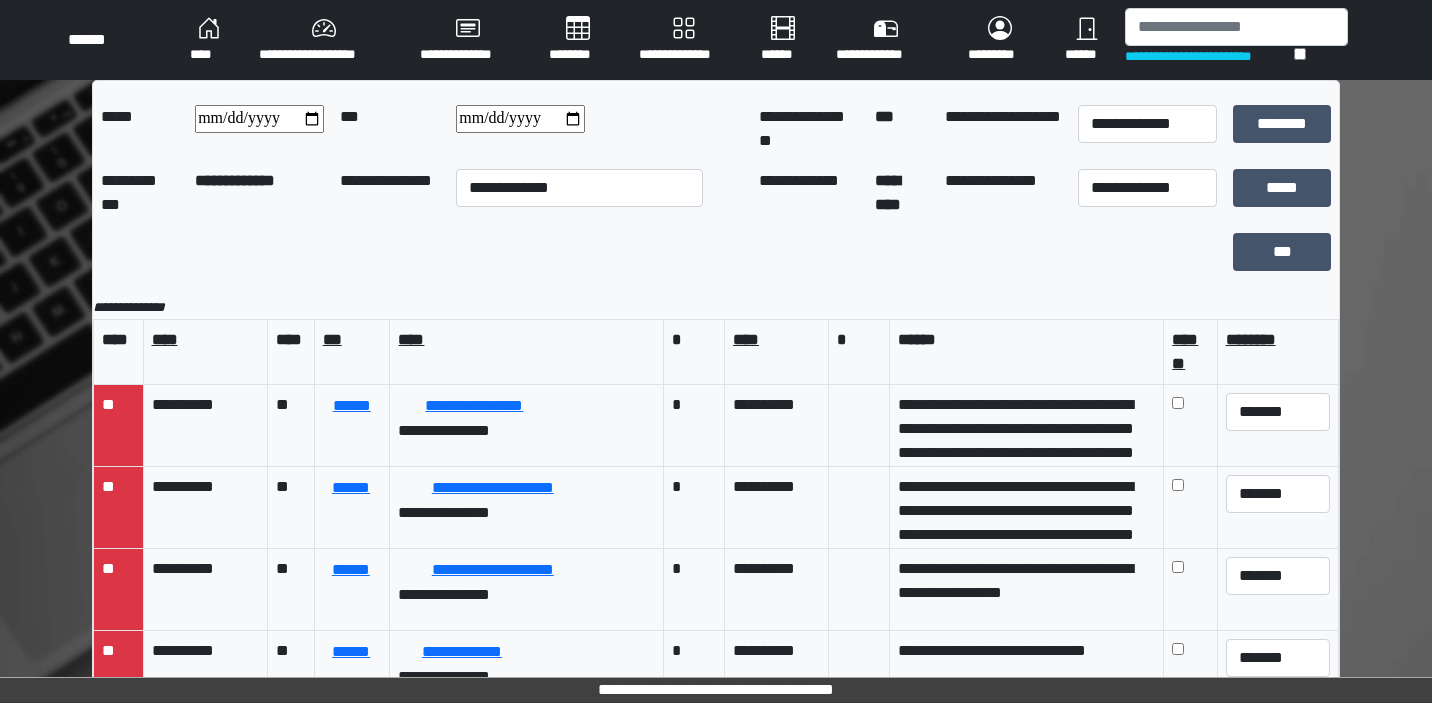 click at bounding box center (520, 119) 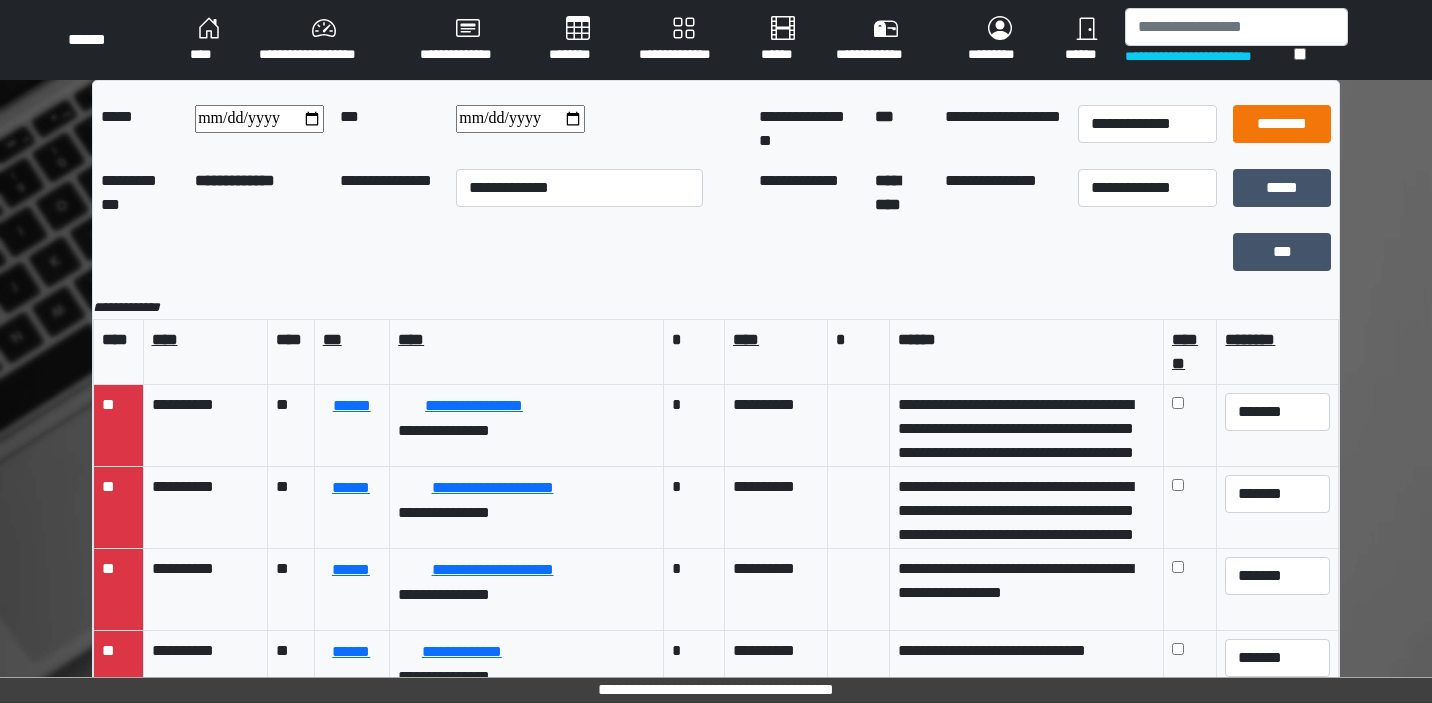 click on "********" at bounding box center (1282, 124) 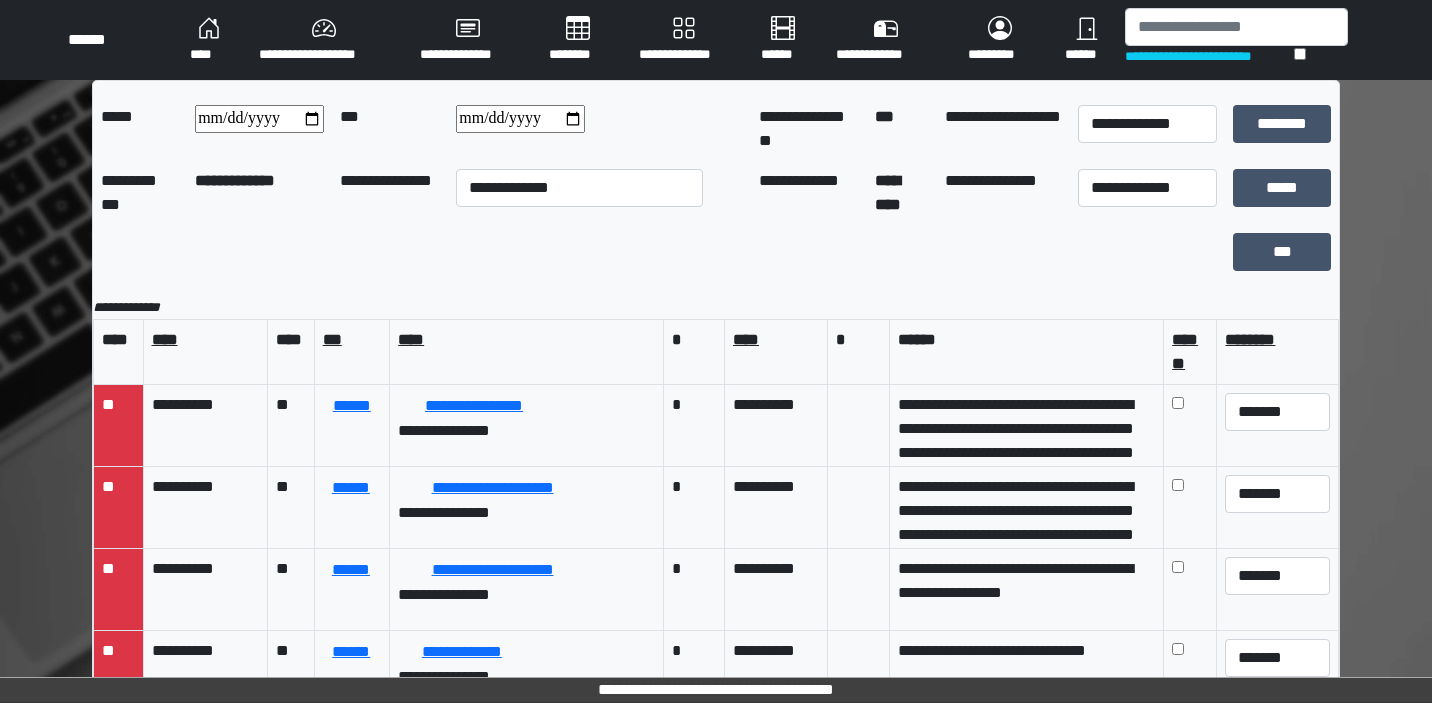 click on "**********" at bounding box center (520, 119) 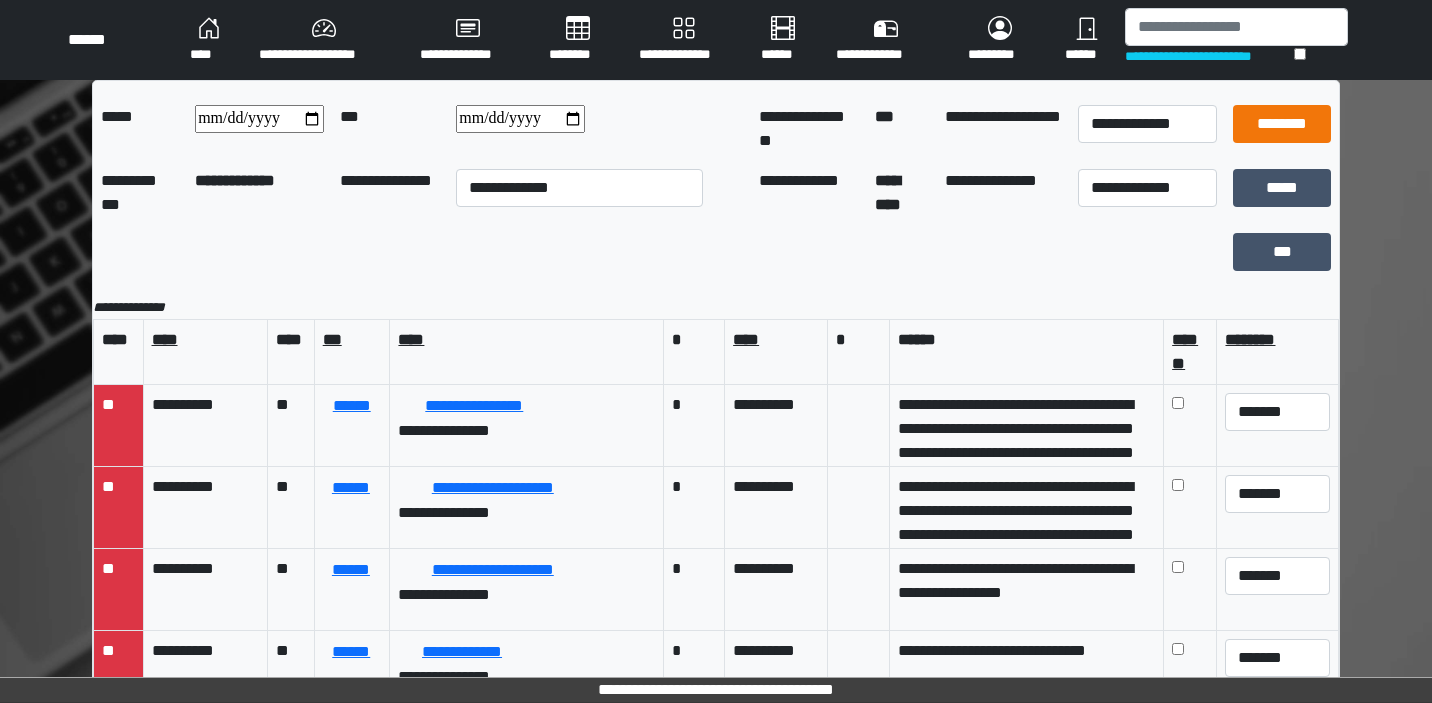 click on "********" at bounding box center (1282, 124) 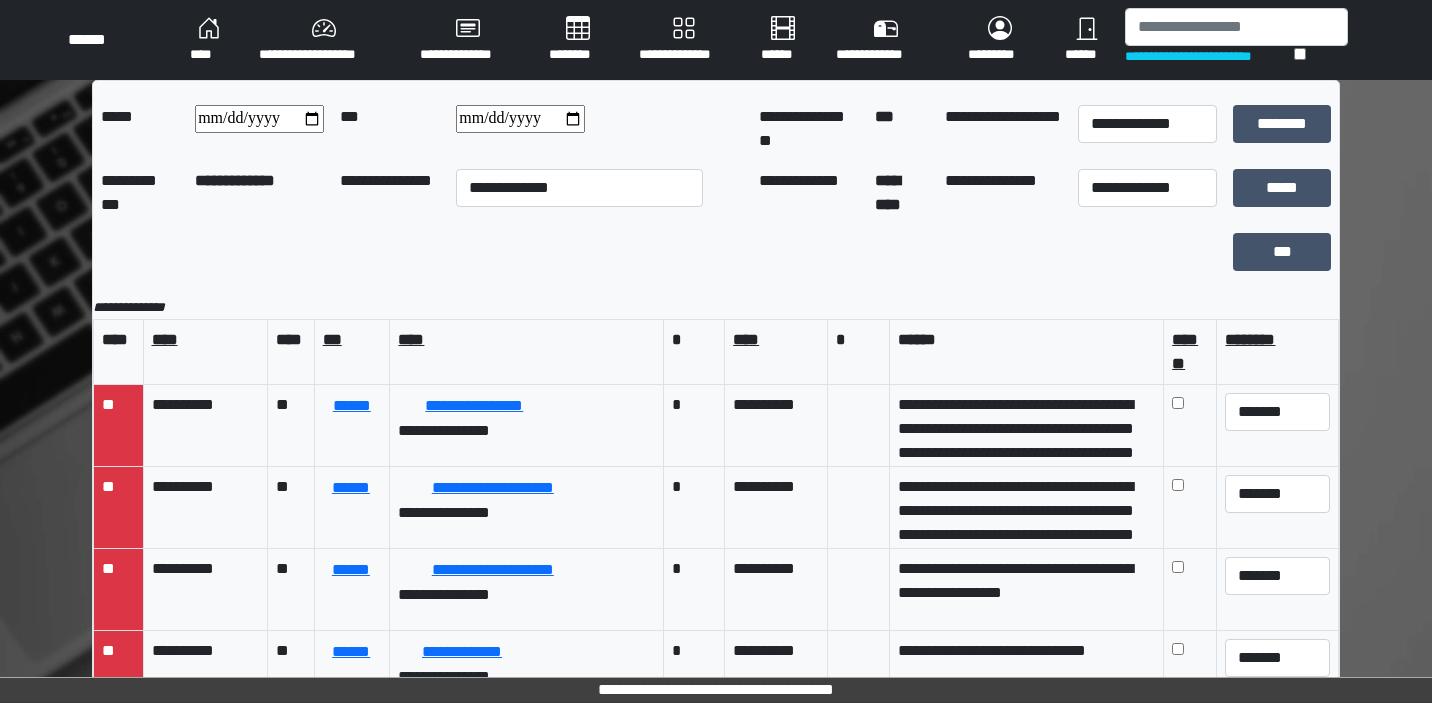 click on "**********" at bounding box center [520, 119] 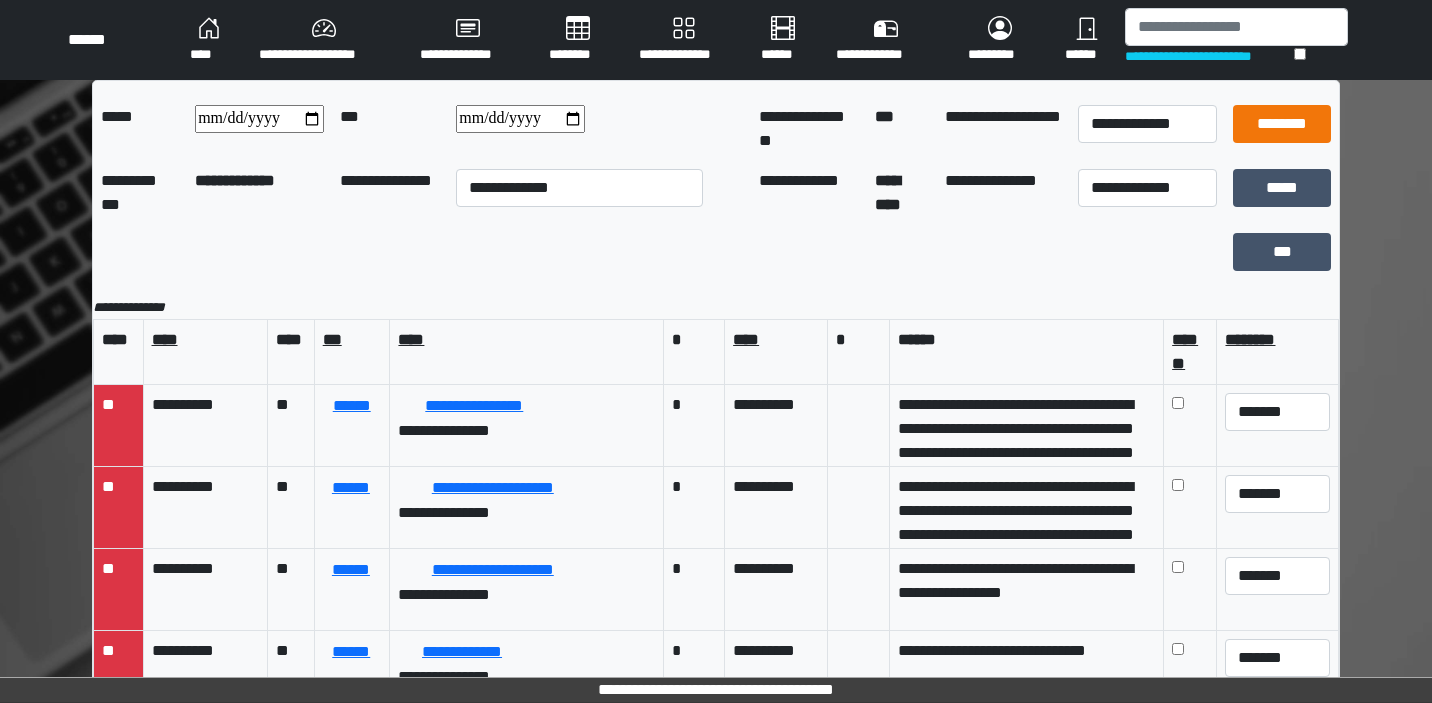 click on "********" at bounding box center (1282, 124) 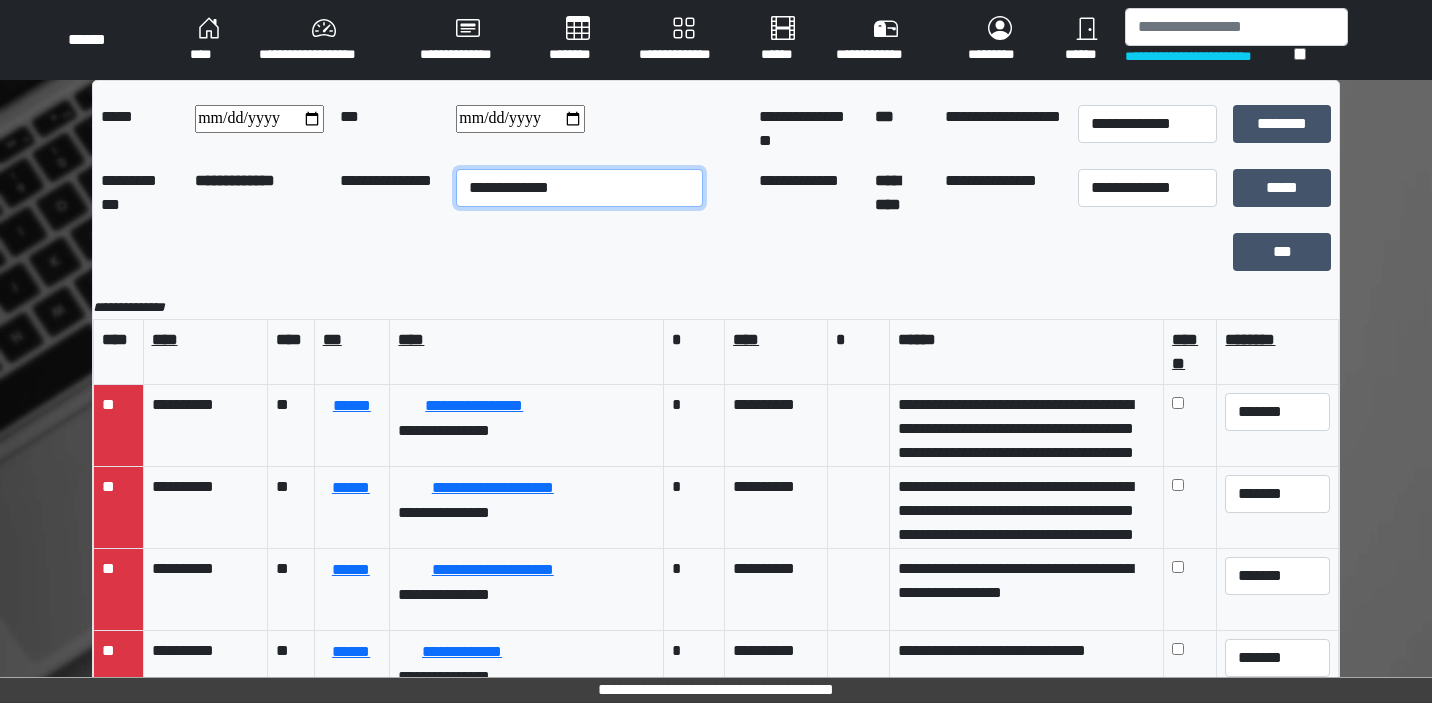 select on "**" 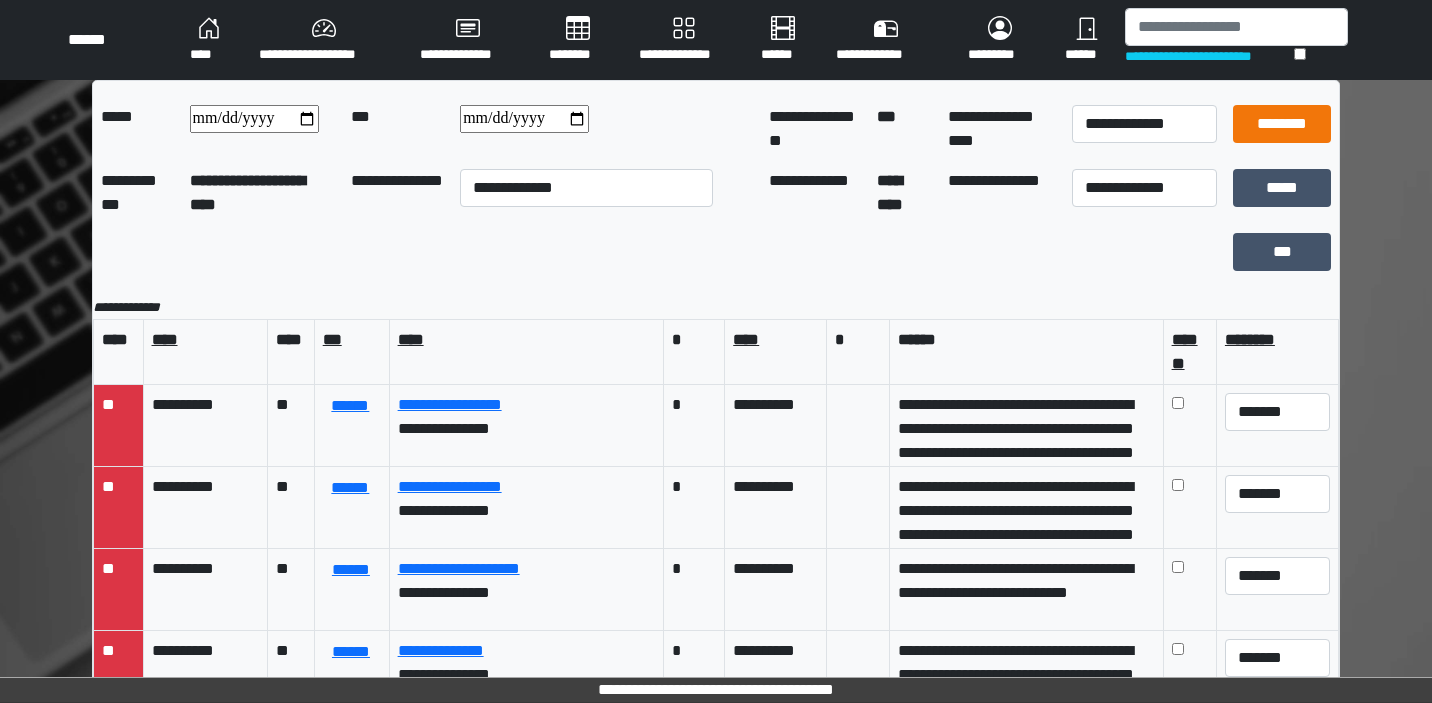 click on "********" at bounding box center [1282, 124] 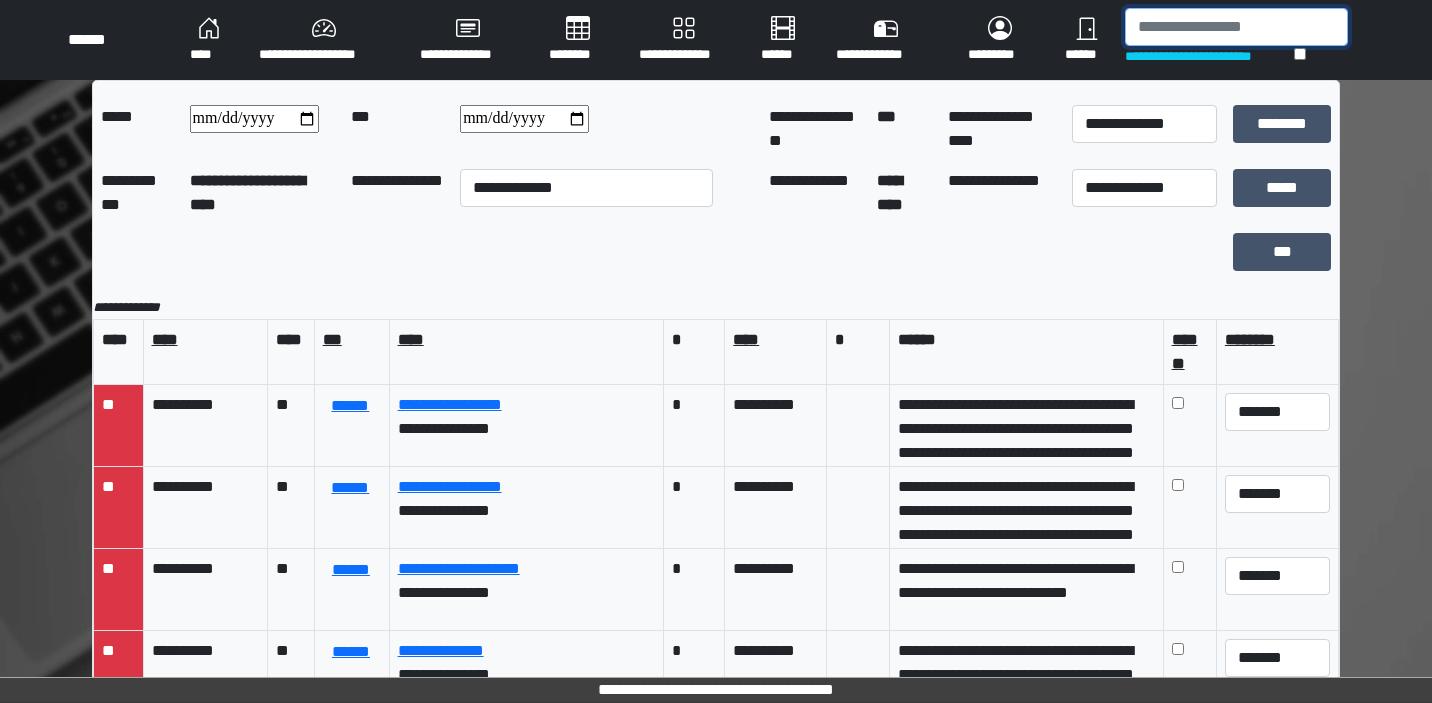 click at bounding box center [1236, 27] 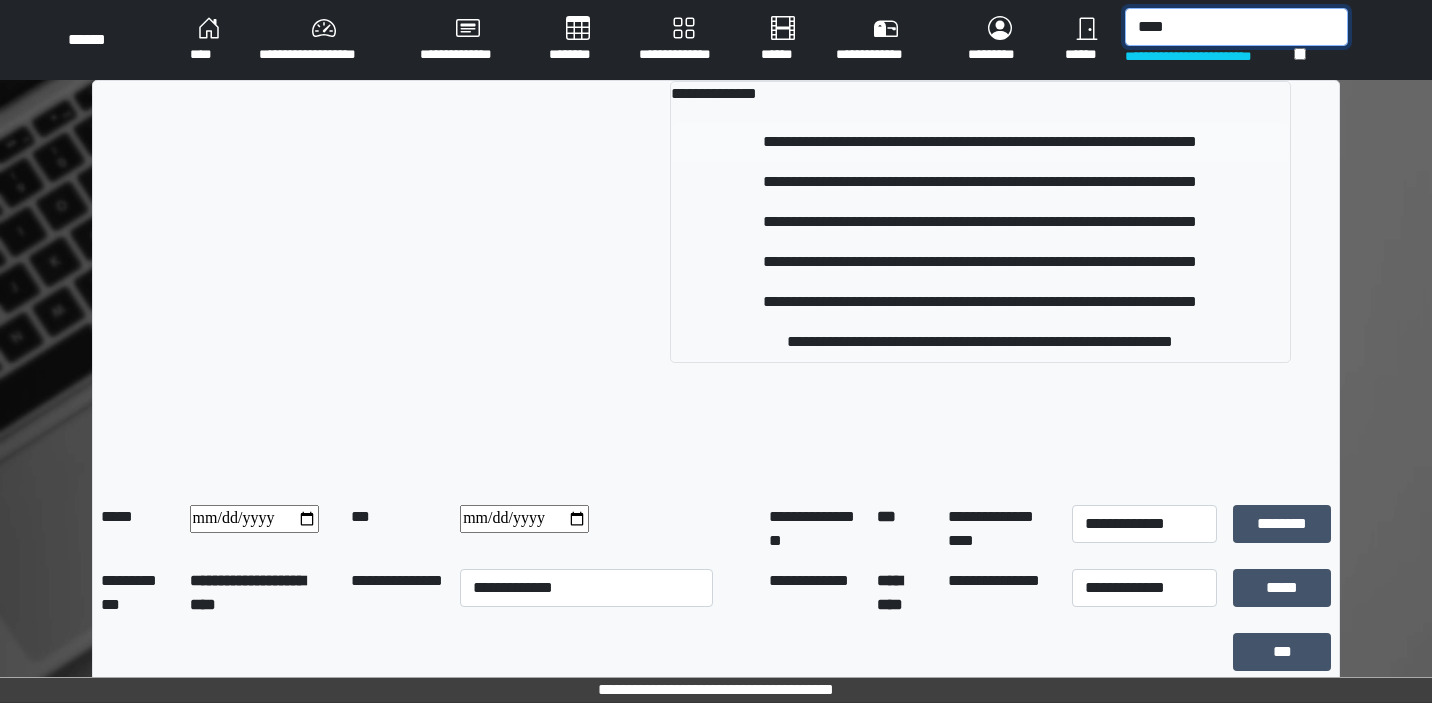 type on "****" 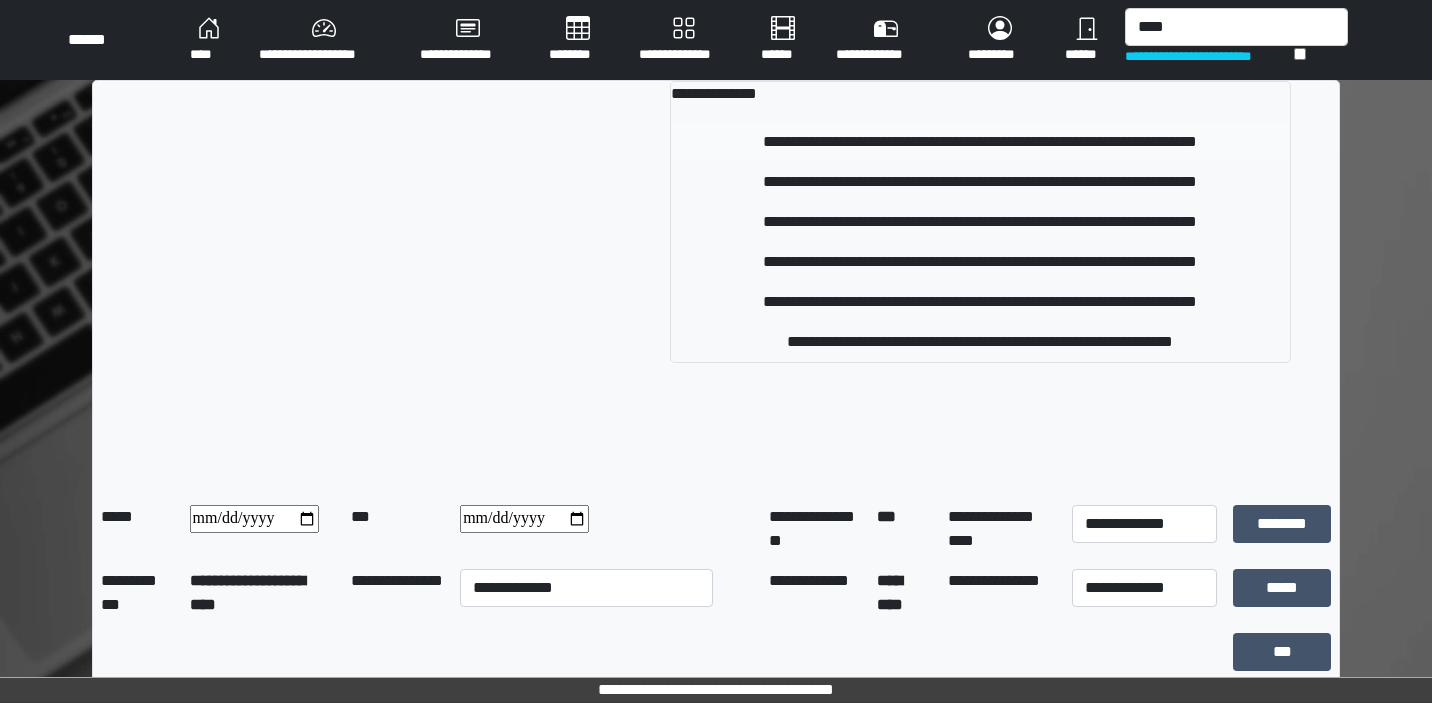 click on "**********" at bounding box center (980, 142) 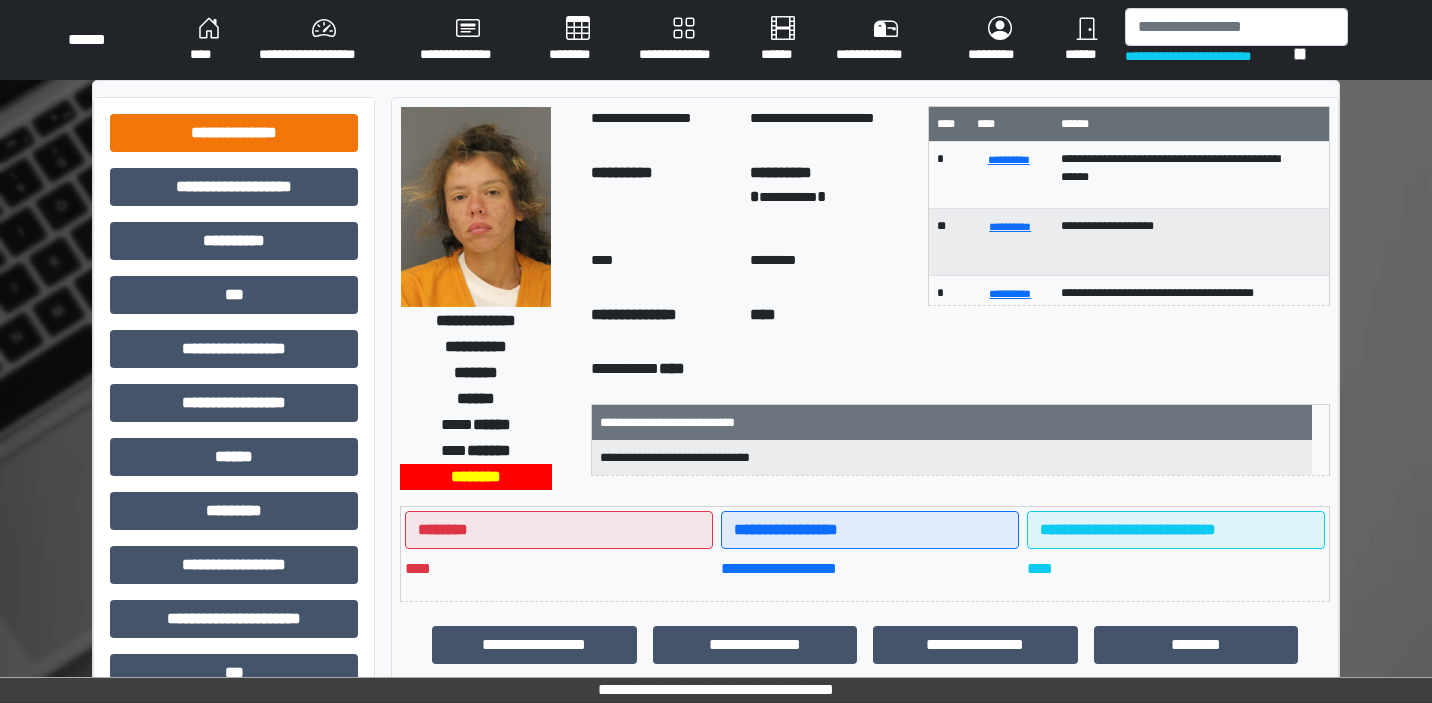 click on "**********" at bounding box center (234, 133) 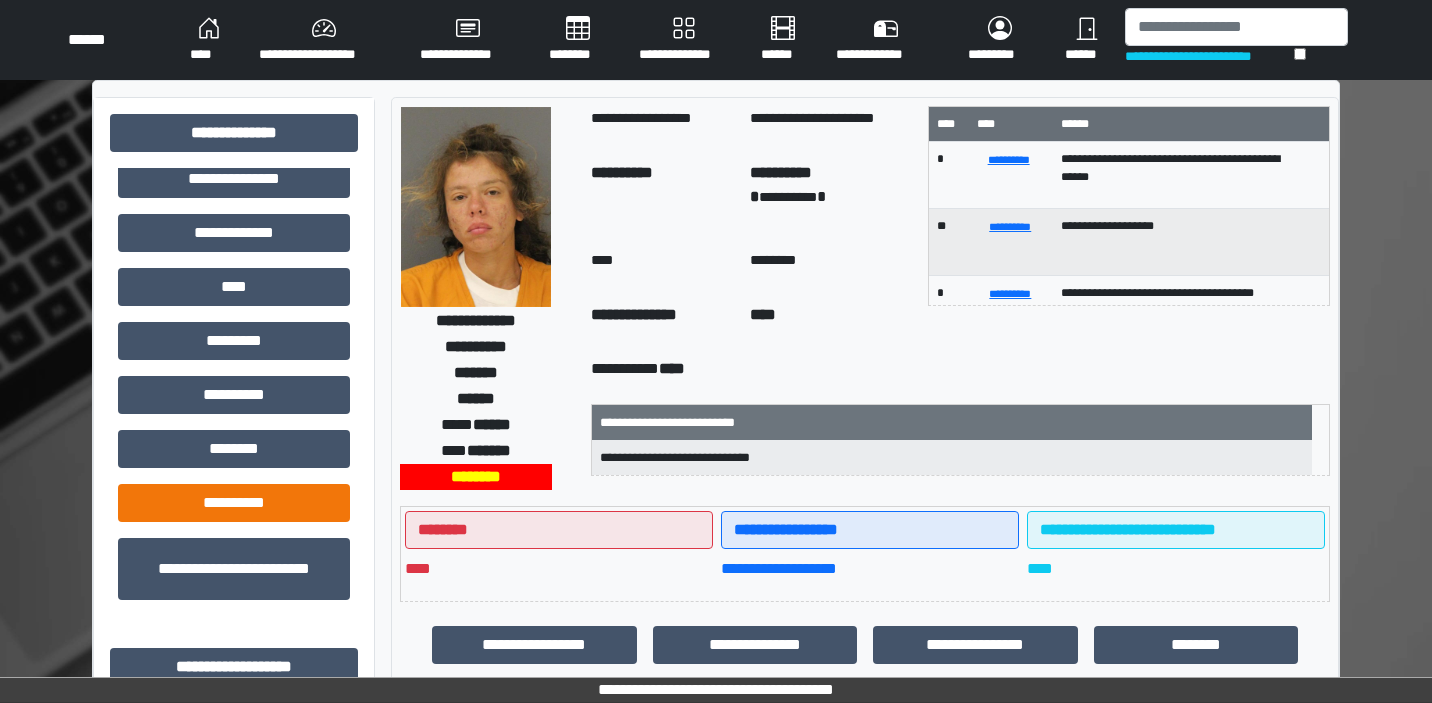 scroll, scrollTop: 580, scrollLeft: 0, axis: vertical 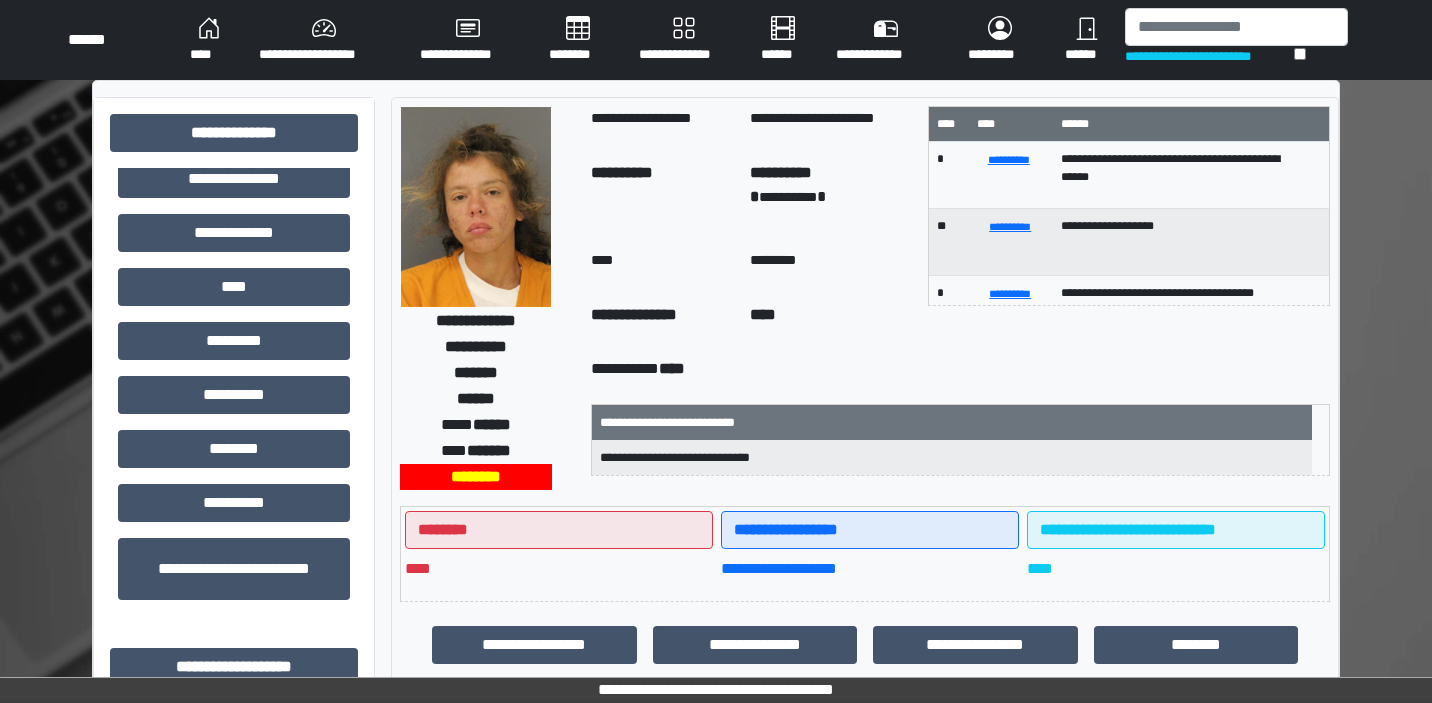 click on "********" at bounding box center [578, 40] 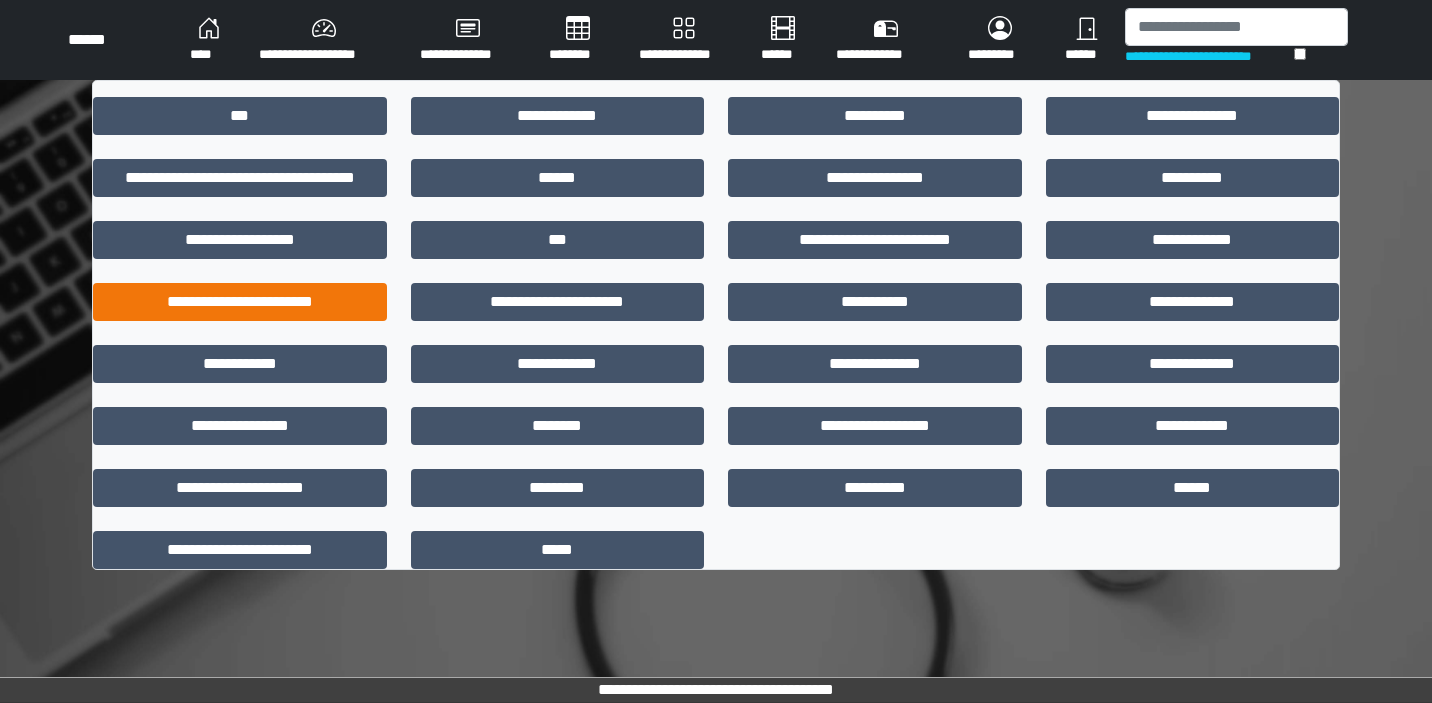 click on "**********" at bounding box center [240, 302] 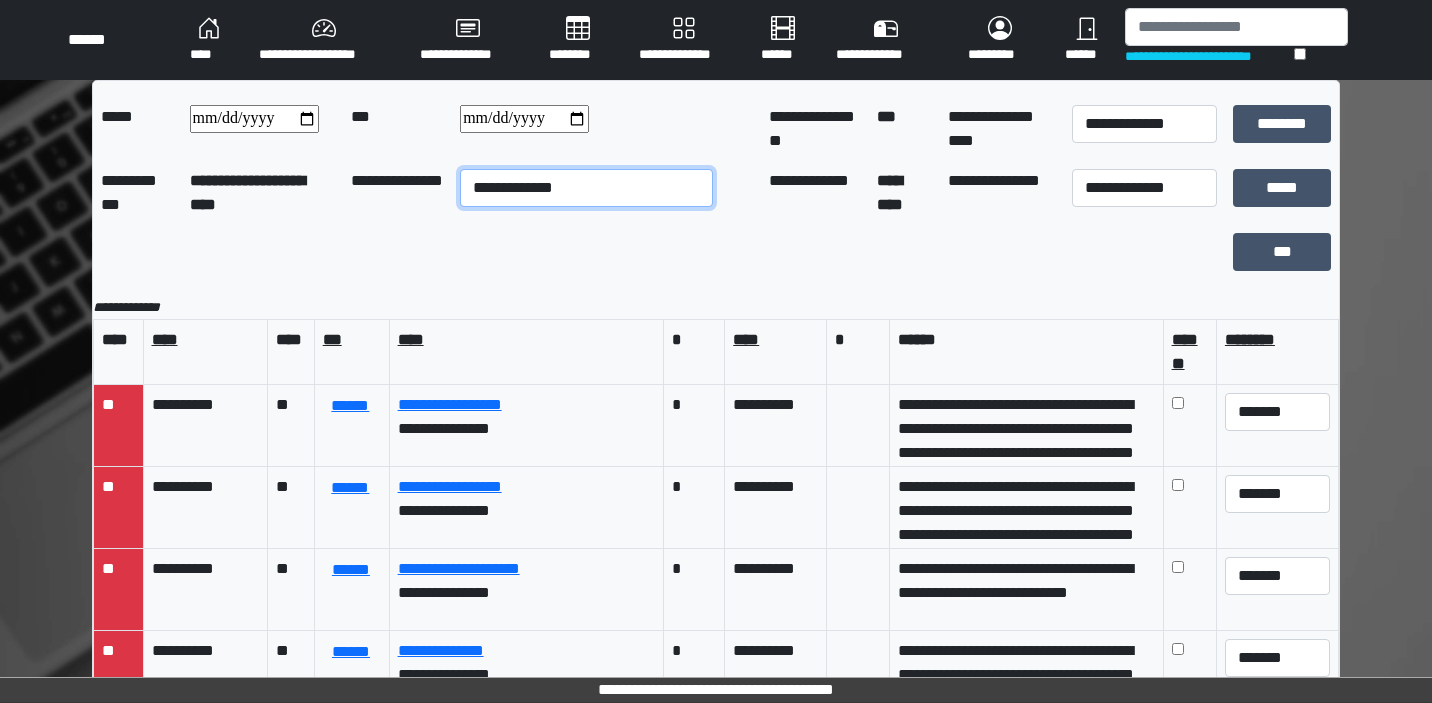select on "*" 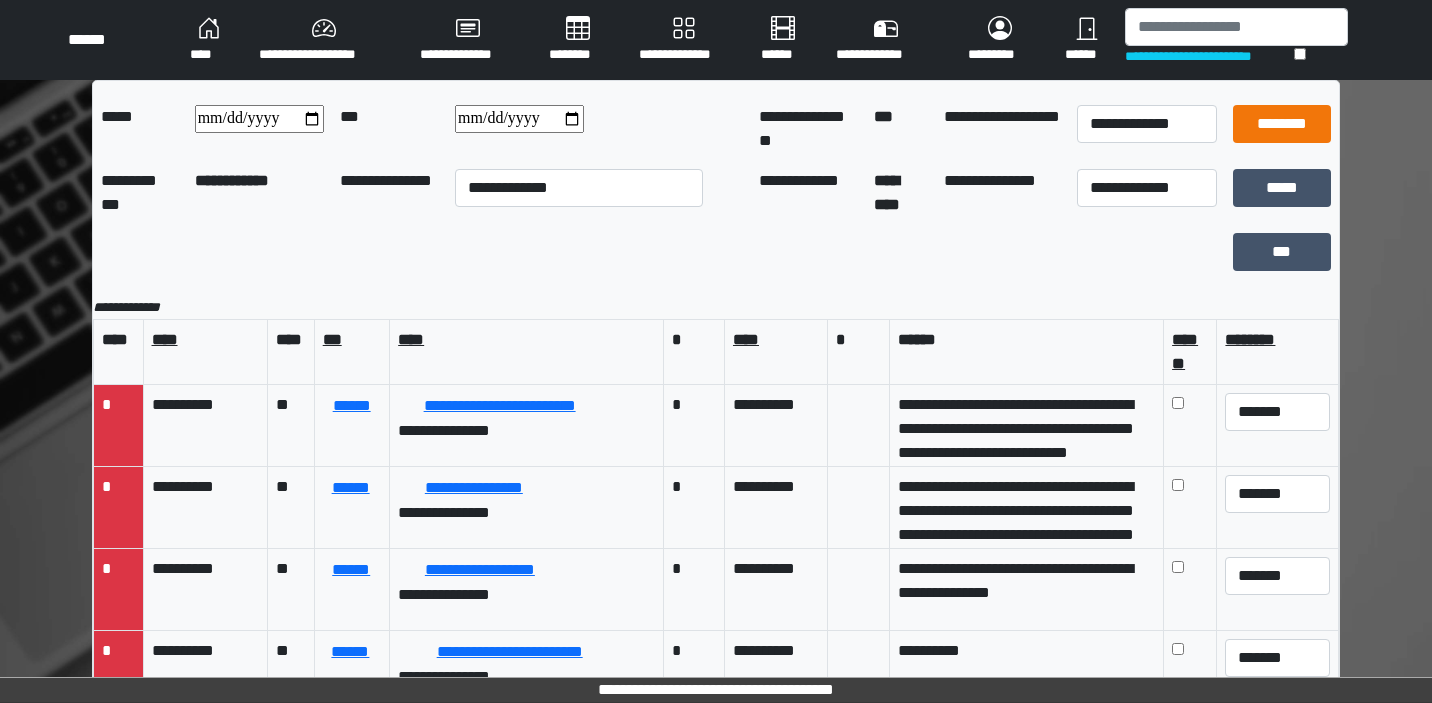 click on "********" at bounding box center (1282, 124) 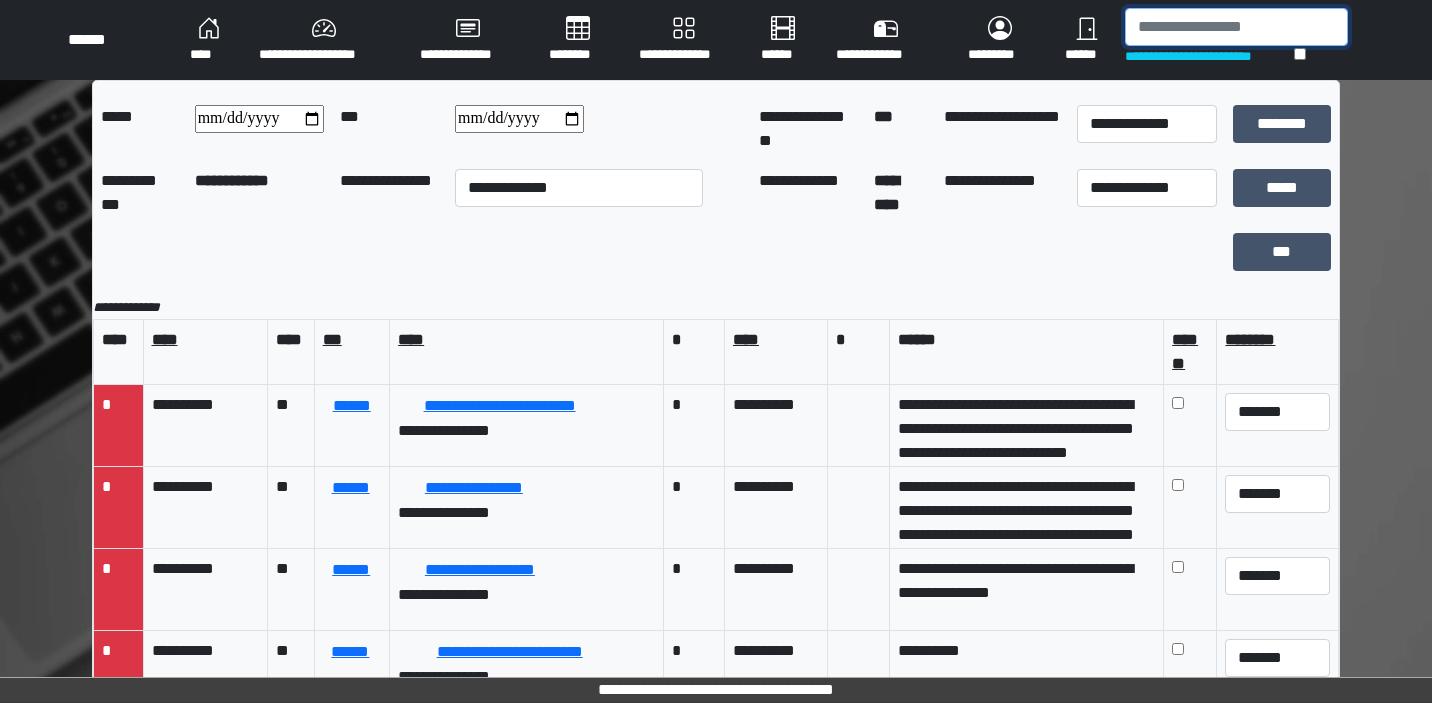 click at bounding box center (1236, 27) 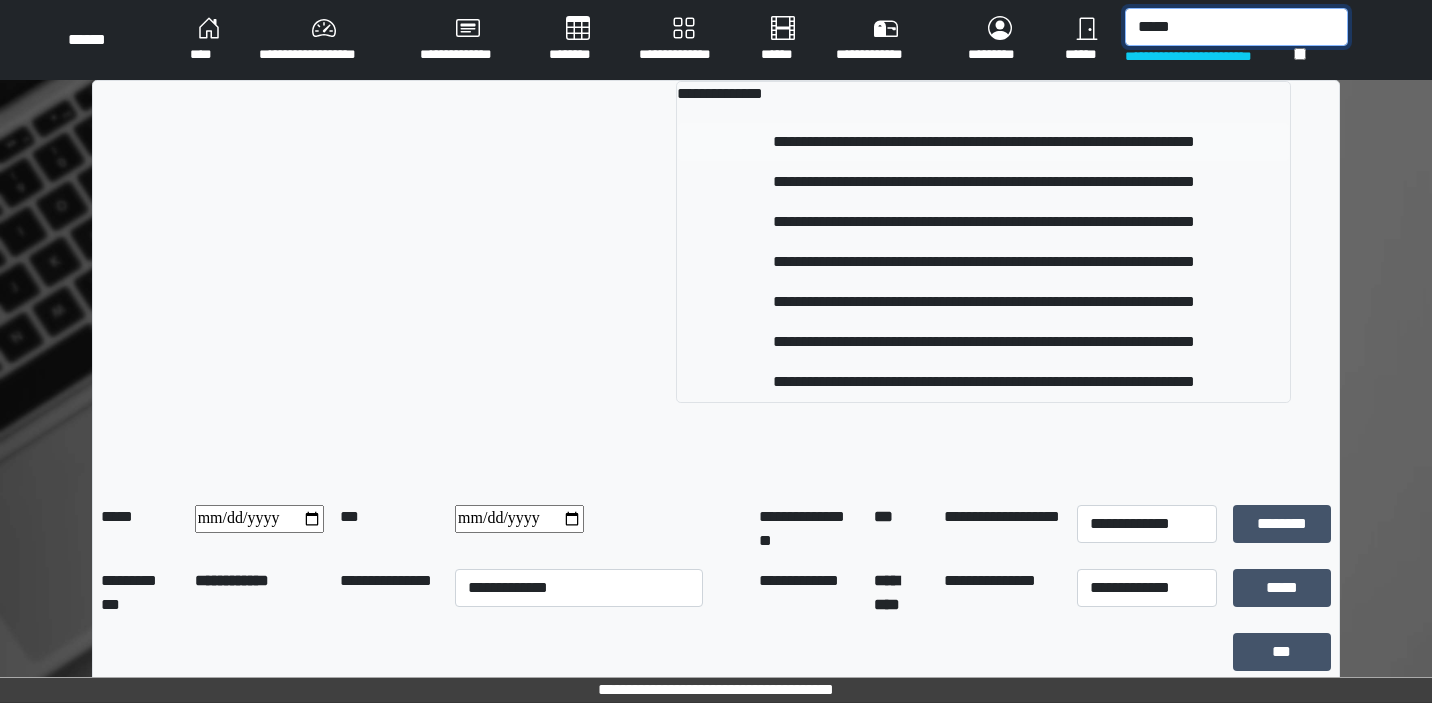 type on "*****" 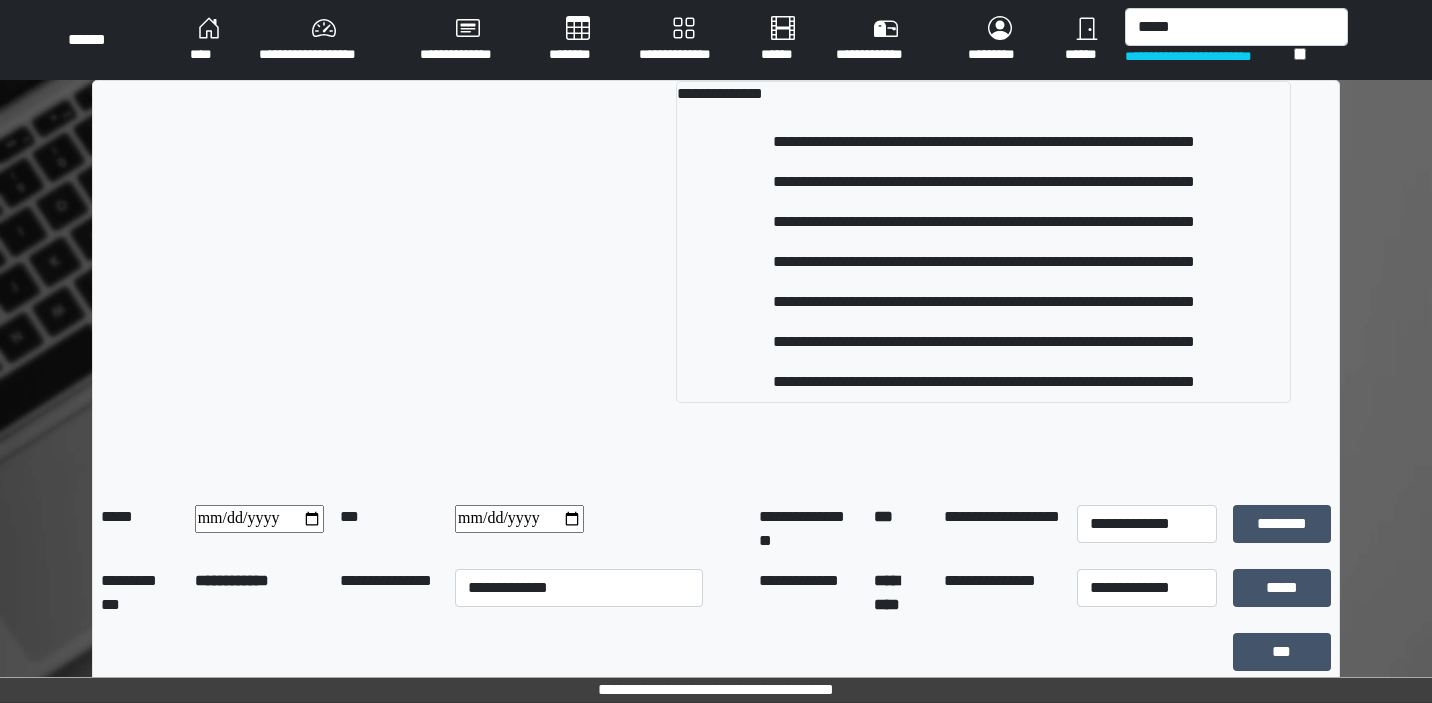 drag, startPoint x: 1192, startPoint y: 130, endPoint x: 1173, endPoint y: 153, distance: 29.832869 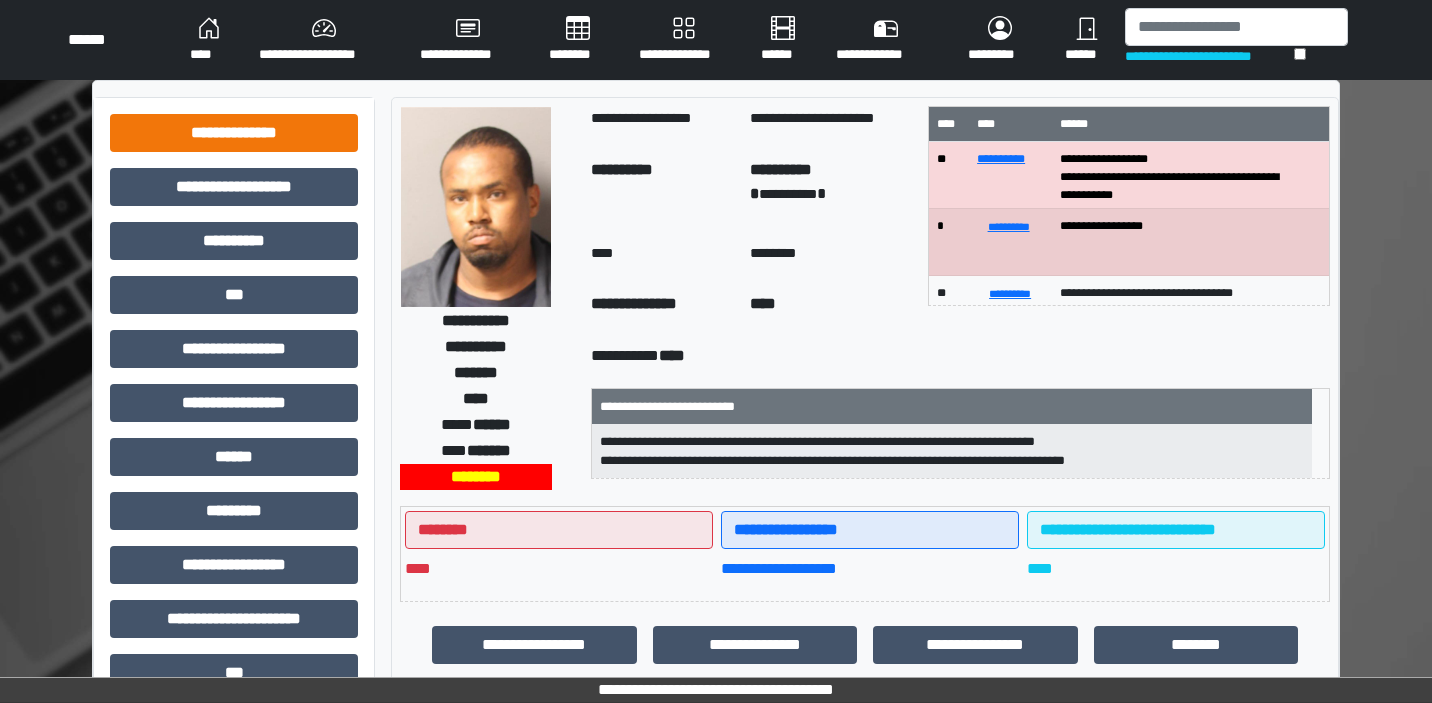 click on "**********" at bounding box center [234, 133] 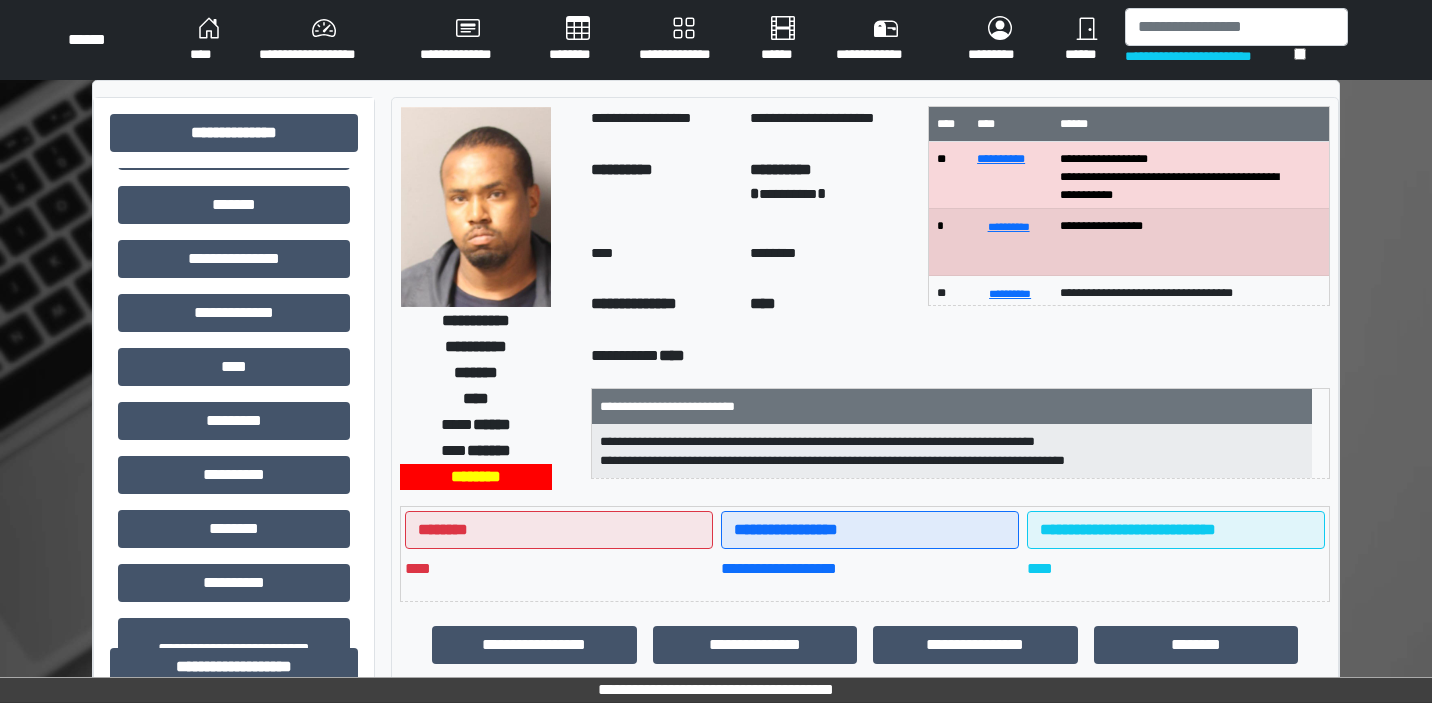 scroll, scrollTop: 531, scrollLeft: 0, axis: vertical 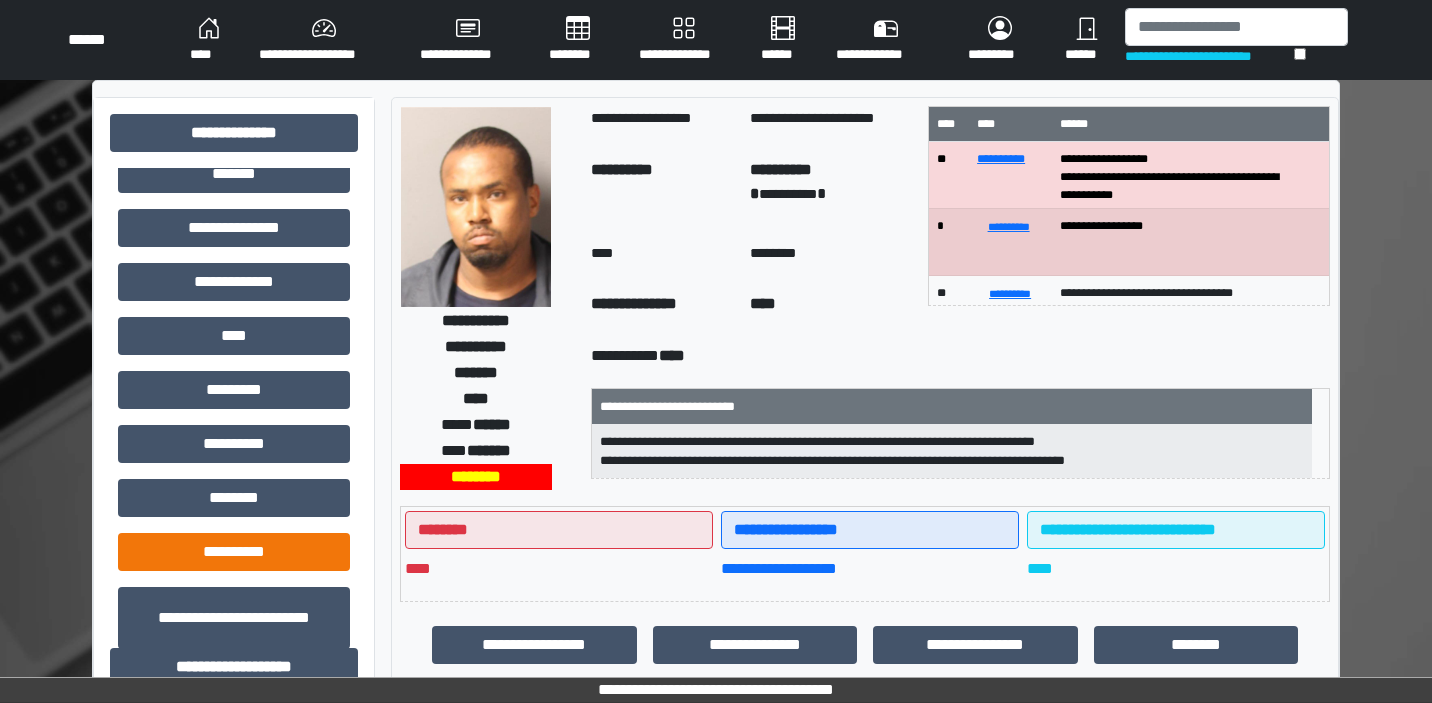 click on "**********" at bounding box center (234, 552) 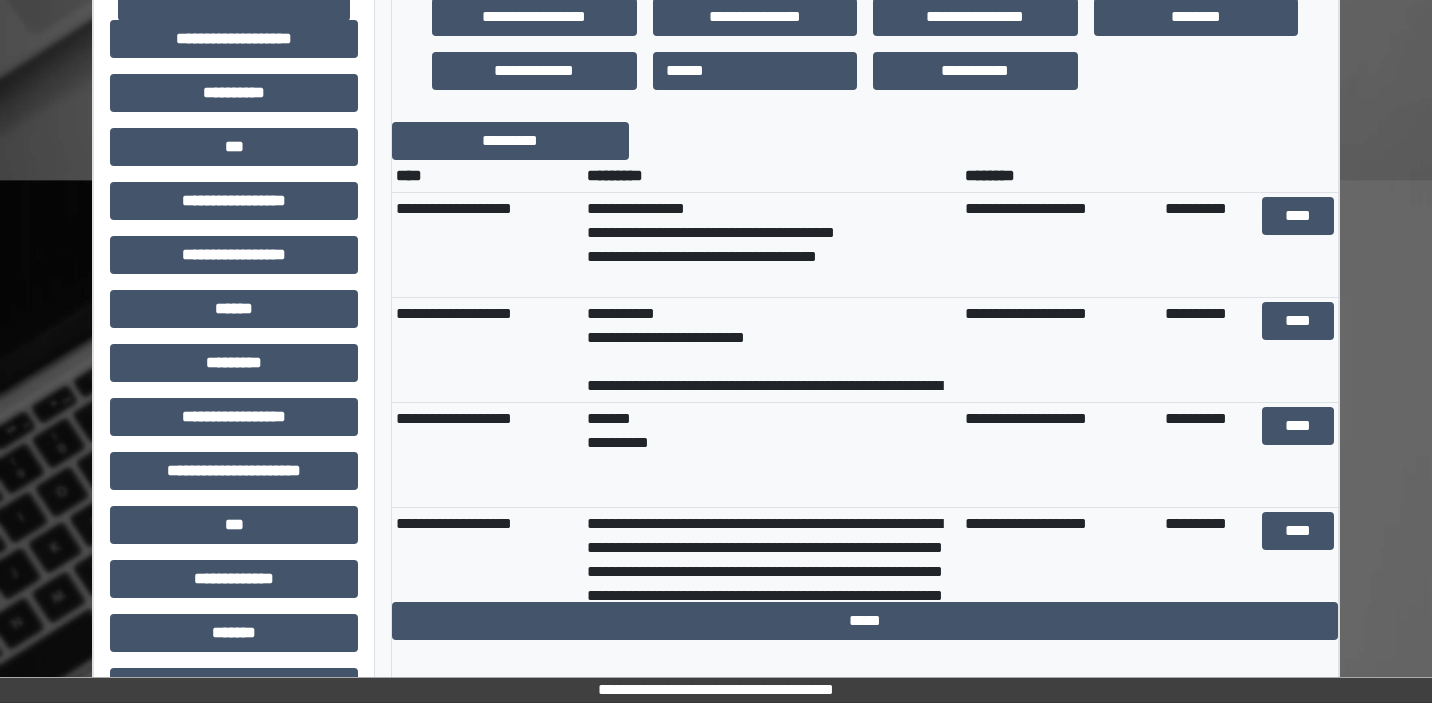 scroll, scrollTop: 629, scrollLeft: 0, axis: vertical 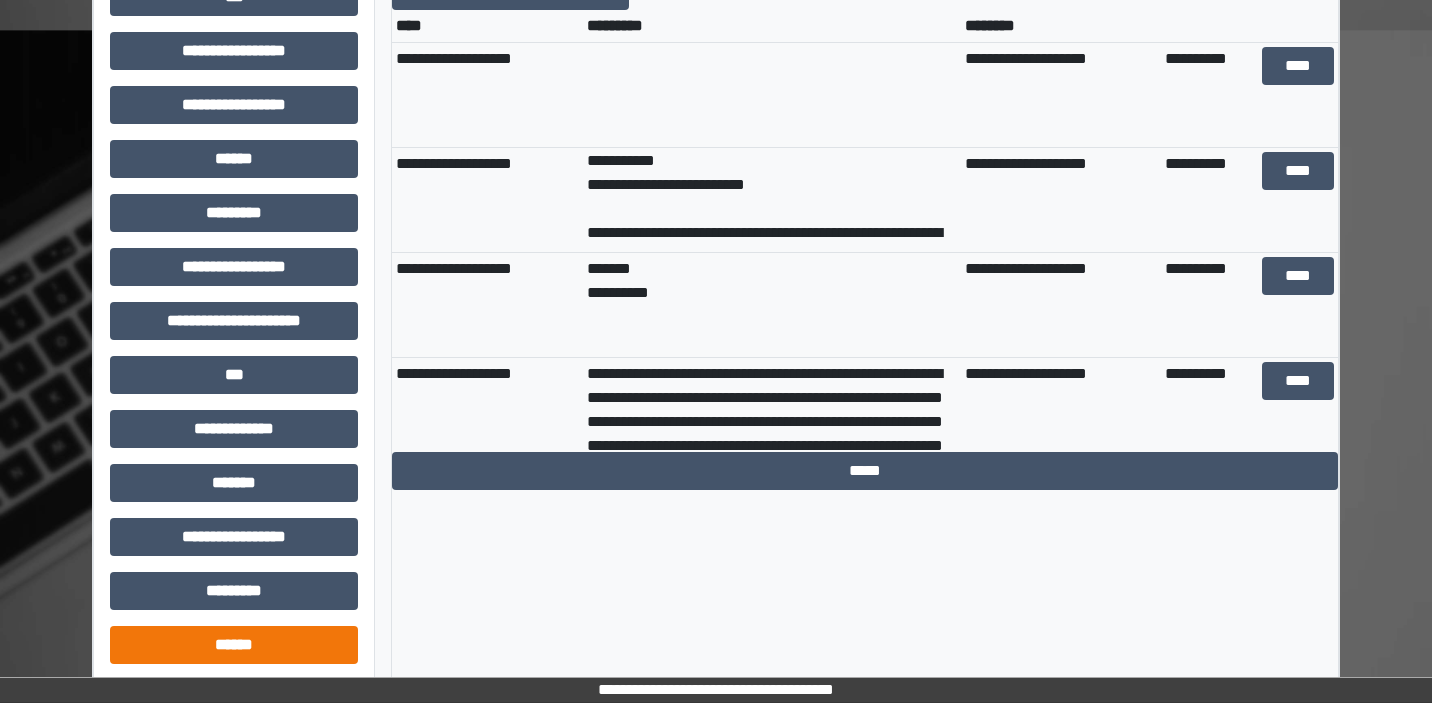 click on "******" at bounding box center [234, 645] 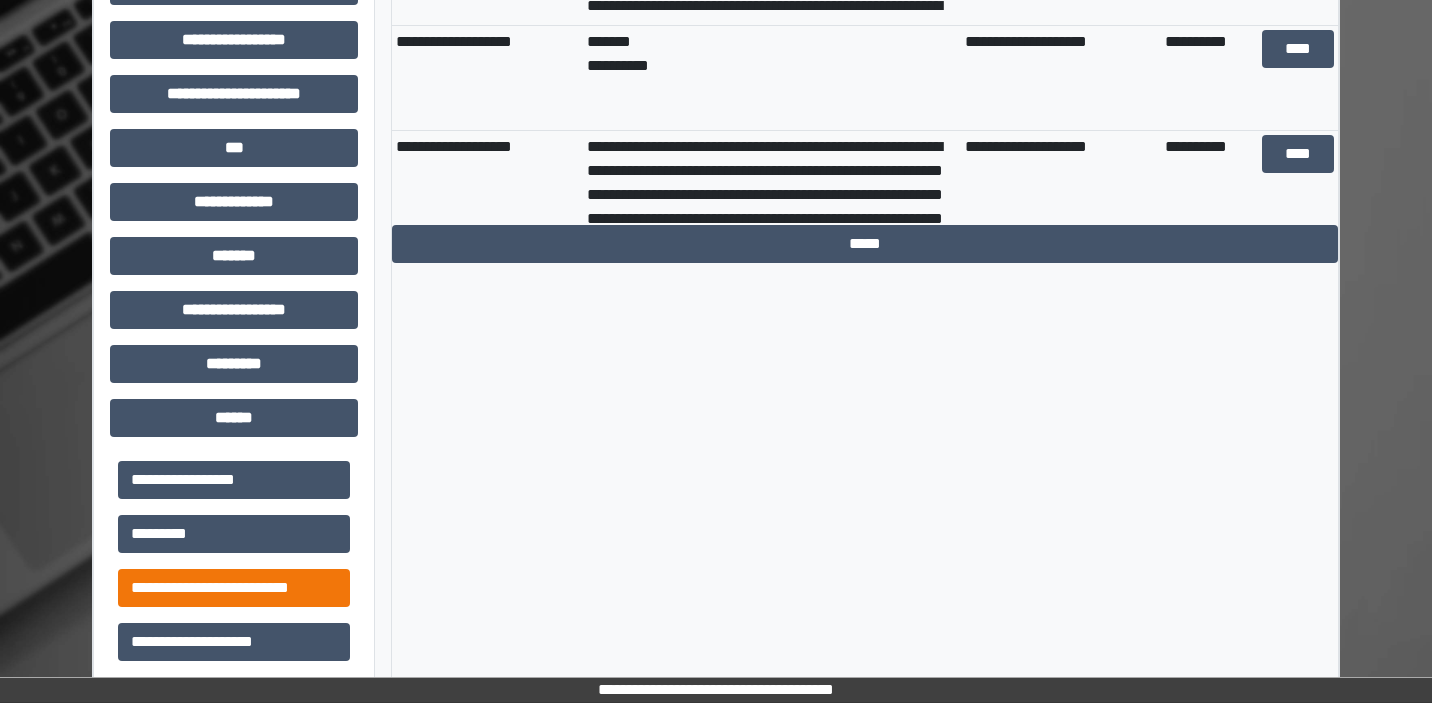 scroll, scrollTop: 1019, scrollLeft: 0, axis: vertical 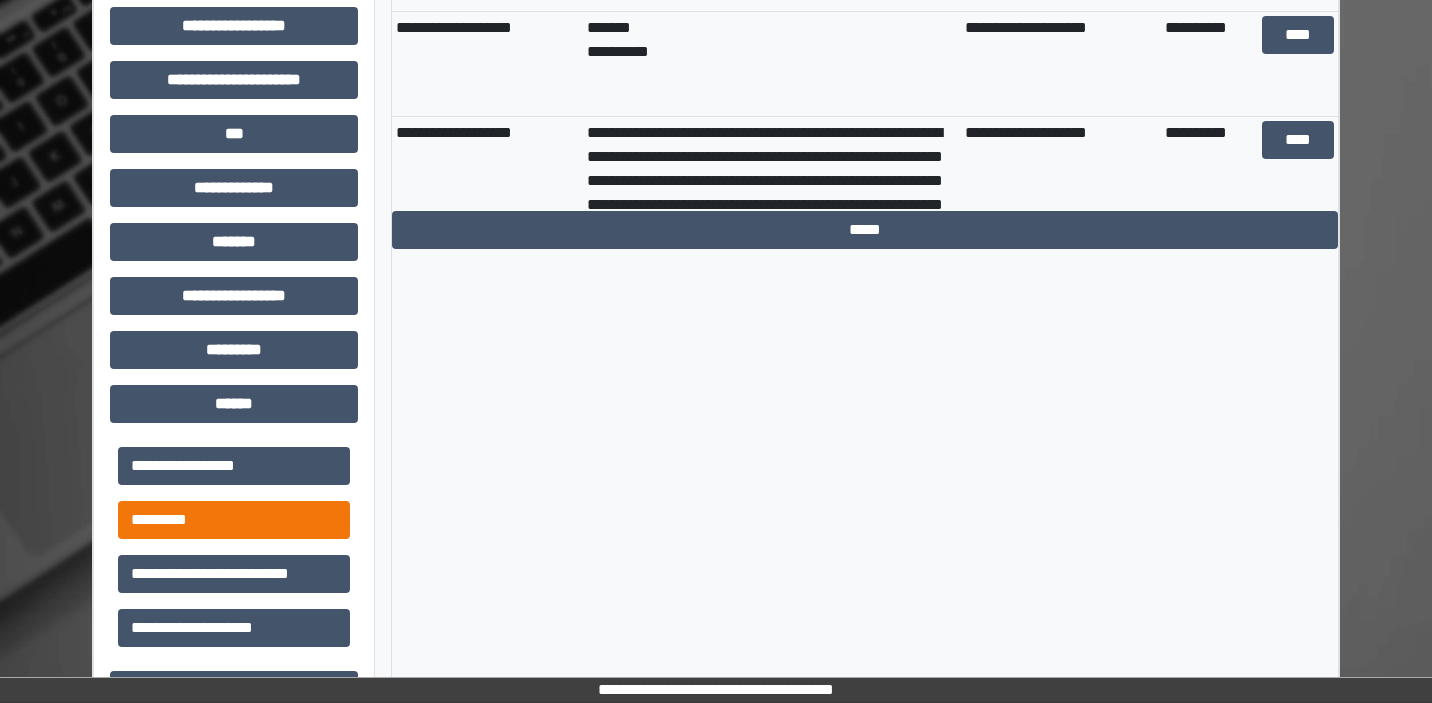 click on "*********" at bounding box center [234, 520] 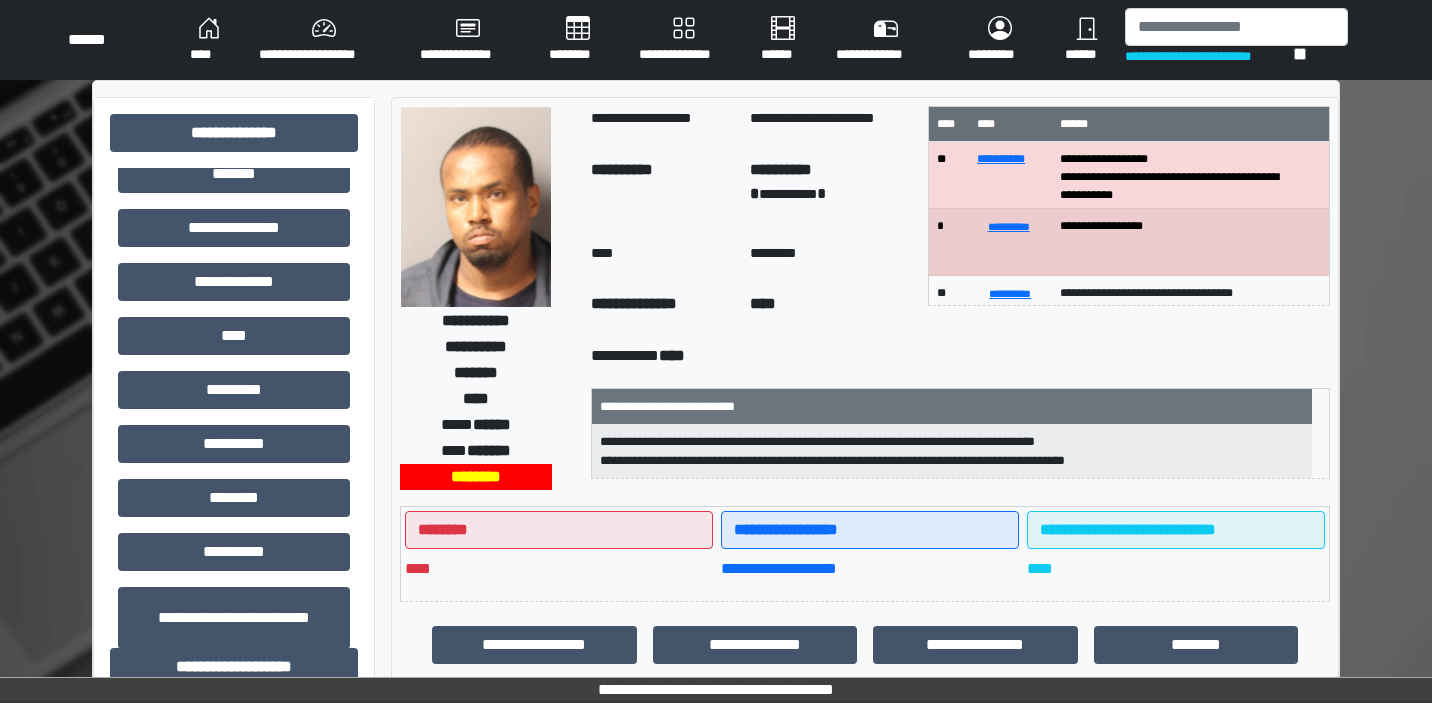 scroll, scrollTop: 0, scrollLeft: 0, axis: both 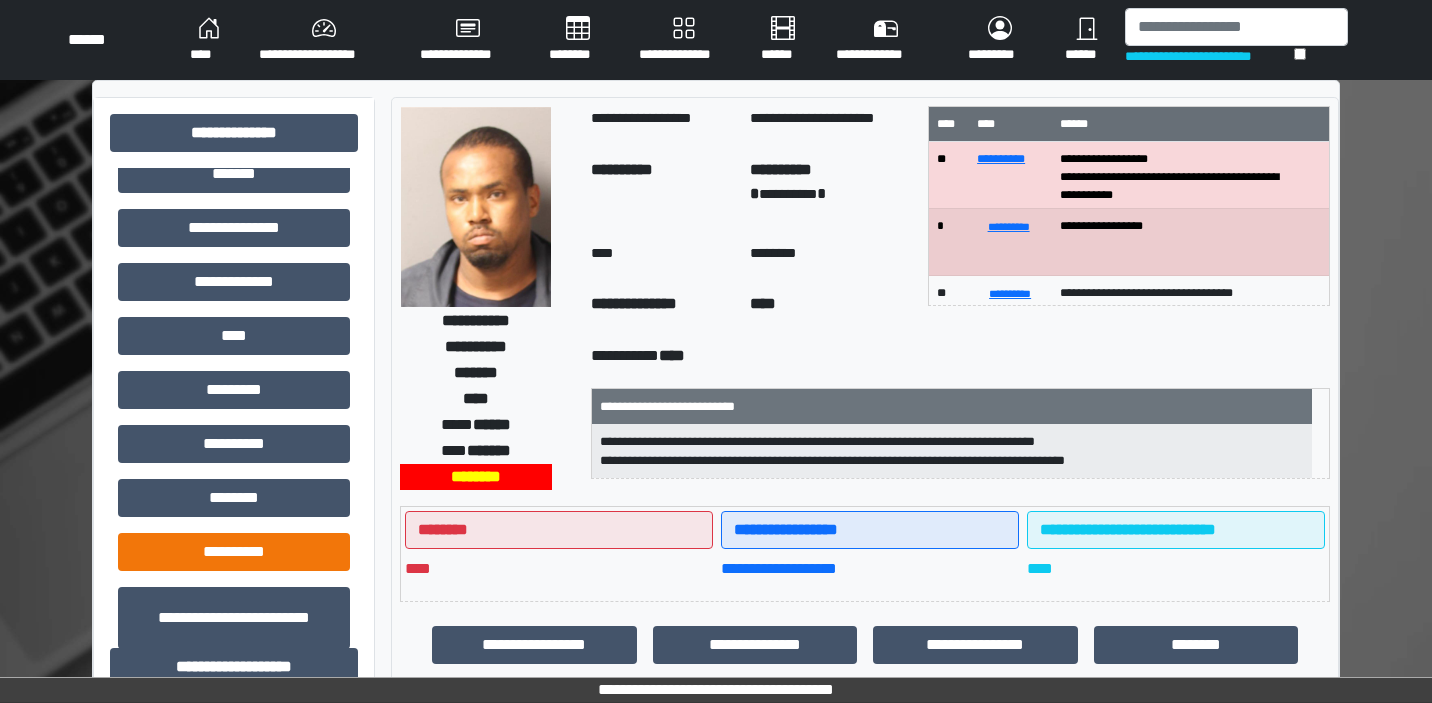 click on "**********" at bounding box center (234, 552) 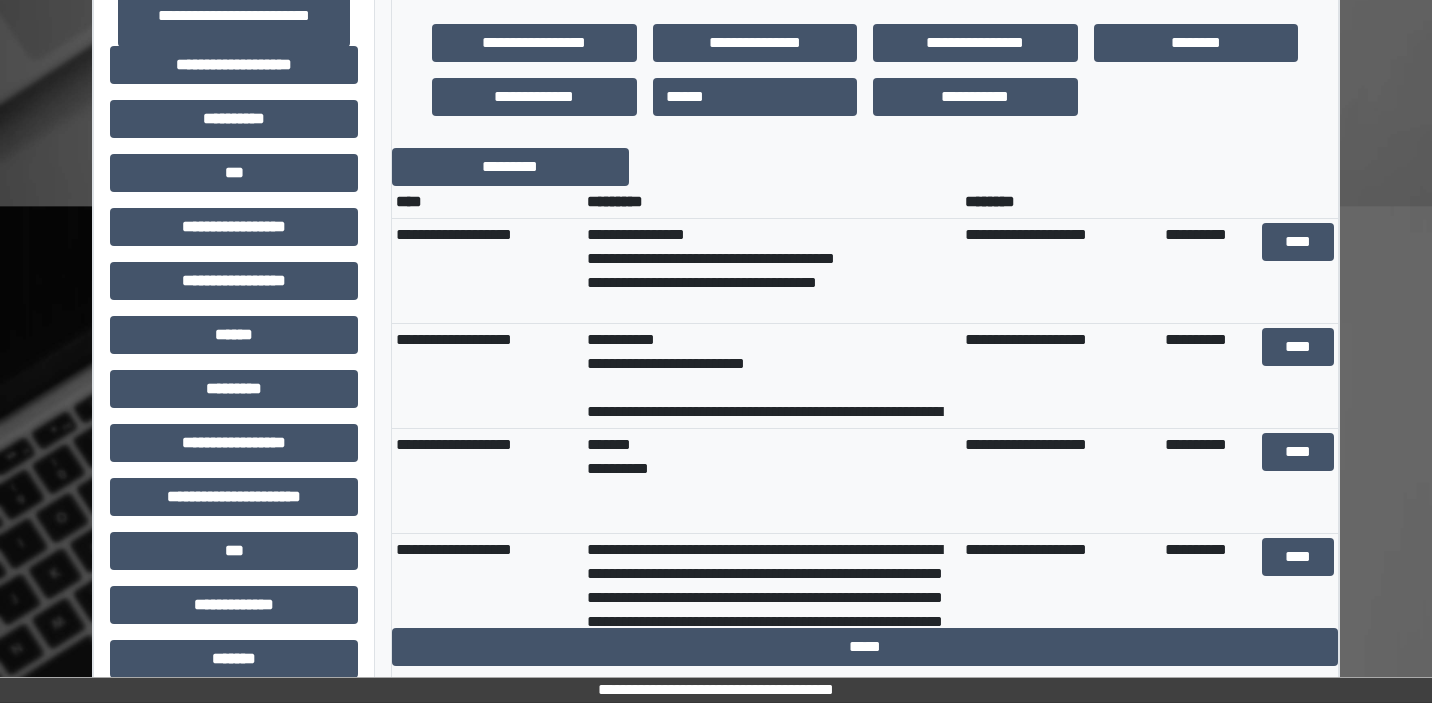 scroll, scrollTop: 627, scrollLeft: 0, axis: vertical 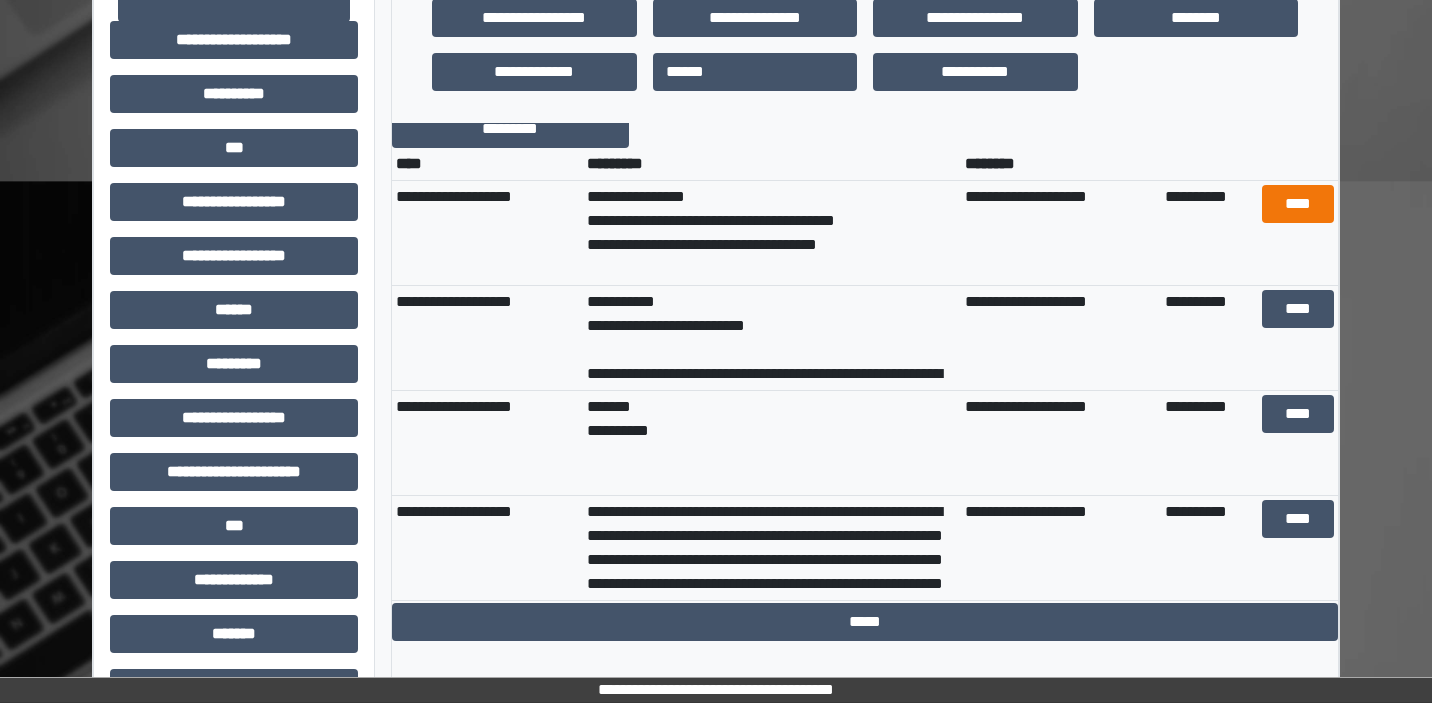 click on "****" at bounding box center [1298, 204] 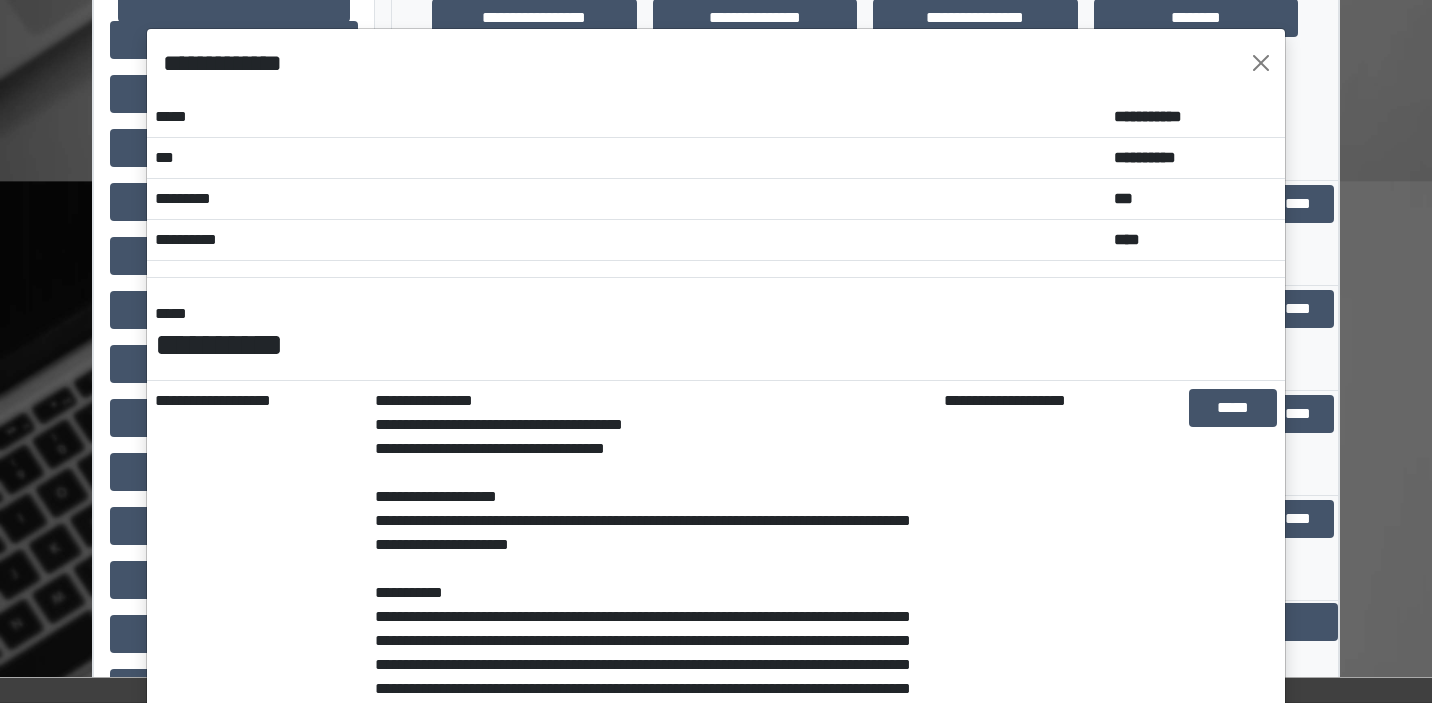 scroll, scrollTop: 0, scrollLeft: 0, axis: both 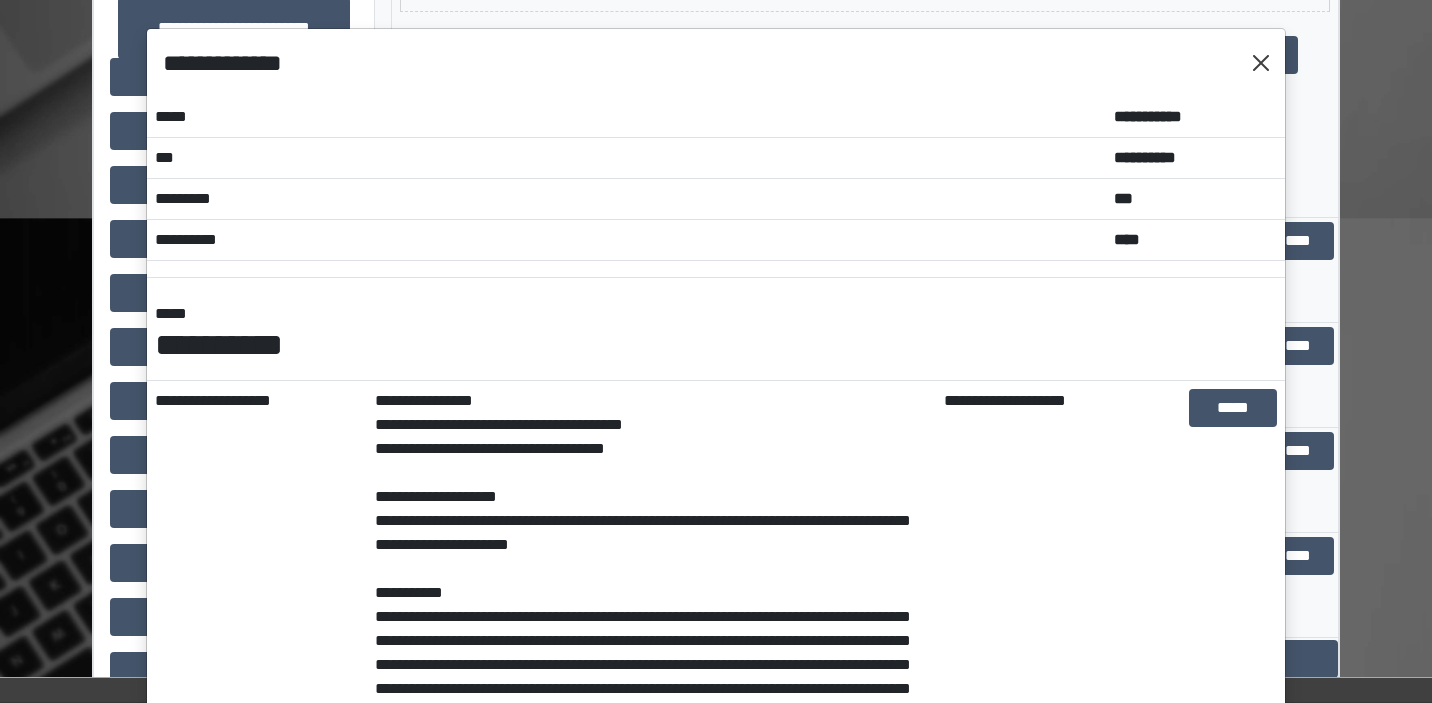 click at bounding box center [1261, 63] 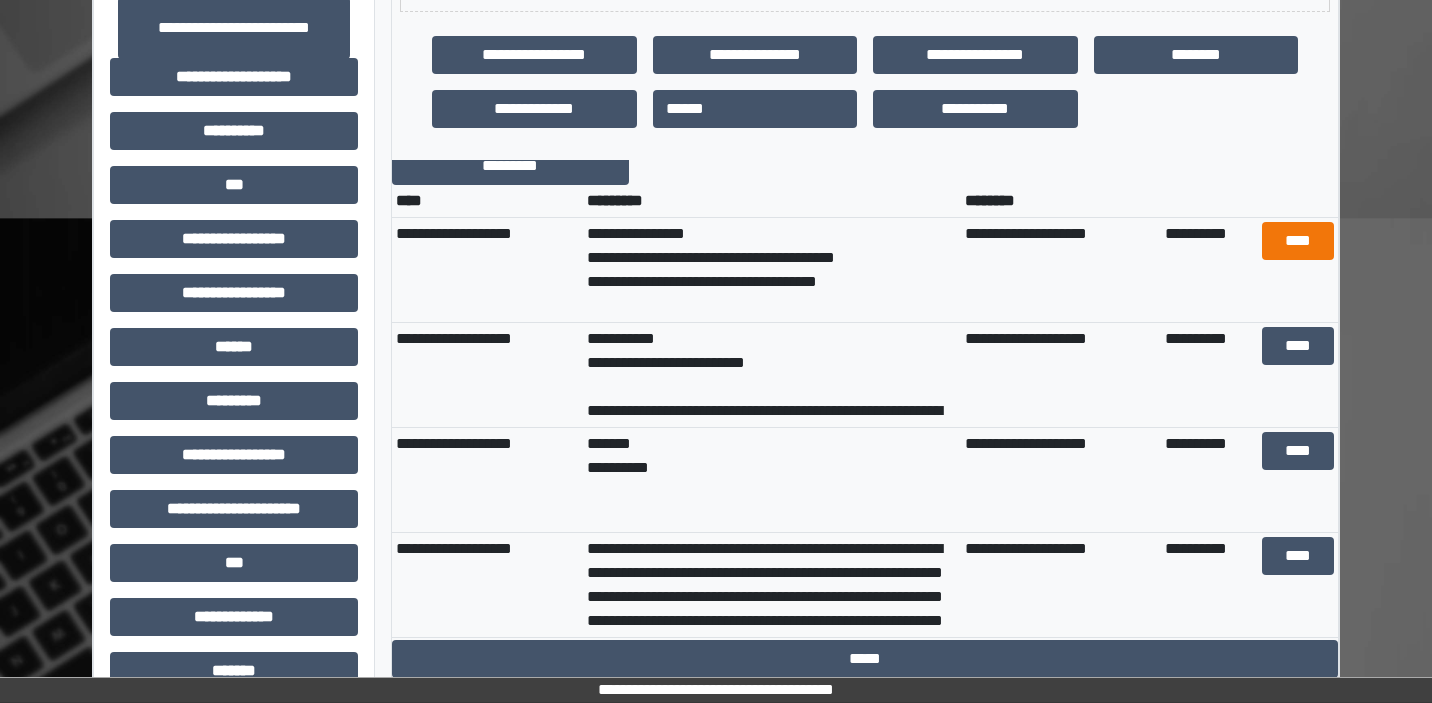 click on "****" at bounding box center (1298, 241) 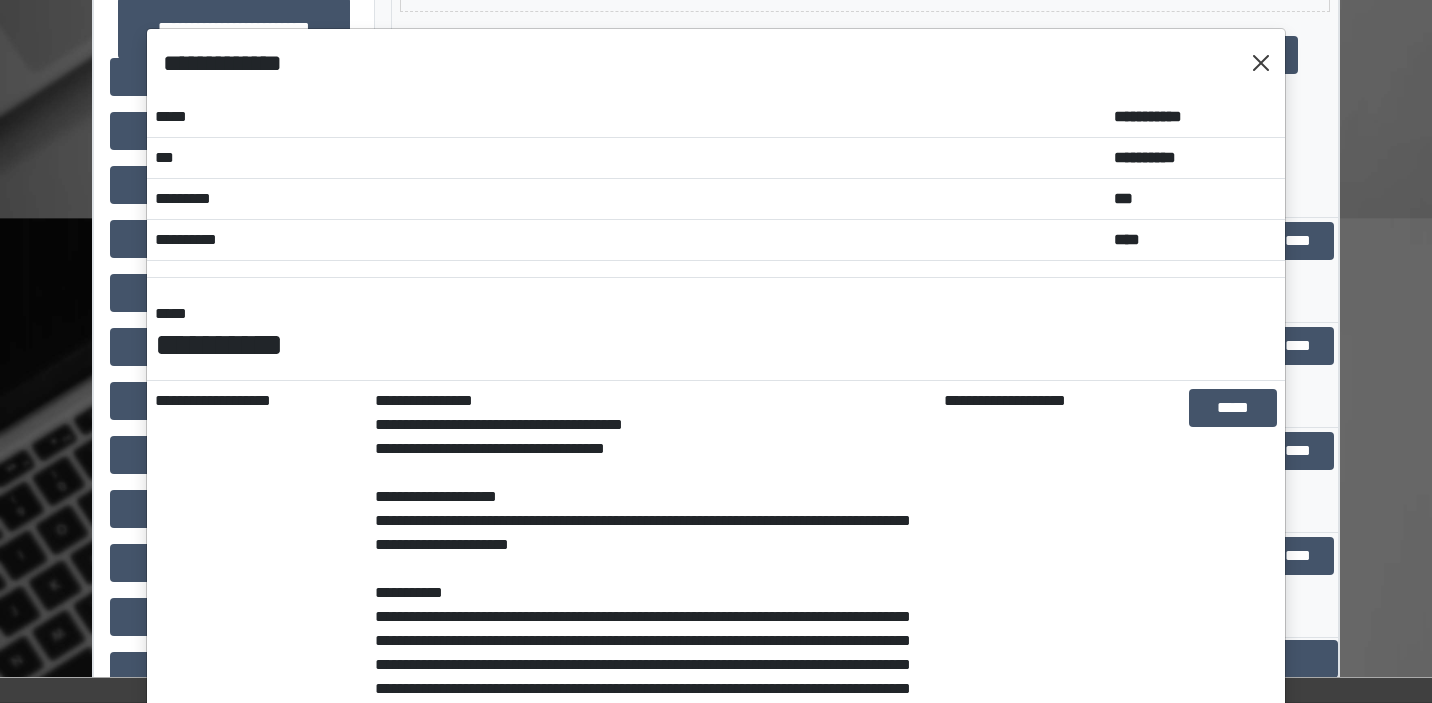 click at bounding box center [1261, 63] 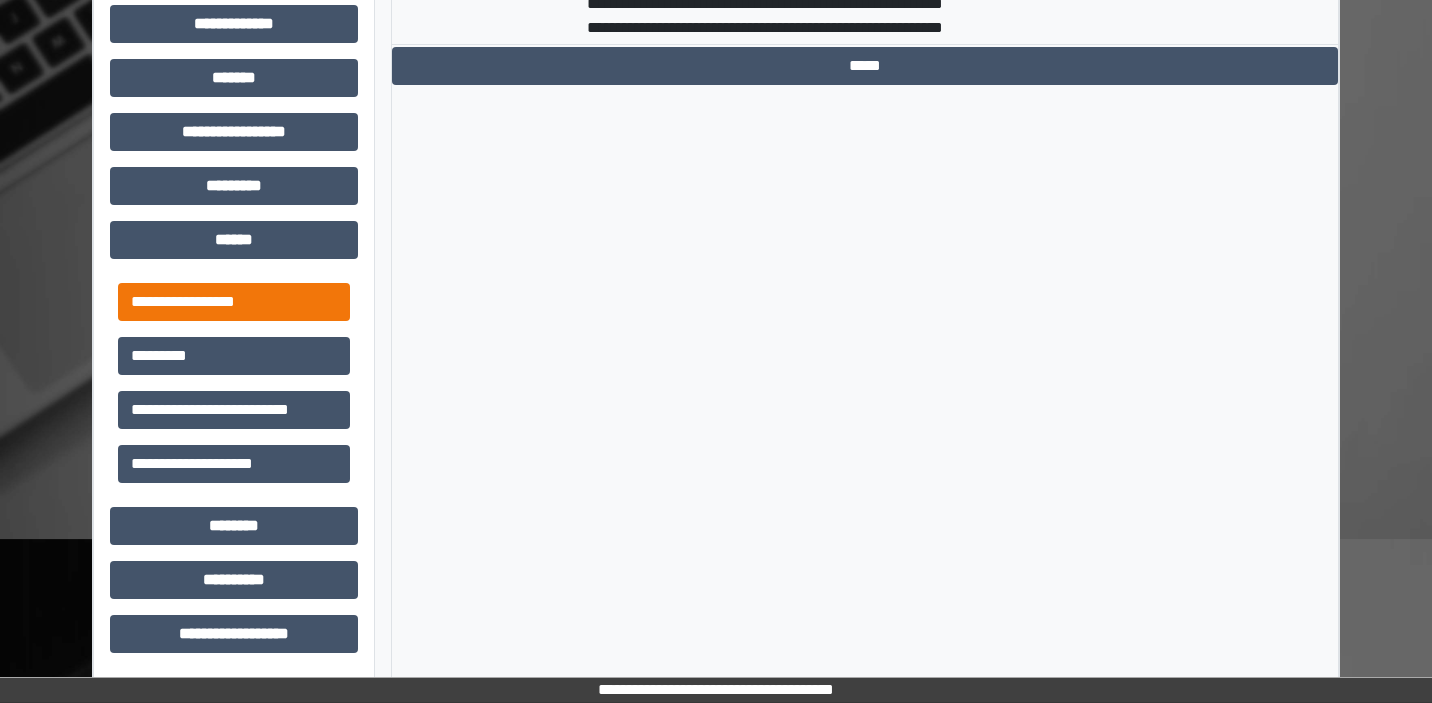 scroll, scrollTop: 1183, scrollLeft: 0, axis: vertical 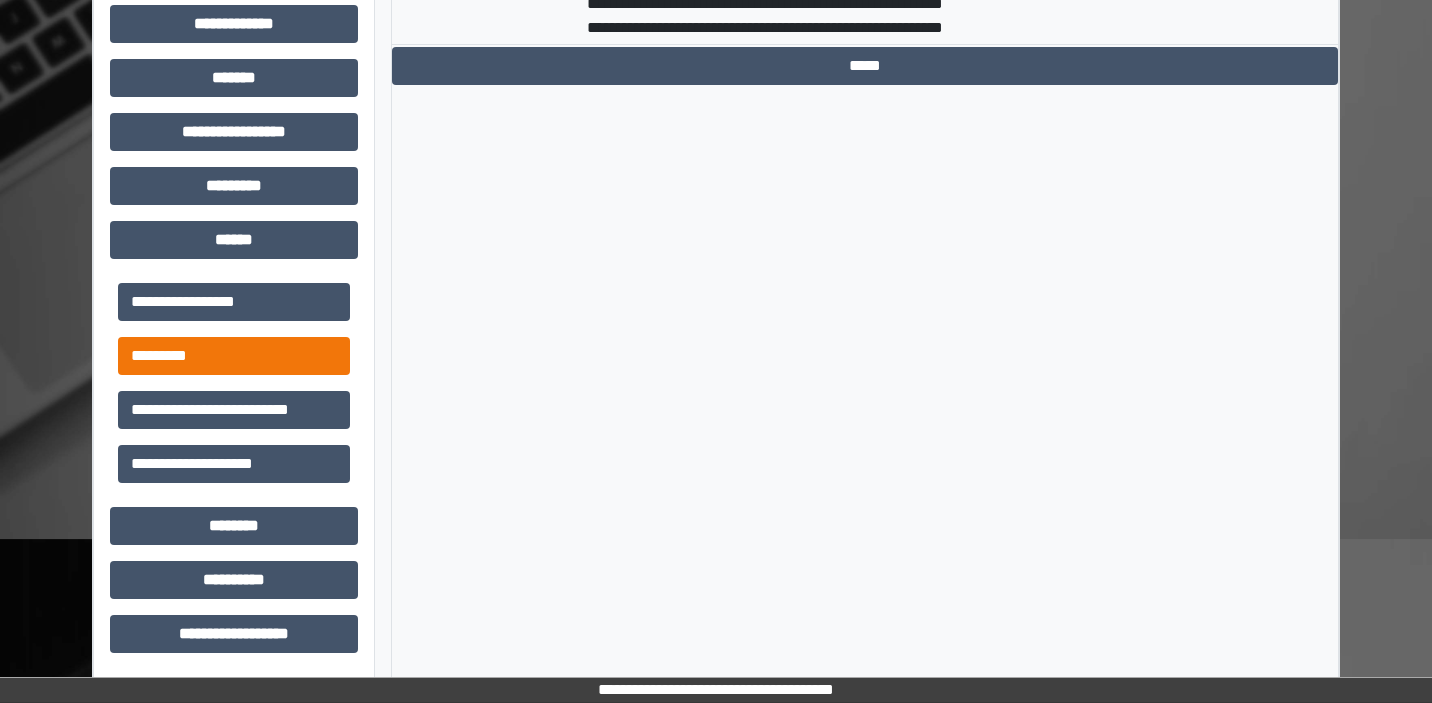 click on "*********" at bounding box center [234, 356] 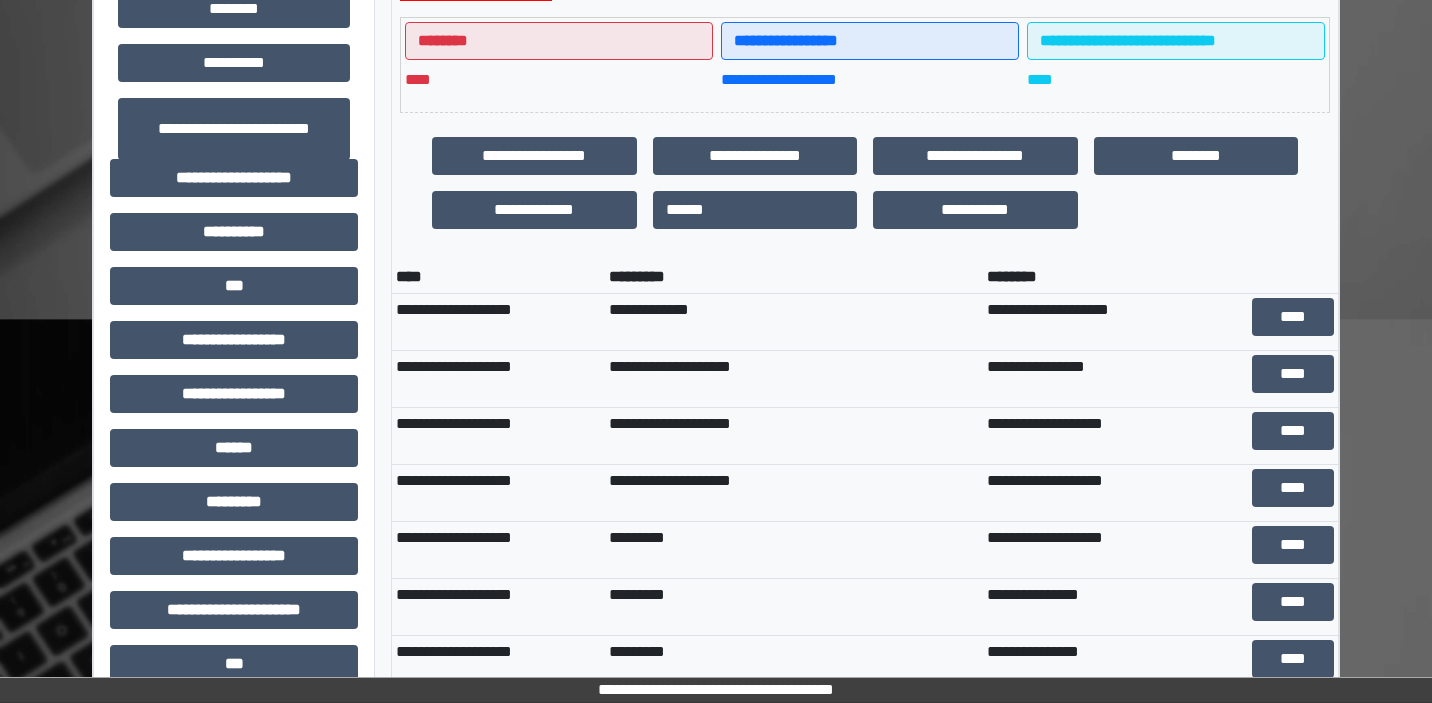 scroll, scrollTop: 504, scrollLeft: 0, axis: vertical 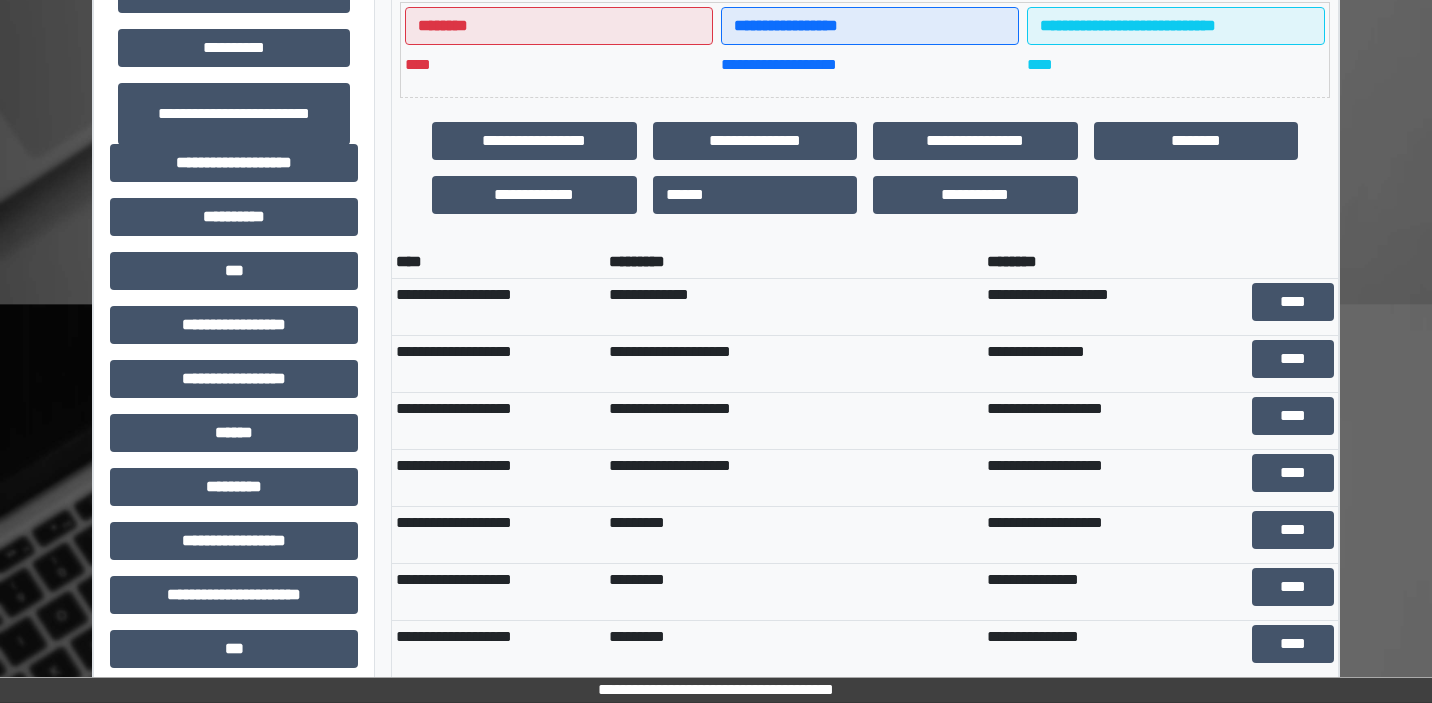 click on "****" at bounding box center (1293, 307) 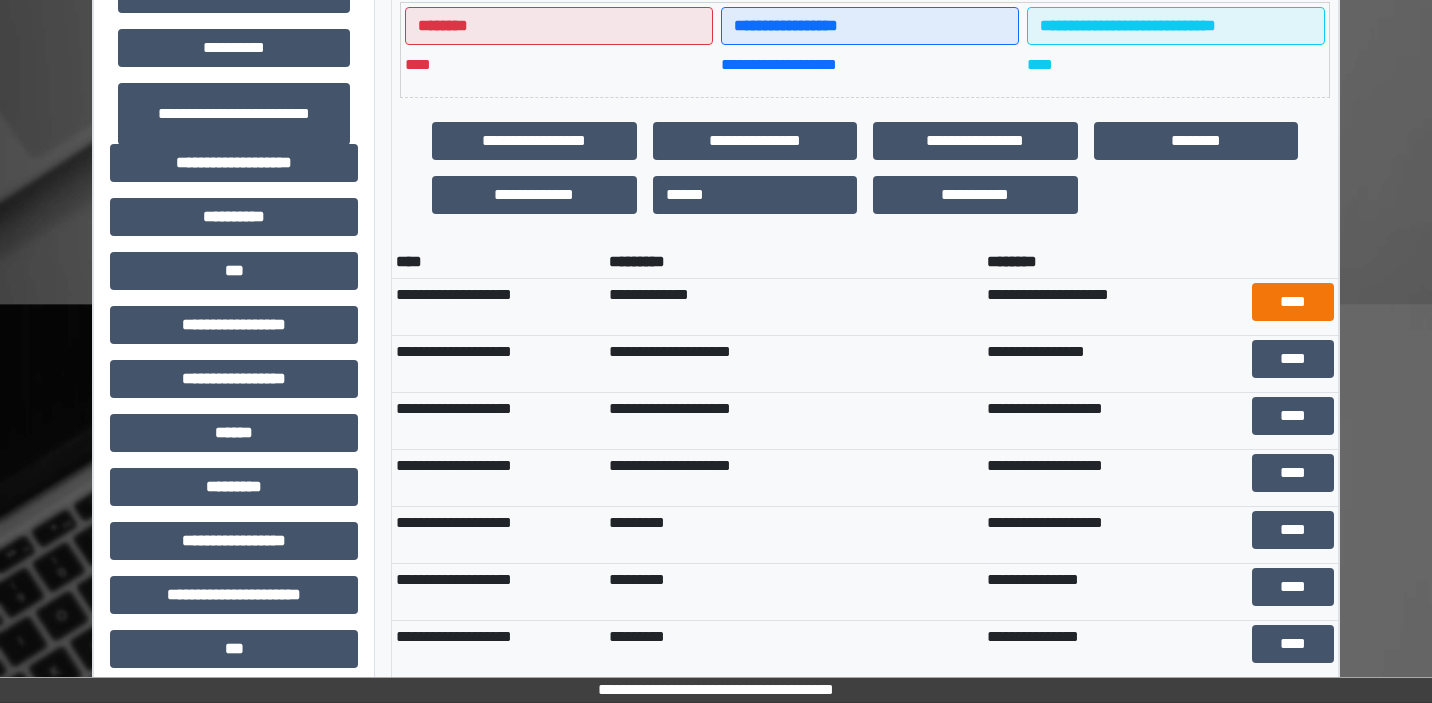 click on "****" at bounding box center [1293, 302] 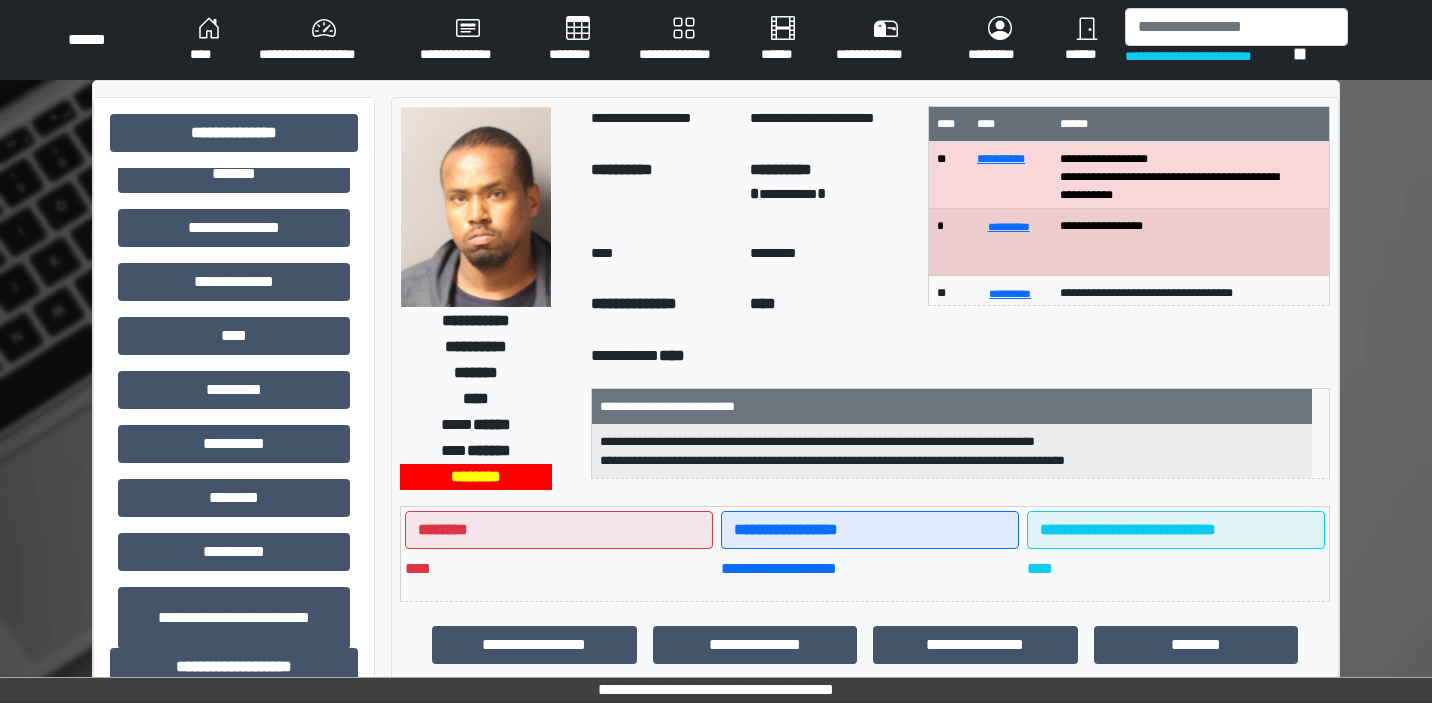 scroll, scrollTop: 0, scrollLeft: 0, axis: both 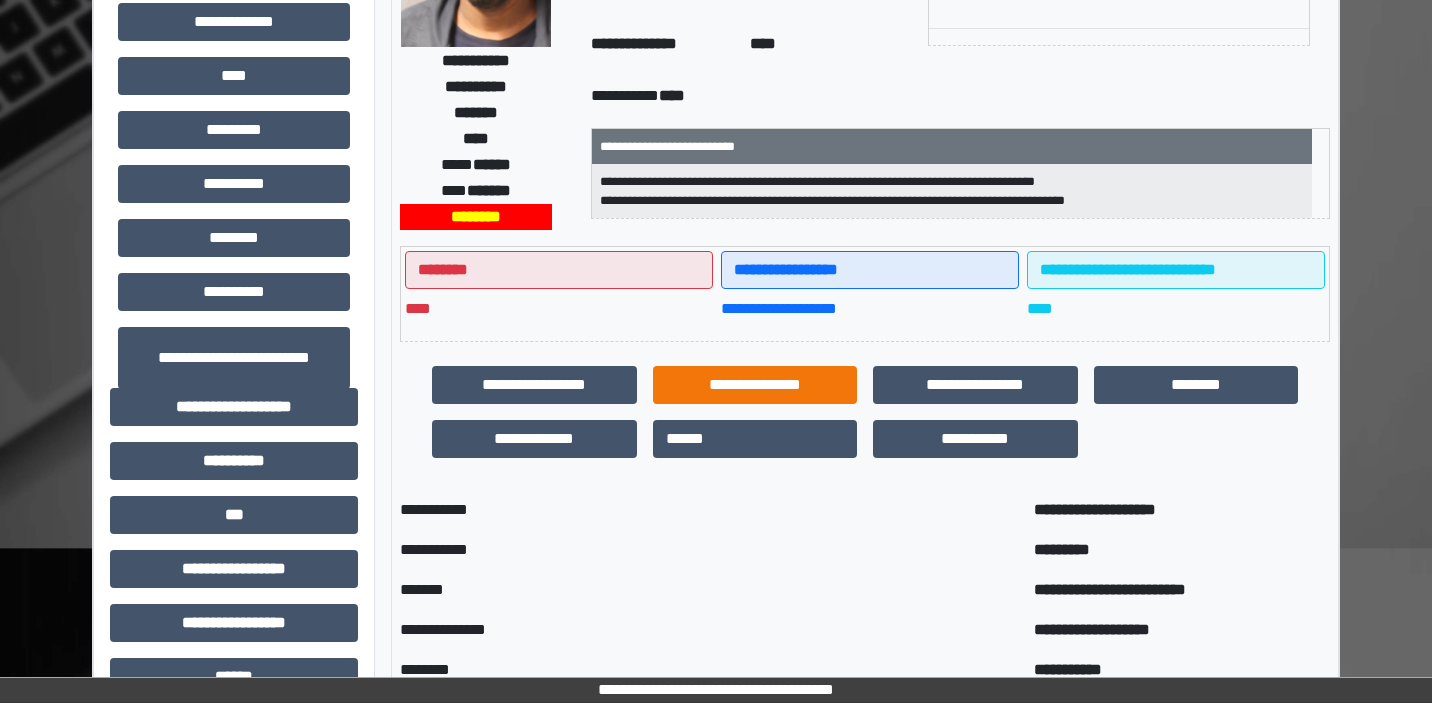 click on "**********" at bounding box center (755, 385) 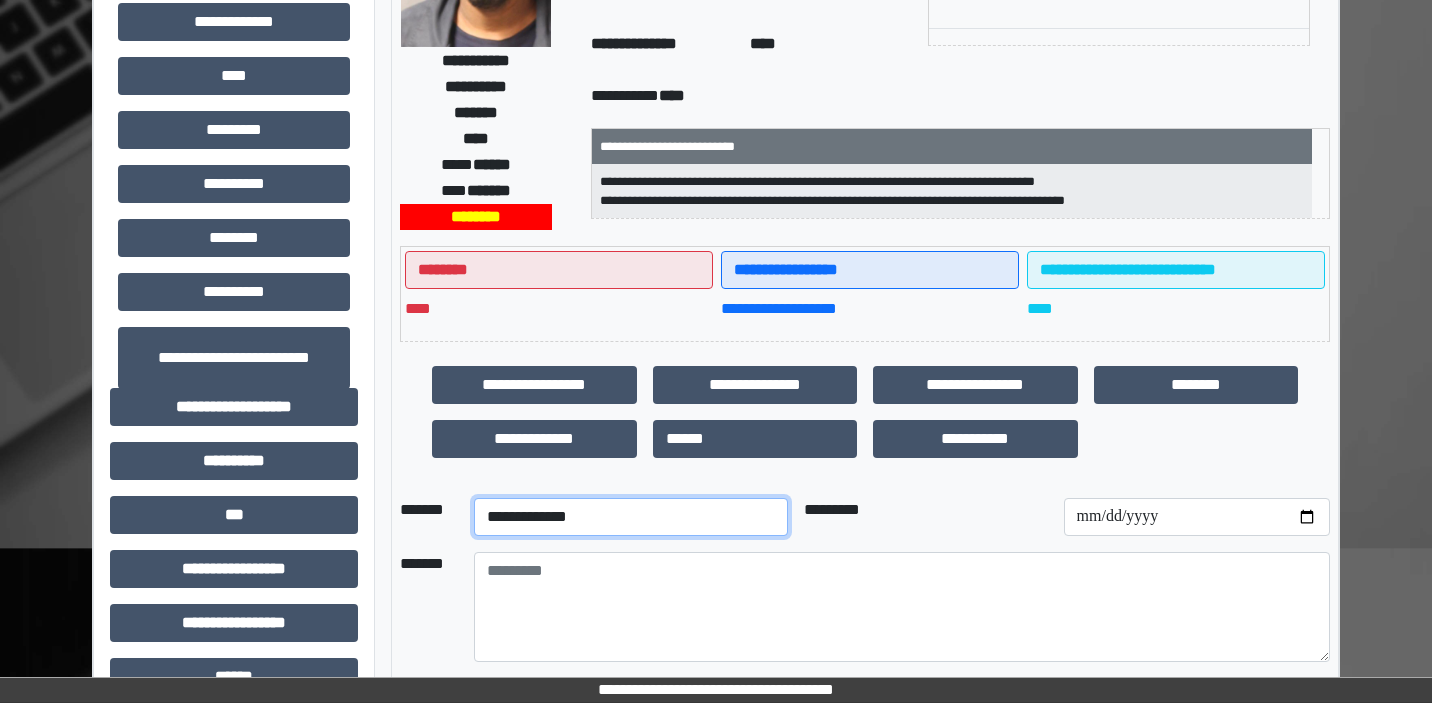 select on "*" 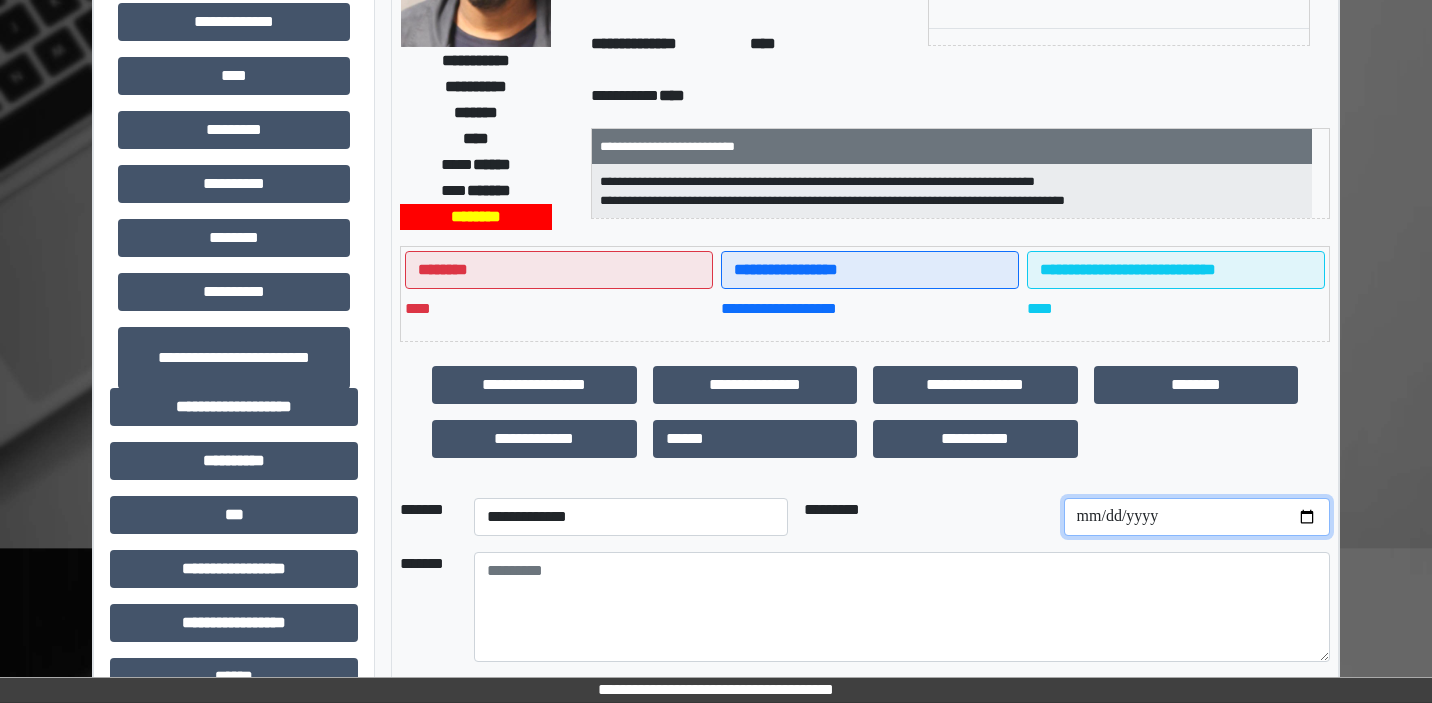 click at bounding box center [1197, 517] 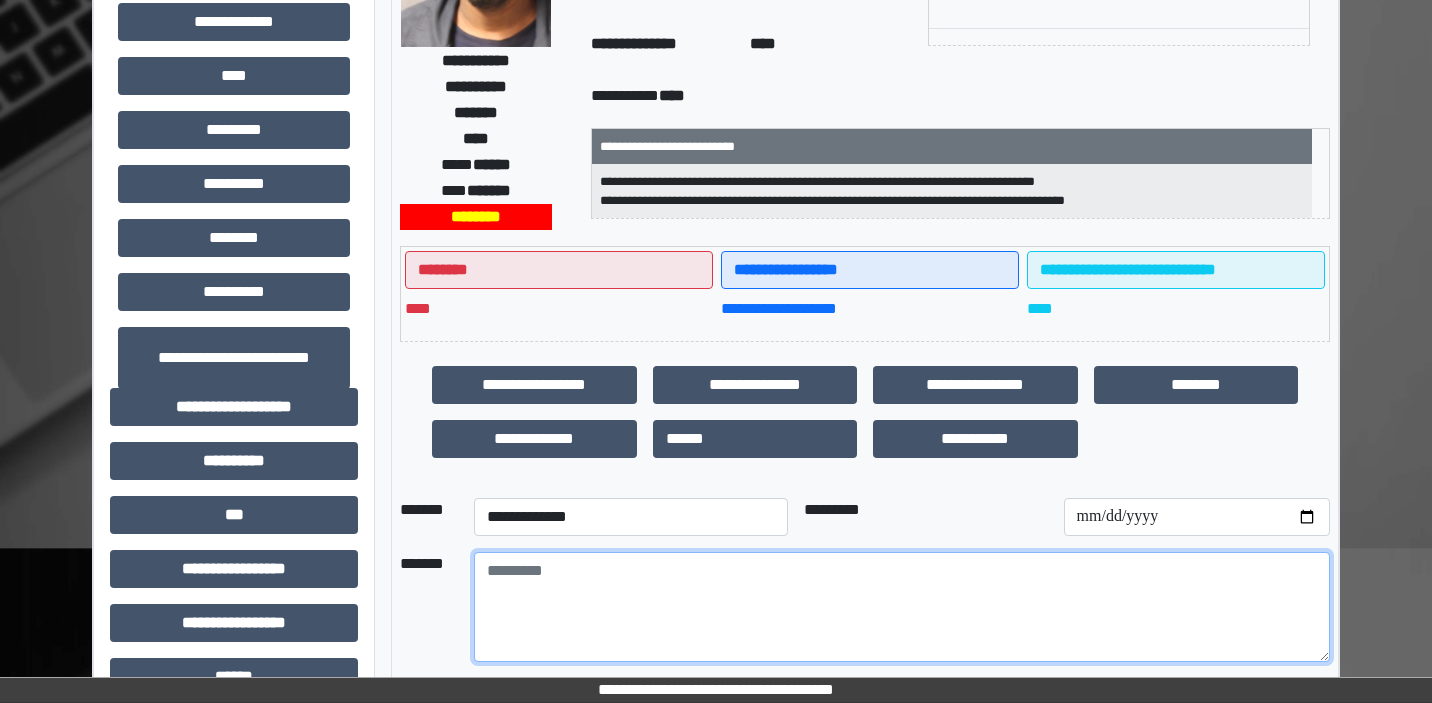 click at bounding box center [902, 607] 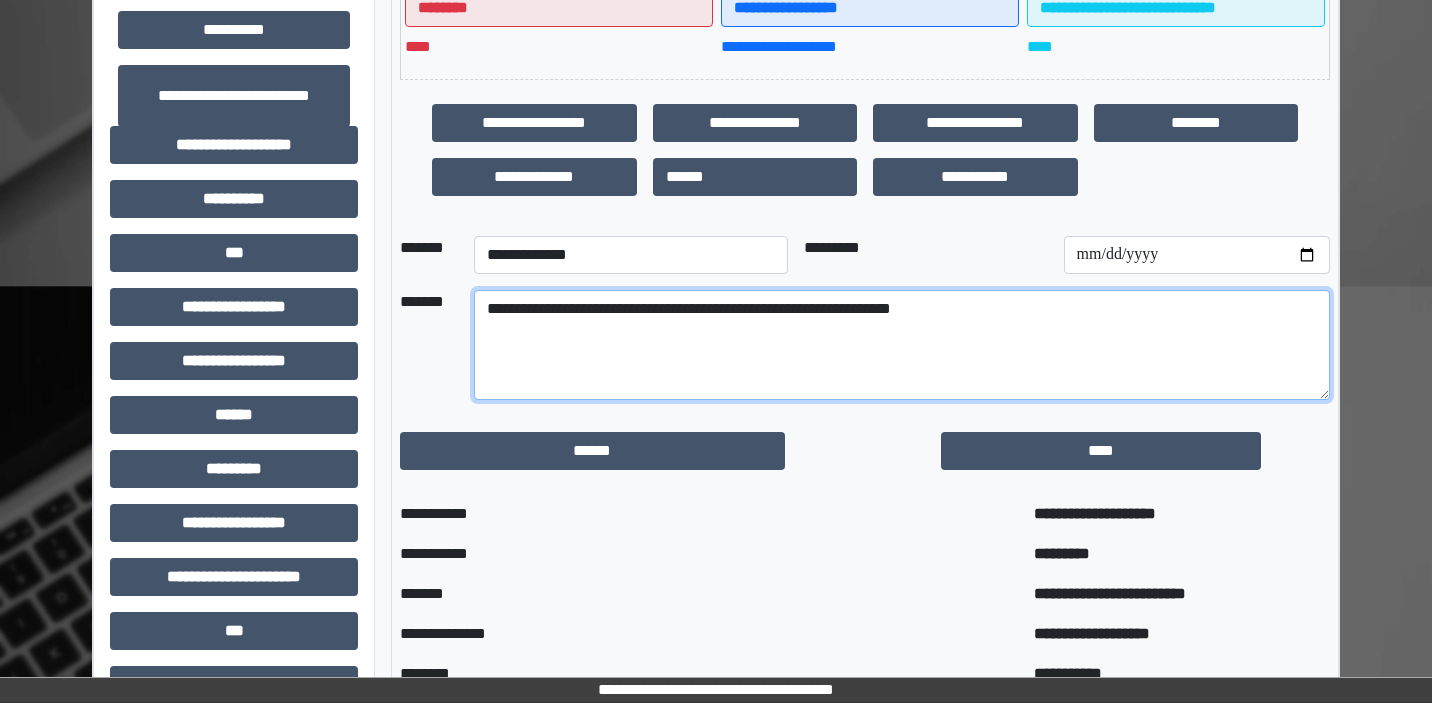 scroll, scrollTop: 722, scrollLeft: 0, axis: vertical 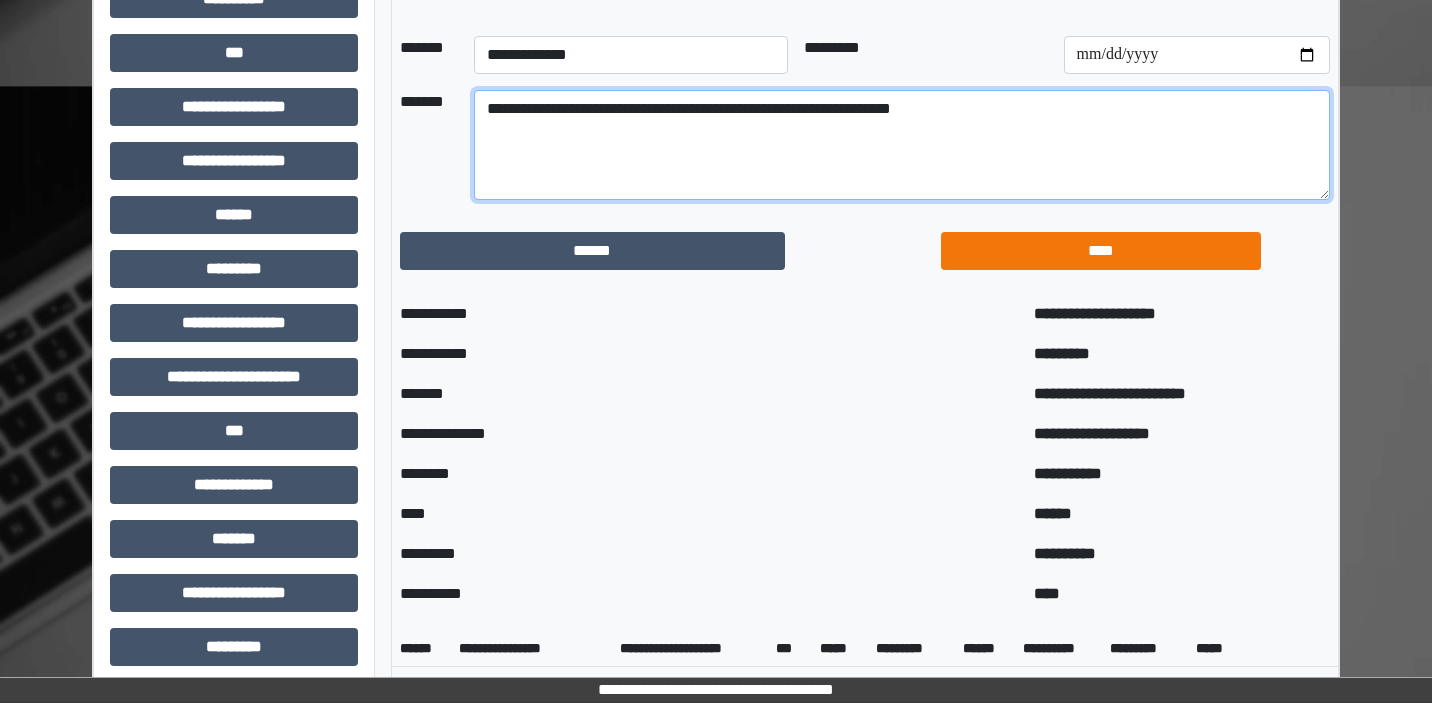 type on "**********" 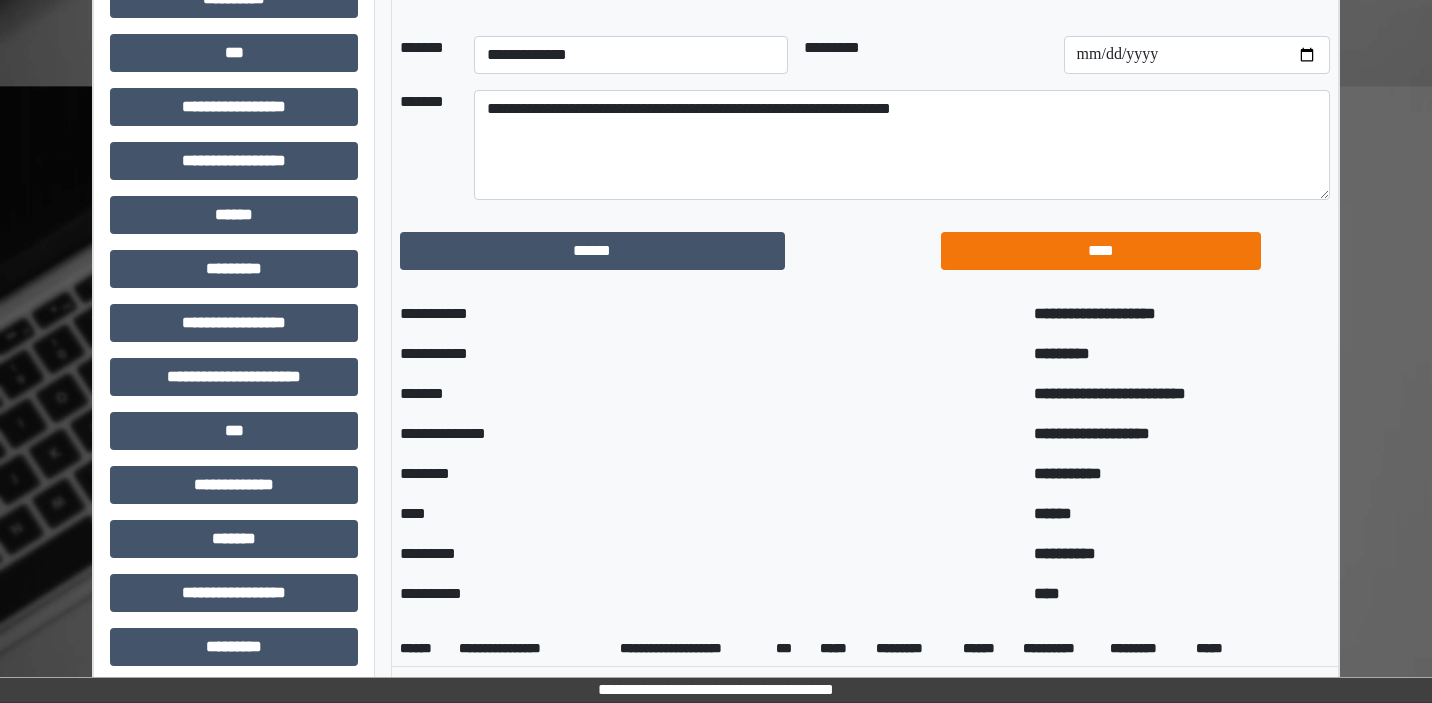 click on "****" at bounding box center [1101, 251] 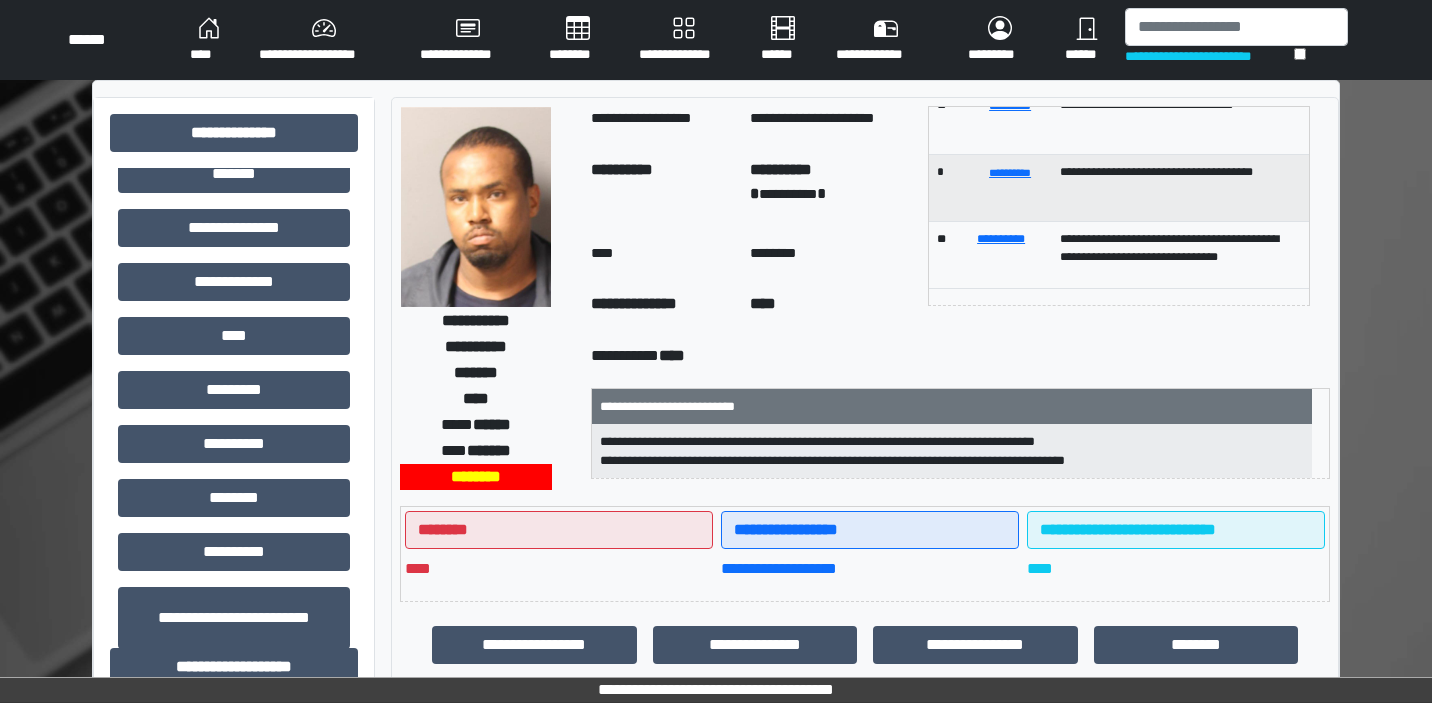 scroll, scrollTop: 0, scrollLeft: 0, axis: both 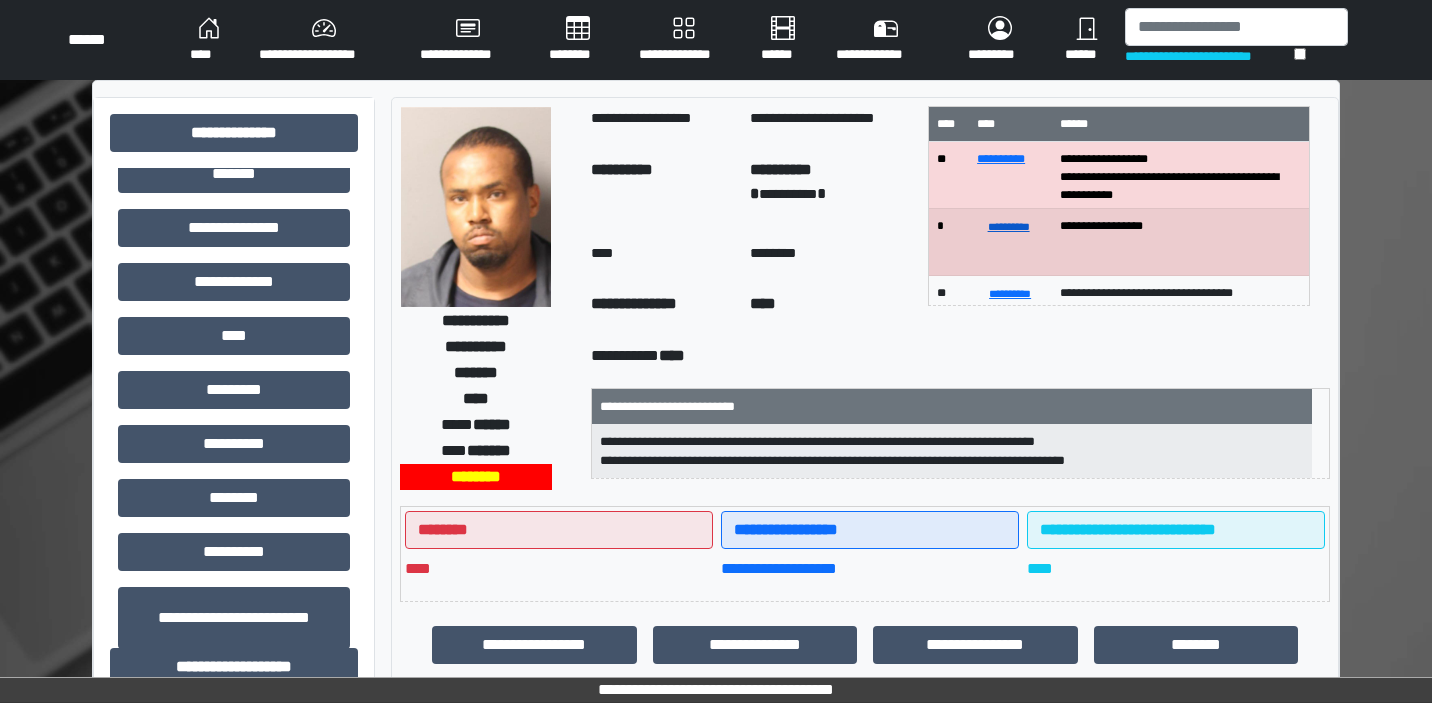 click on "**********" at bounding box center [1008, 226] 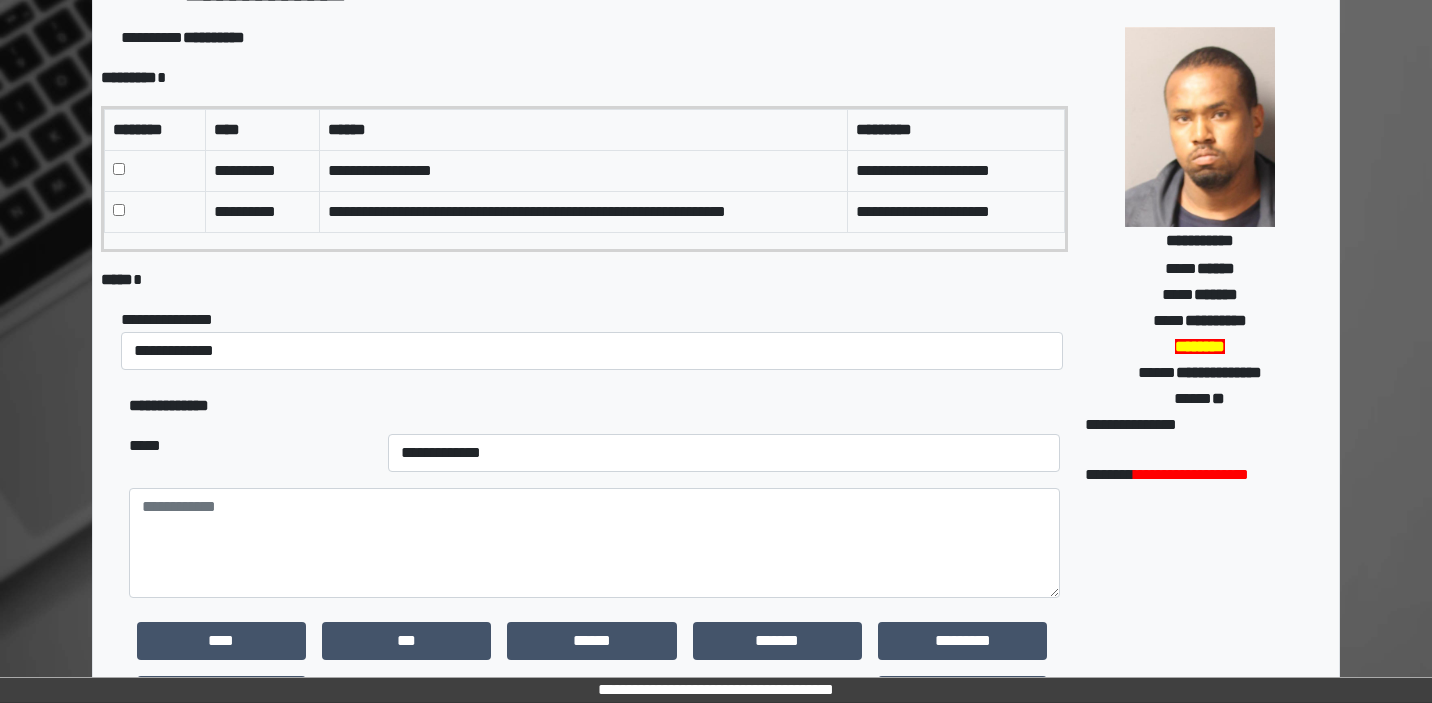 scroll, scrollTop: 131, scrollLeft: 0, axis: vertical 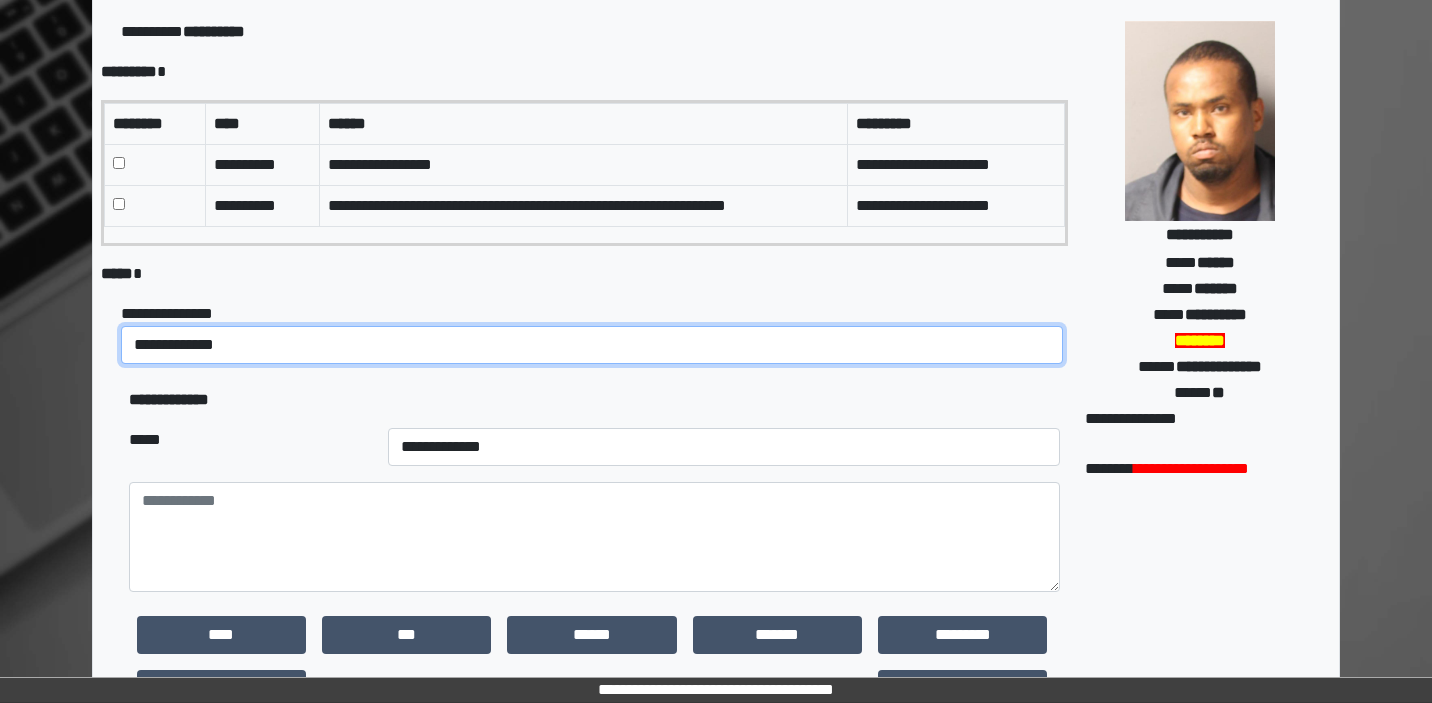 select on "*" 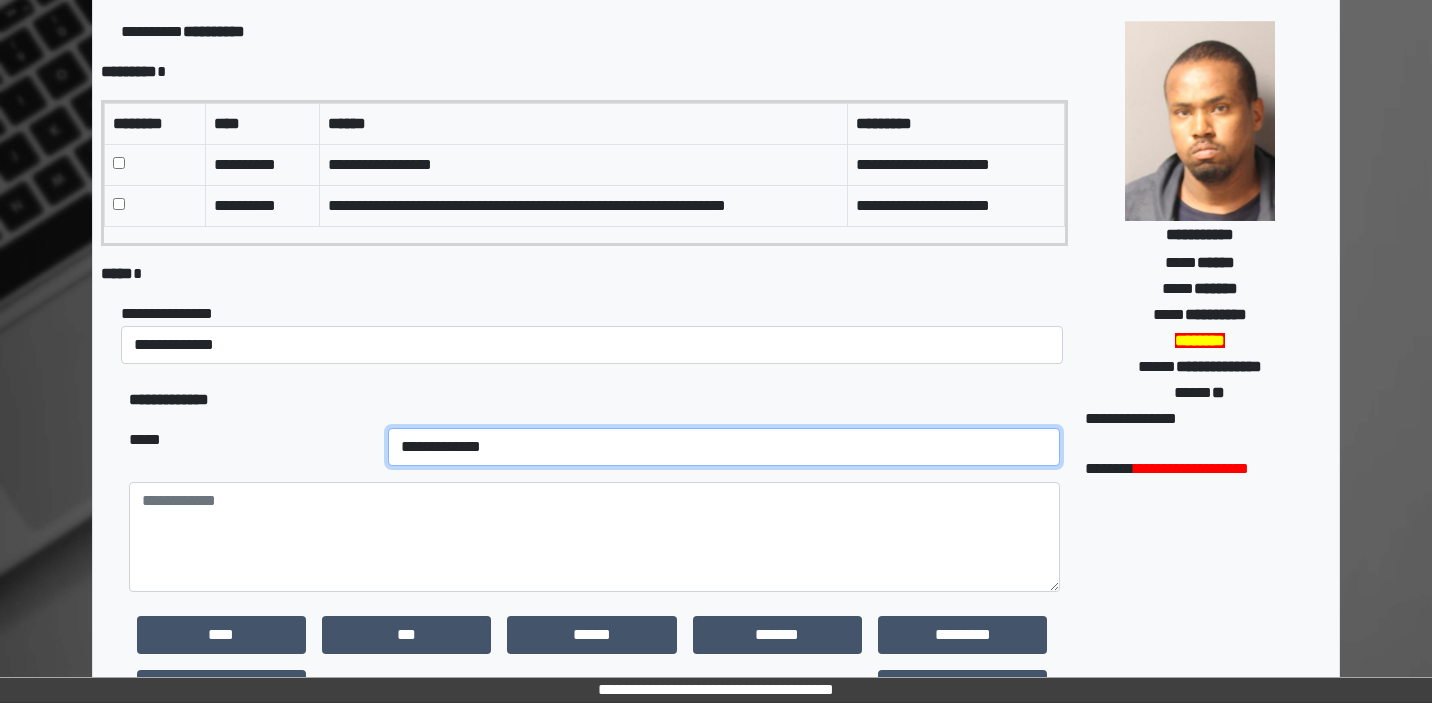 select on "**" 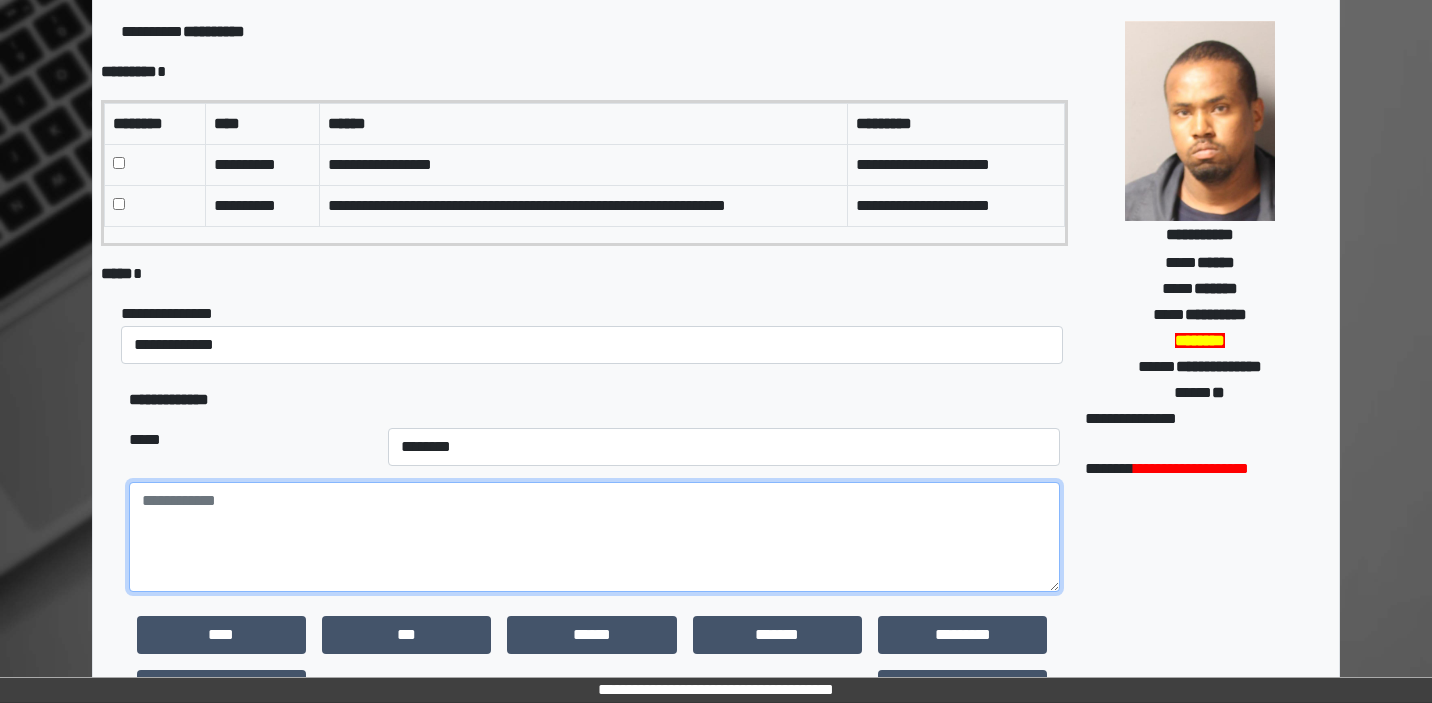 click at bounding box center [594, 537] 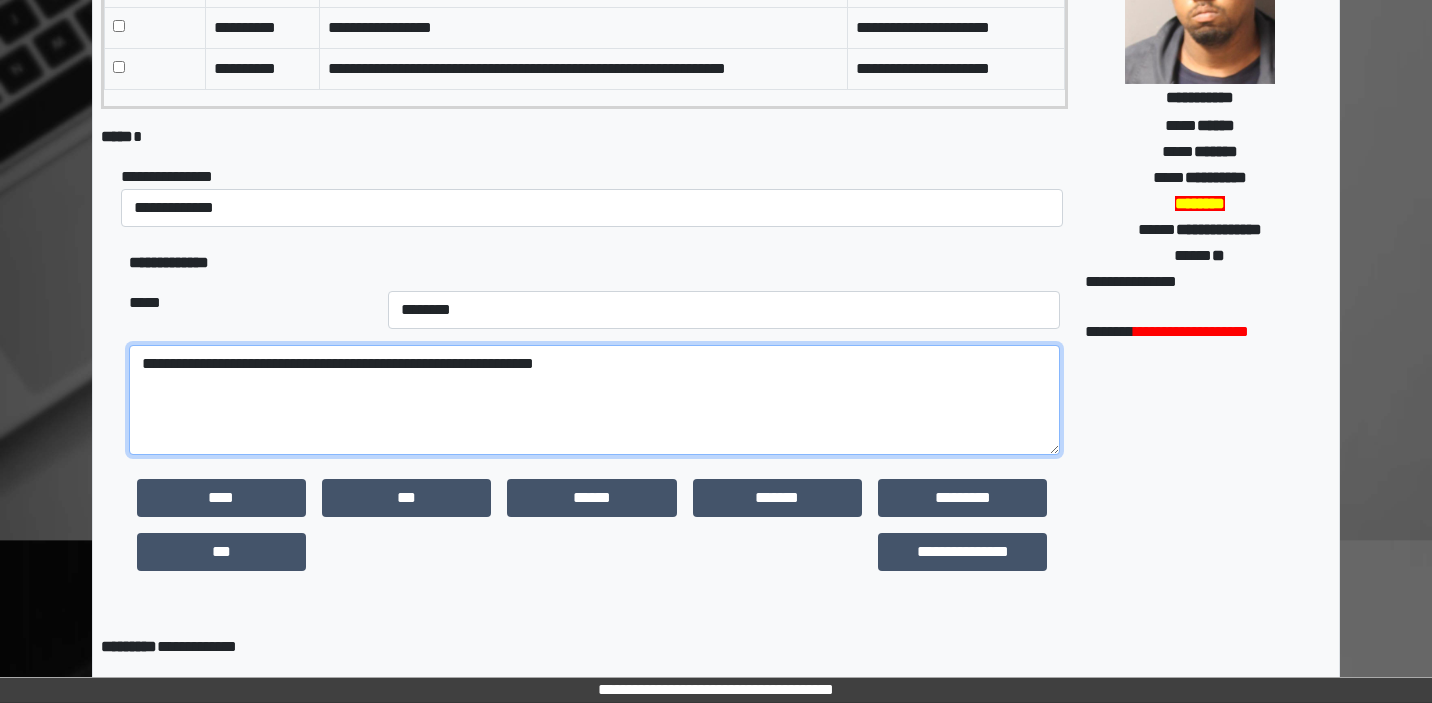 scroll, scrollTop: 282, scrollLeft: 0, axis: vertical 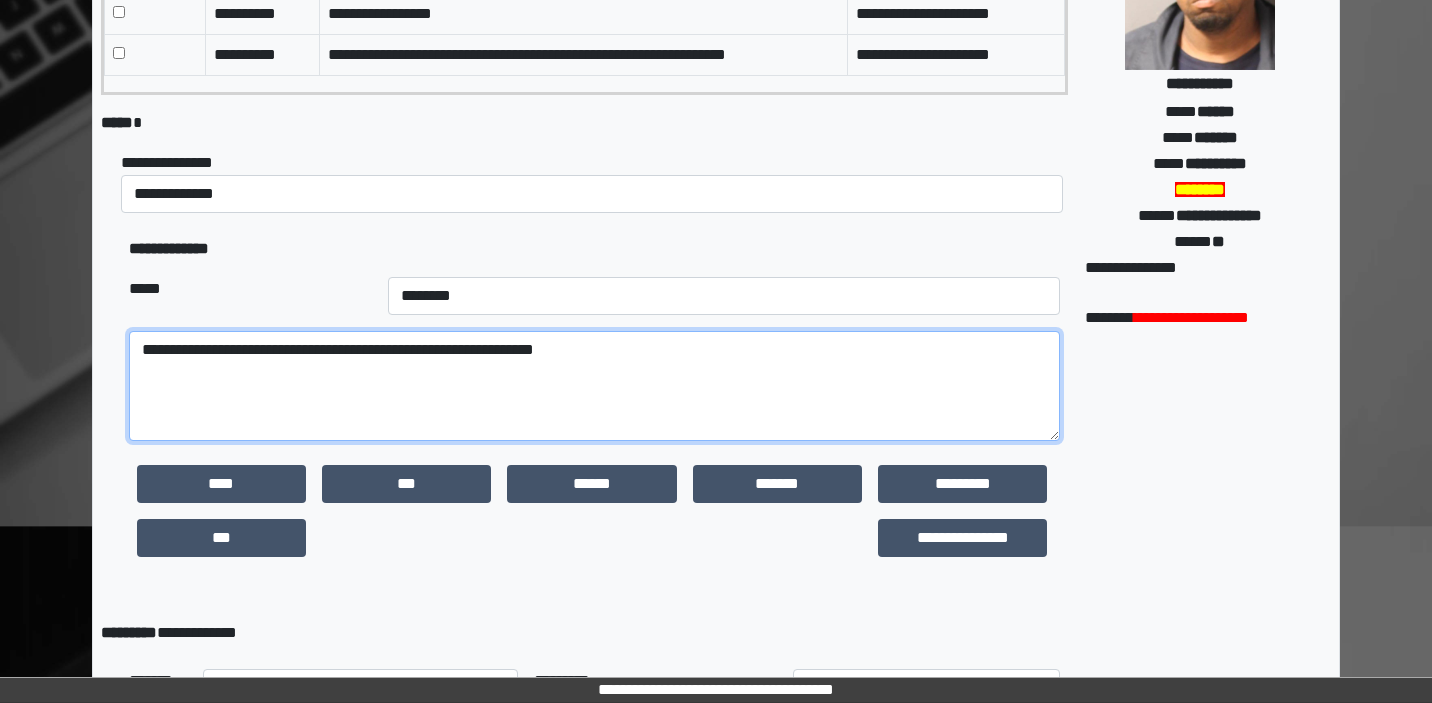 click on "**********" at bounding box center [594, 386] 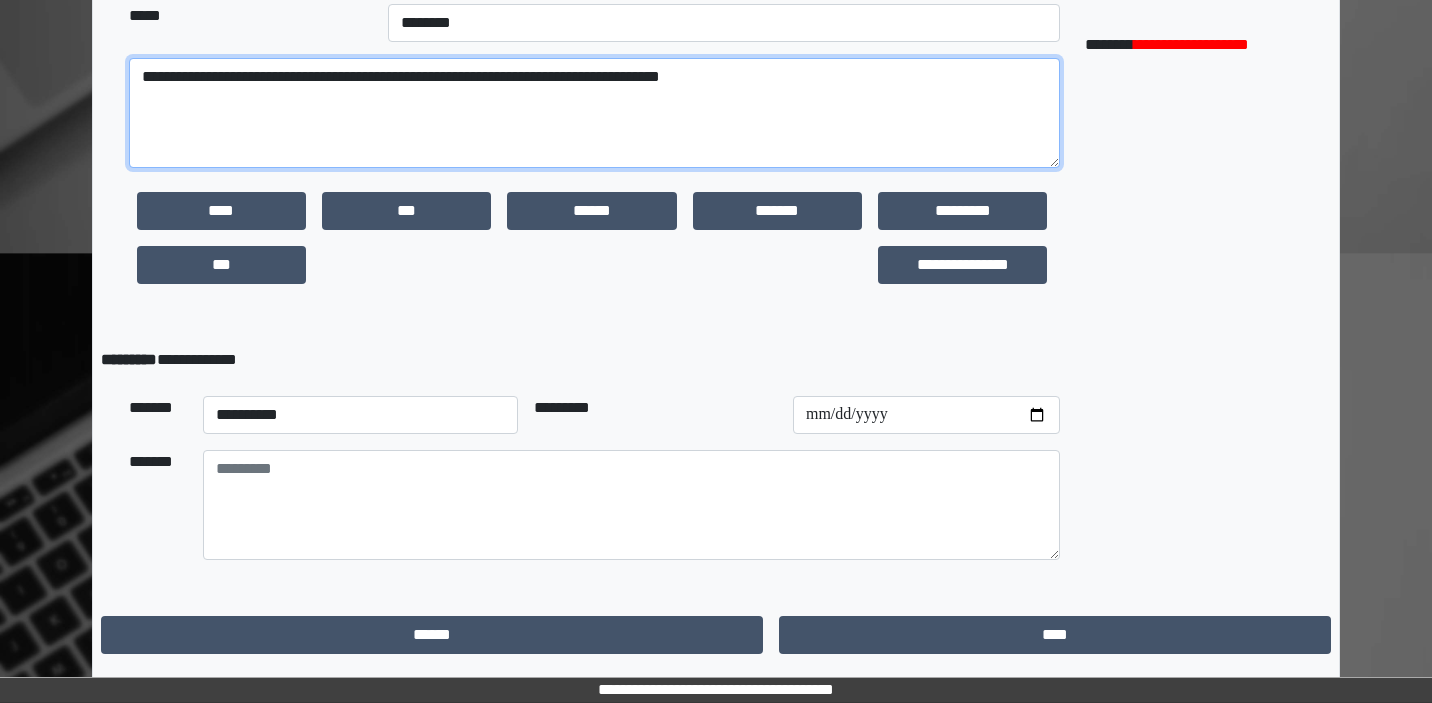 scroll, scrollTop: 555, scrollLeft: 0, axis: vertical 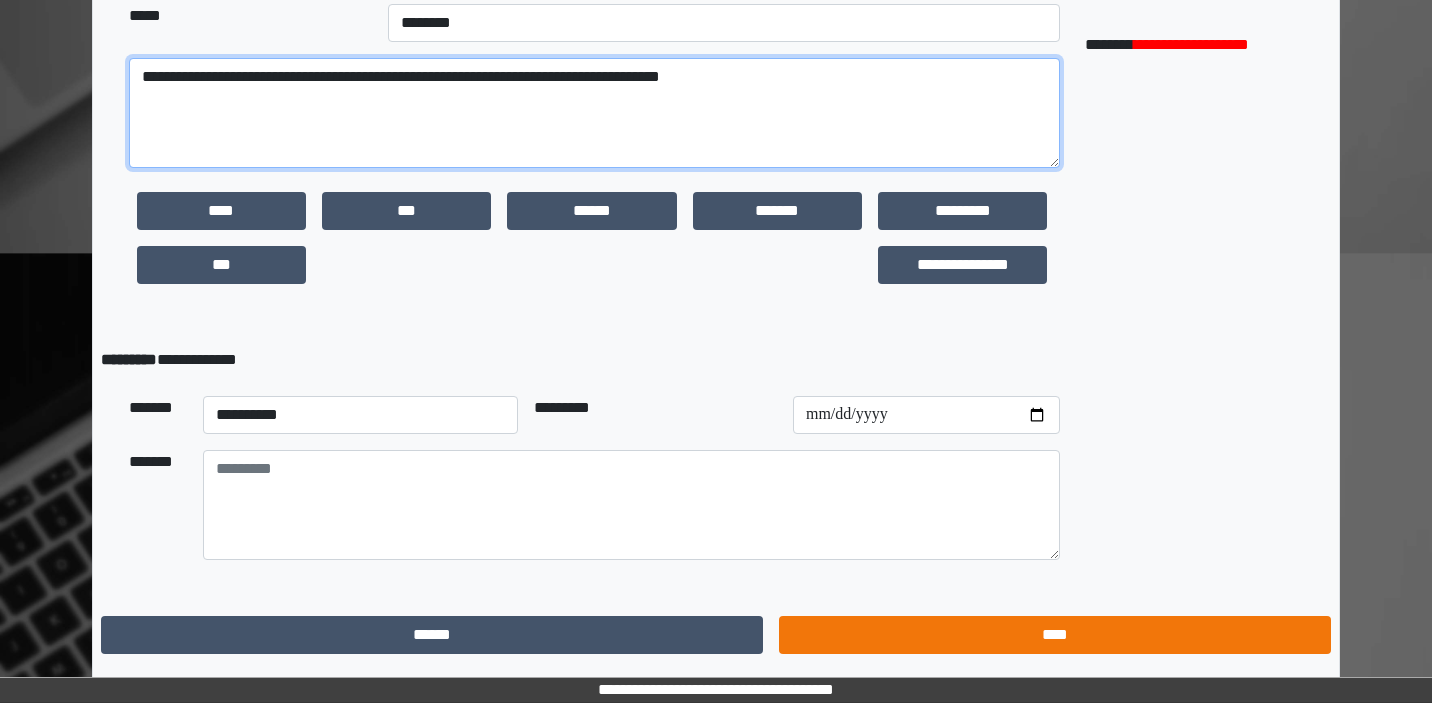 type on "**********" 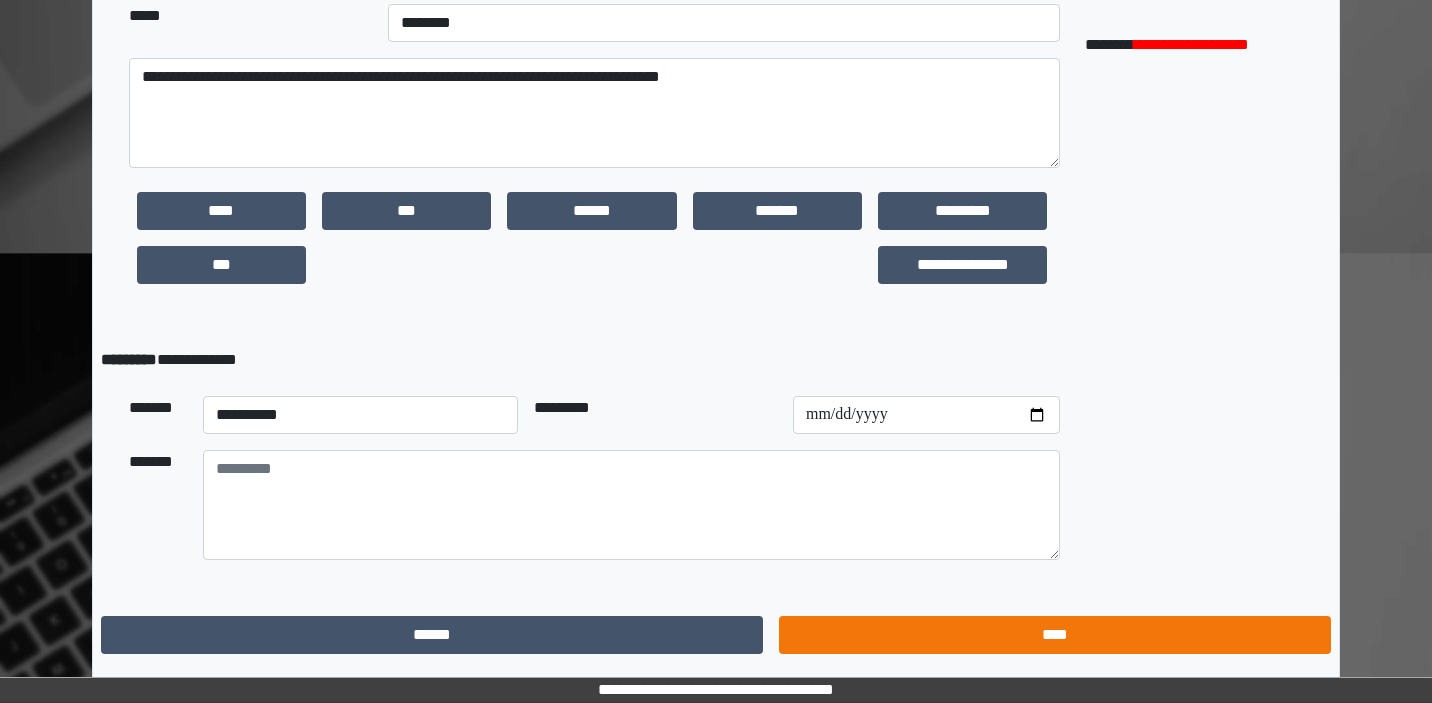 click on "****" at bounding box center (1055, 635) 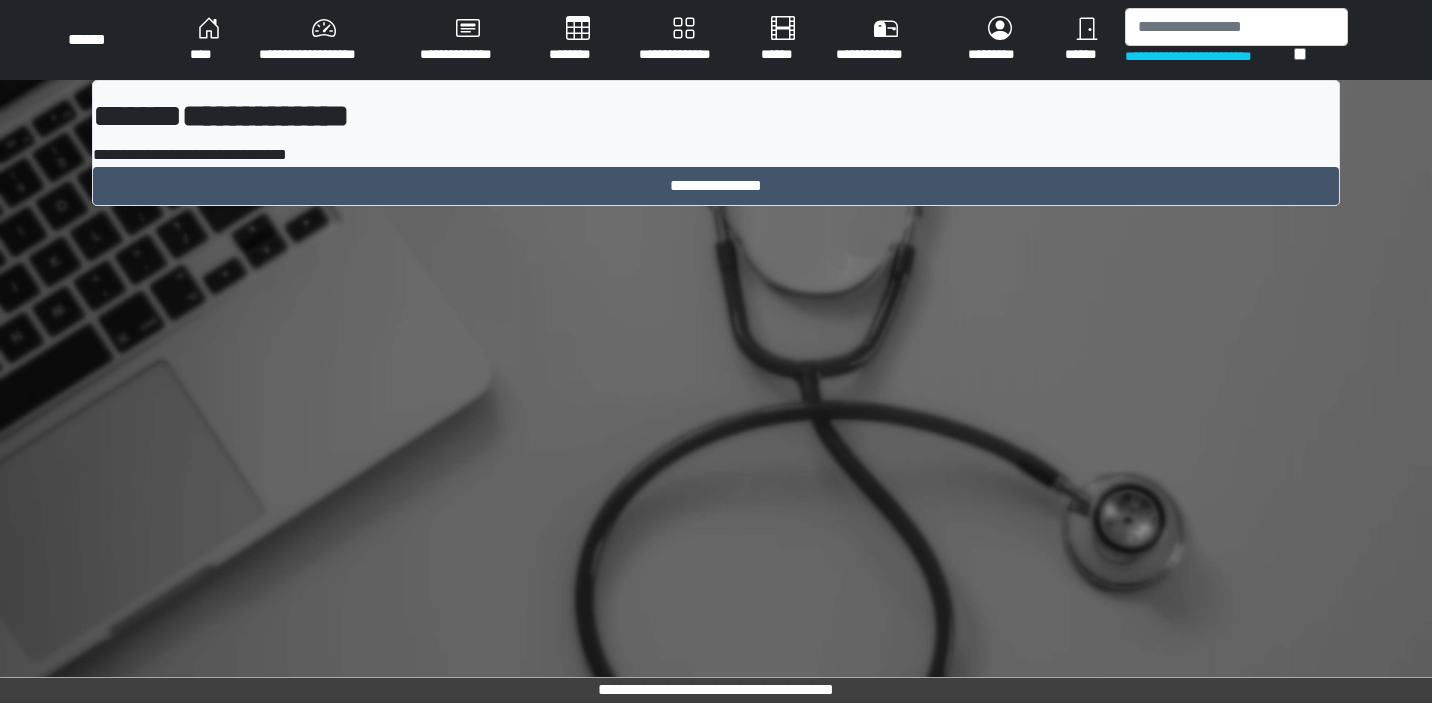 scroll, scrollTop: 0, scrollLeft: 0, axis: both 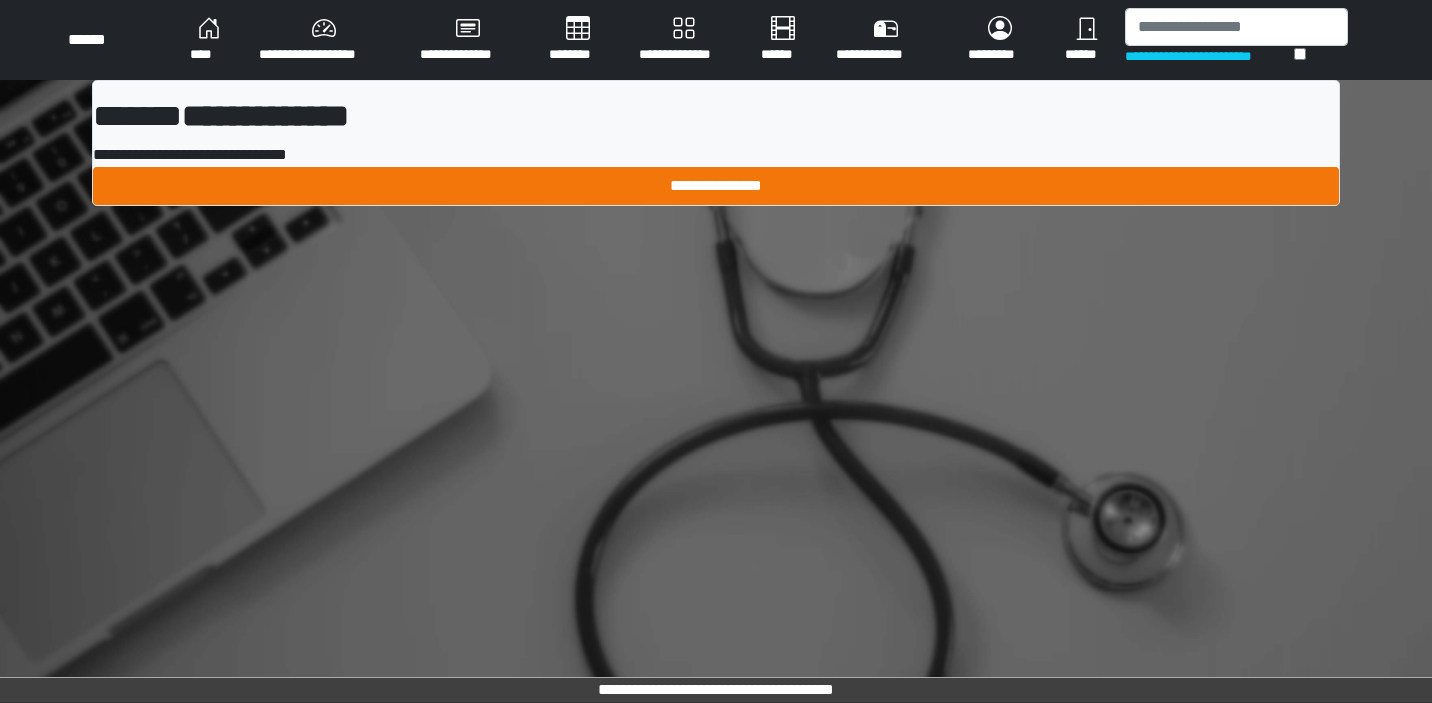 click on "**********" at bounding box center (716, 186) 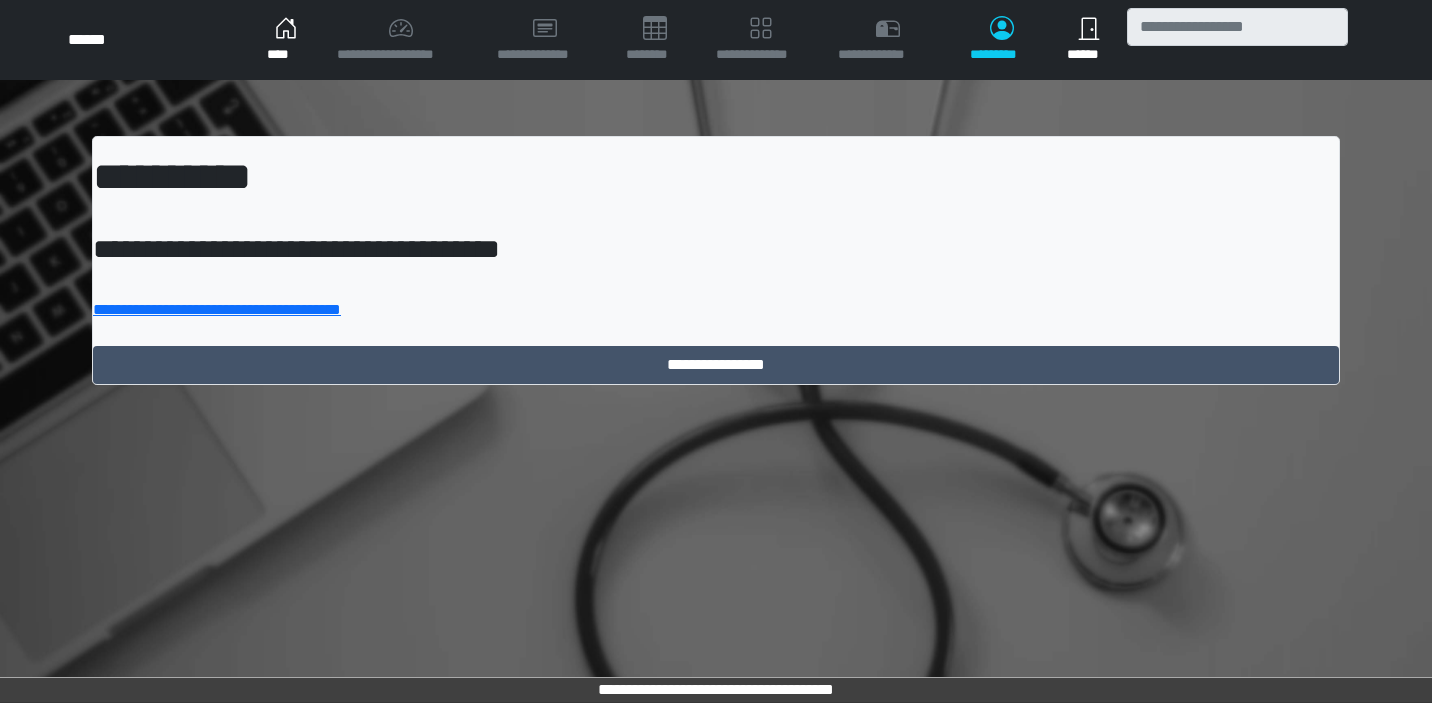 scroll, scrollTop: 0, scrollLeft: 0, axis: both 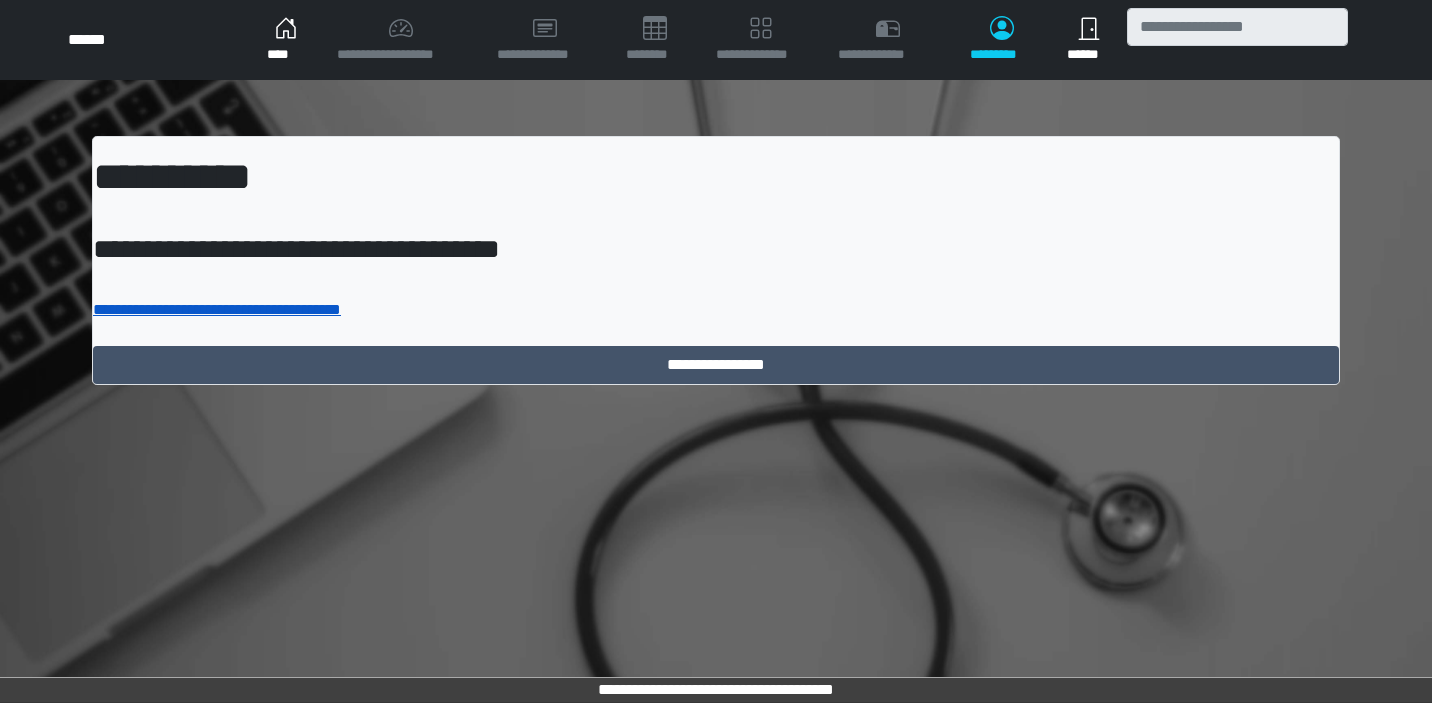 click on "**********" at bounding box center (217, 309) 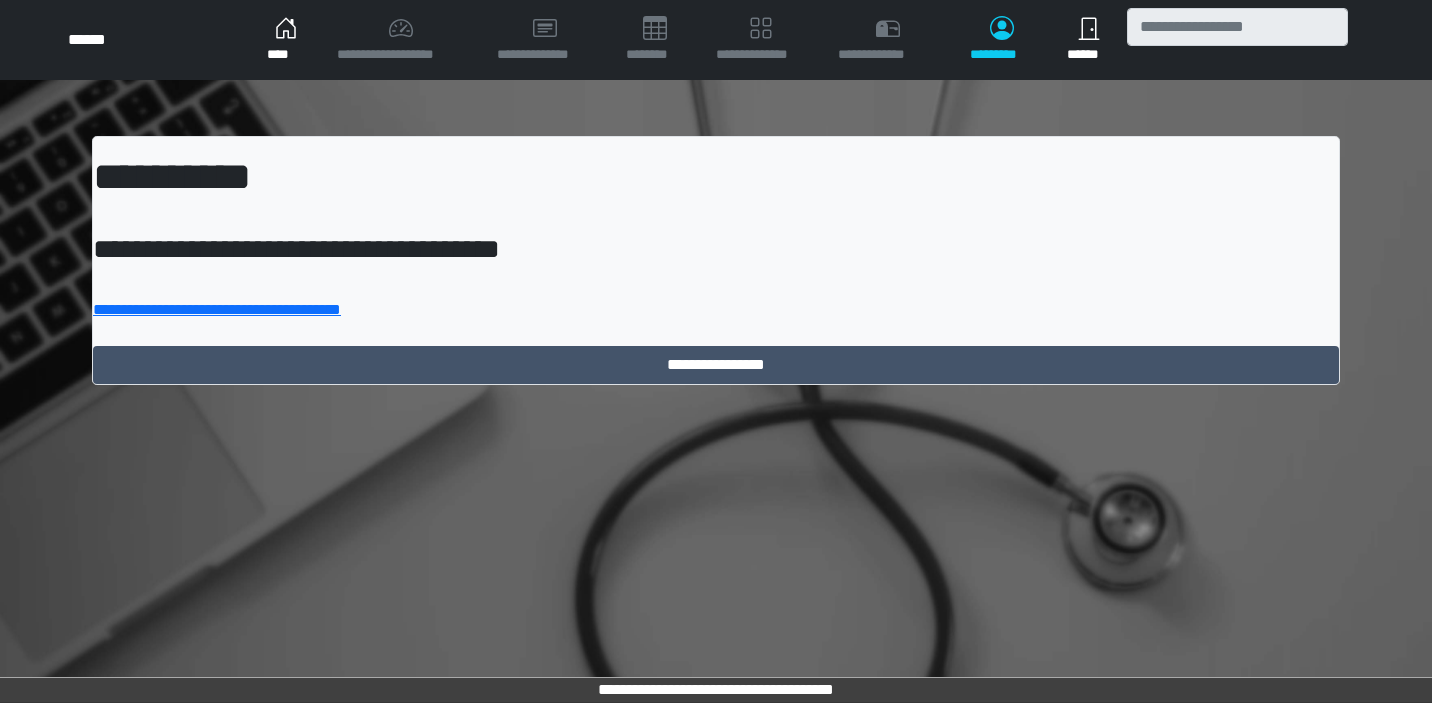 scroll, scrollTop: 0, scrollLeft: 0, axis: both 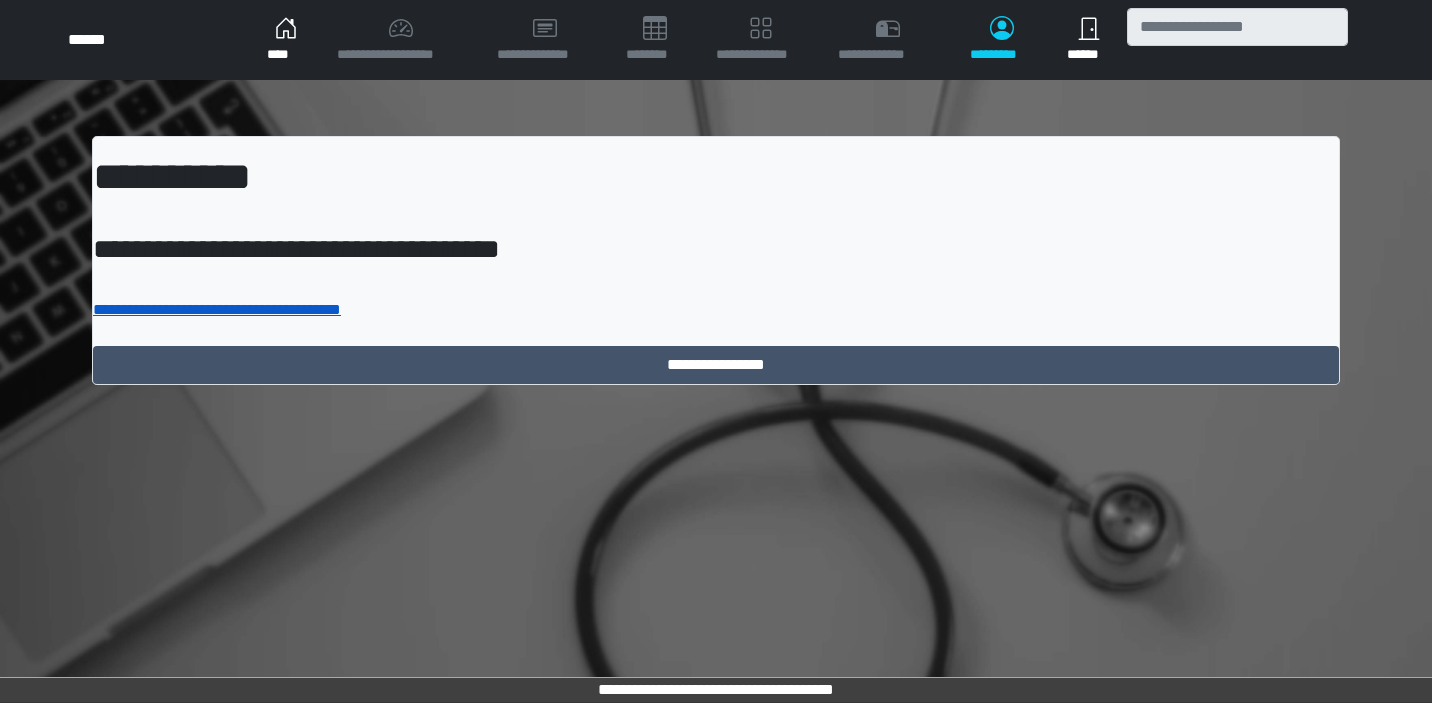 click on "**********" at bounding box center [217, 309] 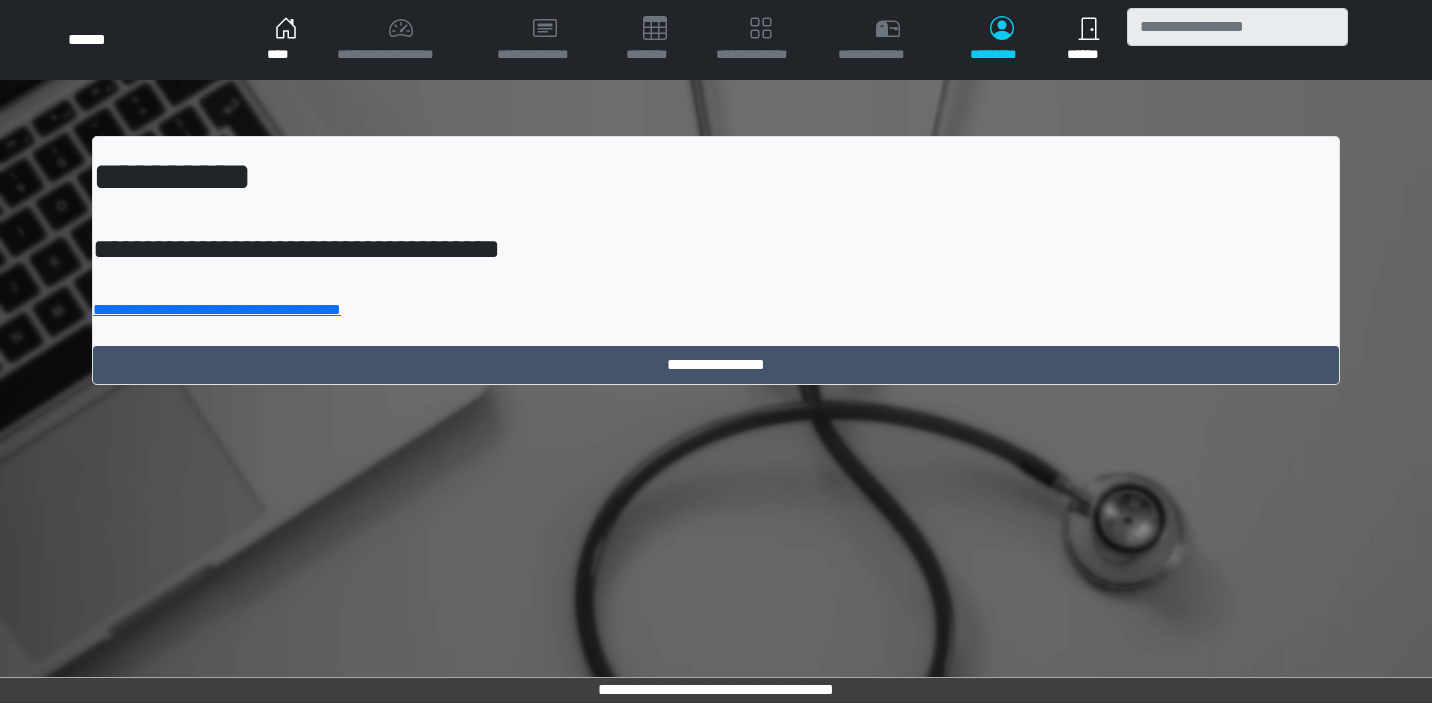 scroll, scrollTop: 0, scrollLeft: 0, axis: both 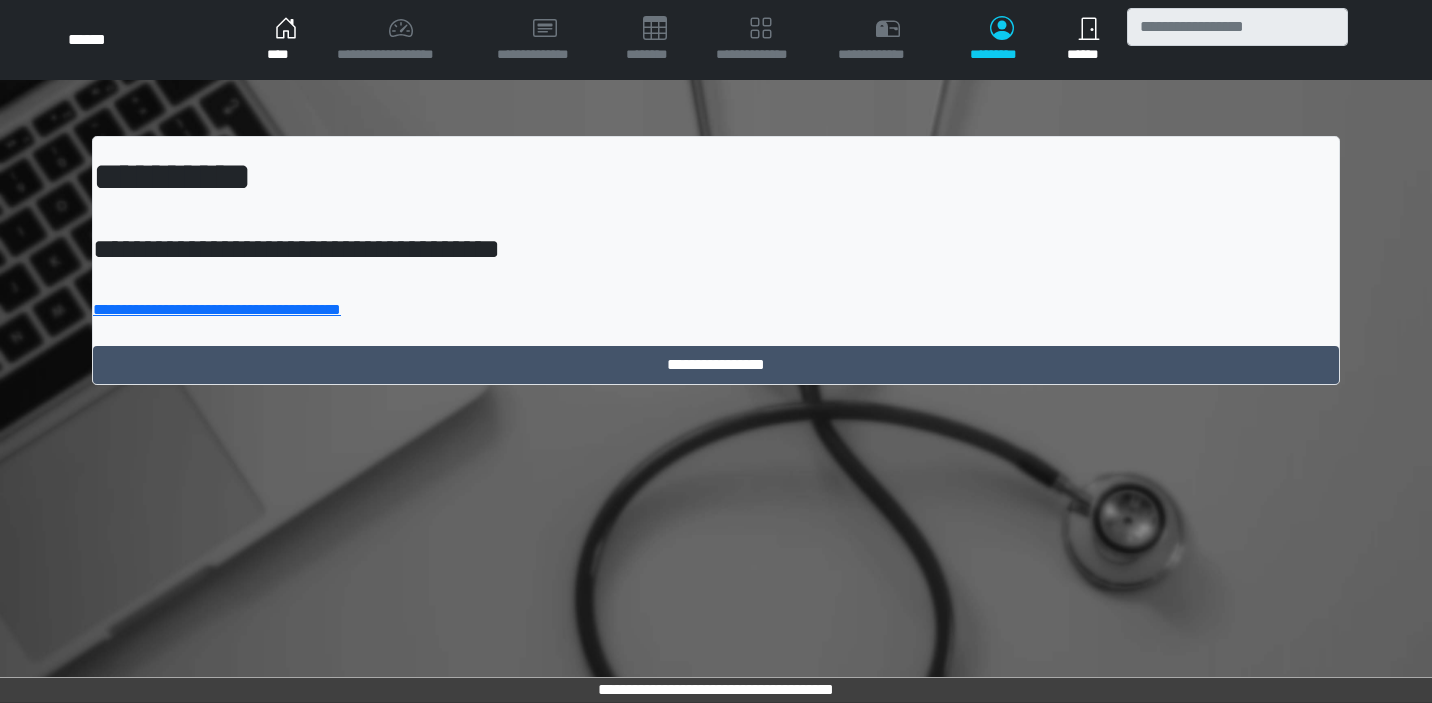click on "John Doe lives at 123 Main St, Anytown, CA 90210." at bounding box center (716, 260) 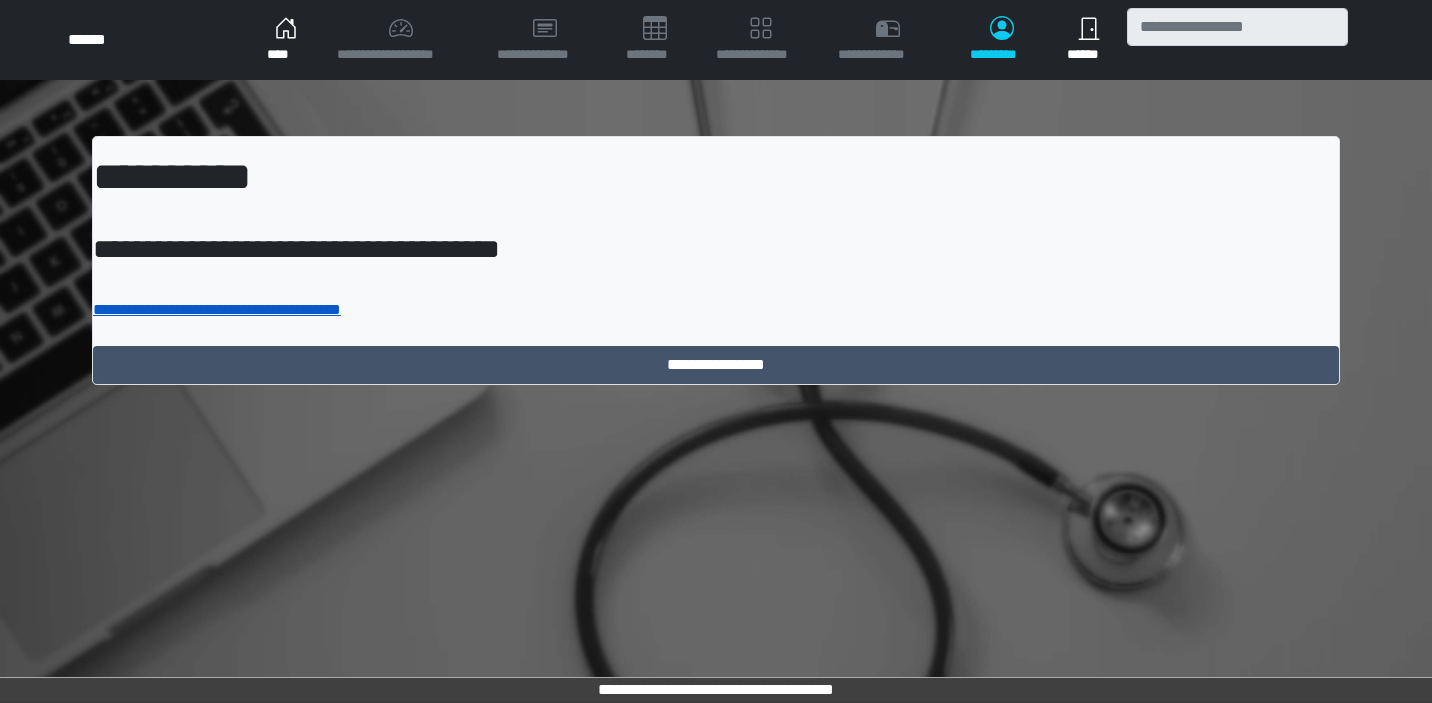 click on "**********" at bounding box center (217, 309) 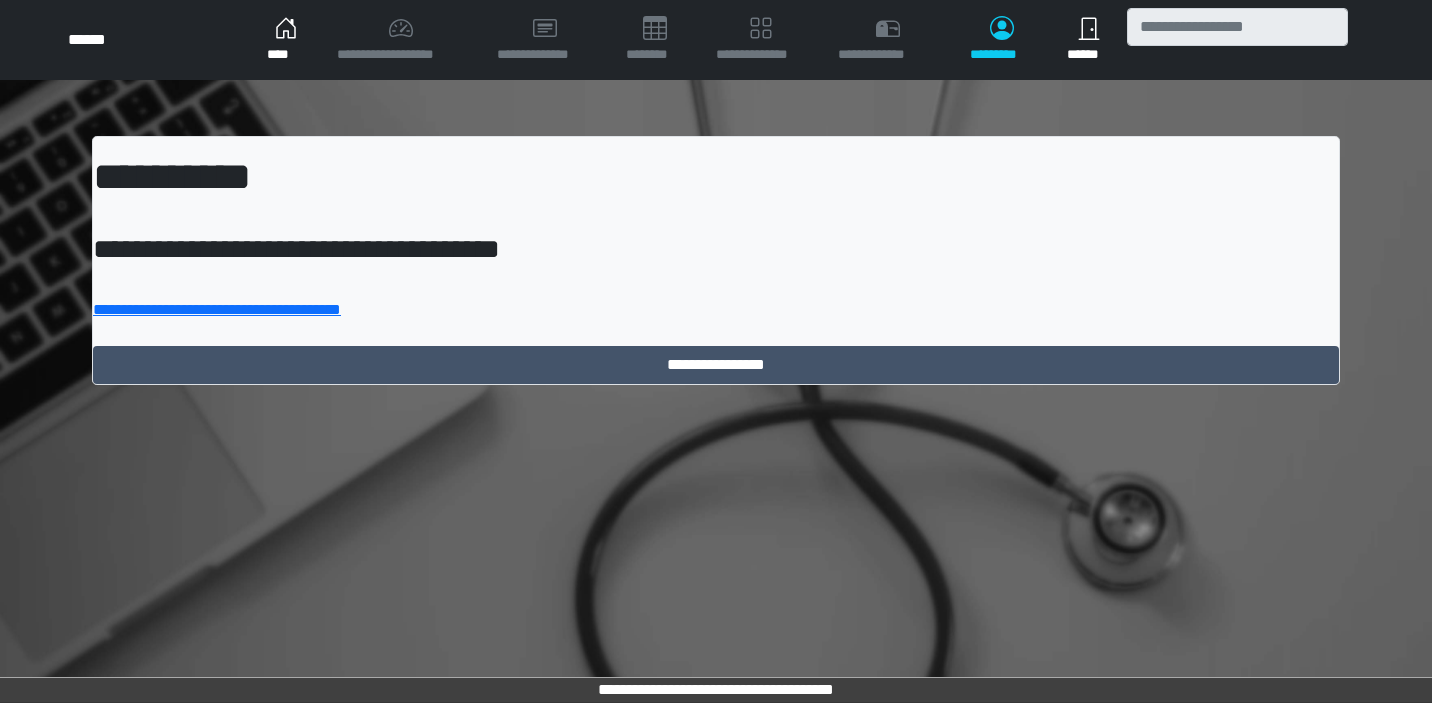 scroll, scrollTop: 0, scrollLeft: 0, axis: both 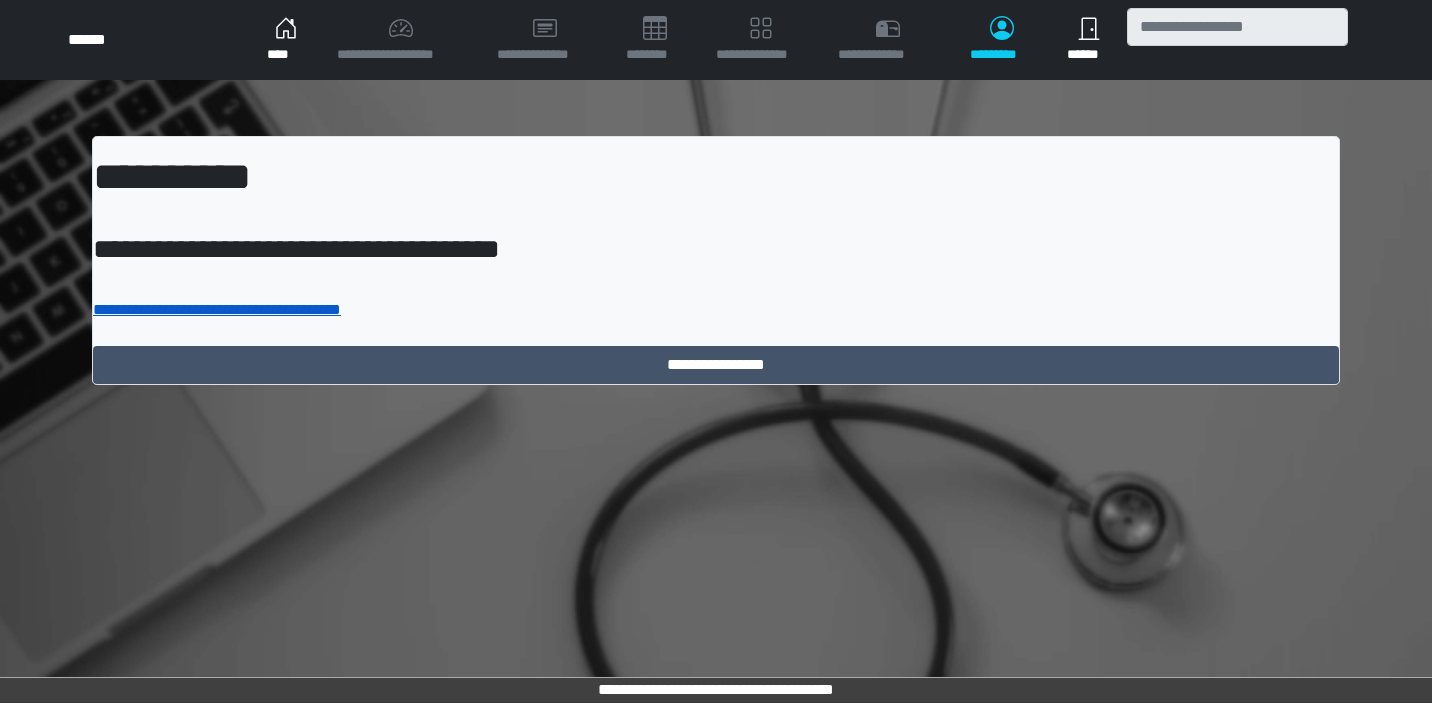 click on "**********" at bounding box center [217, 309] 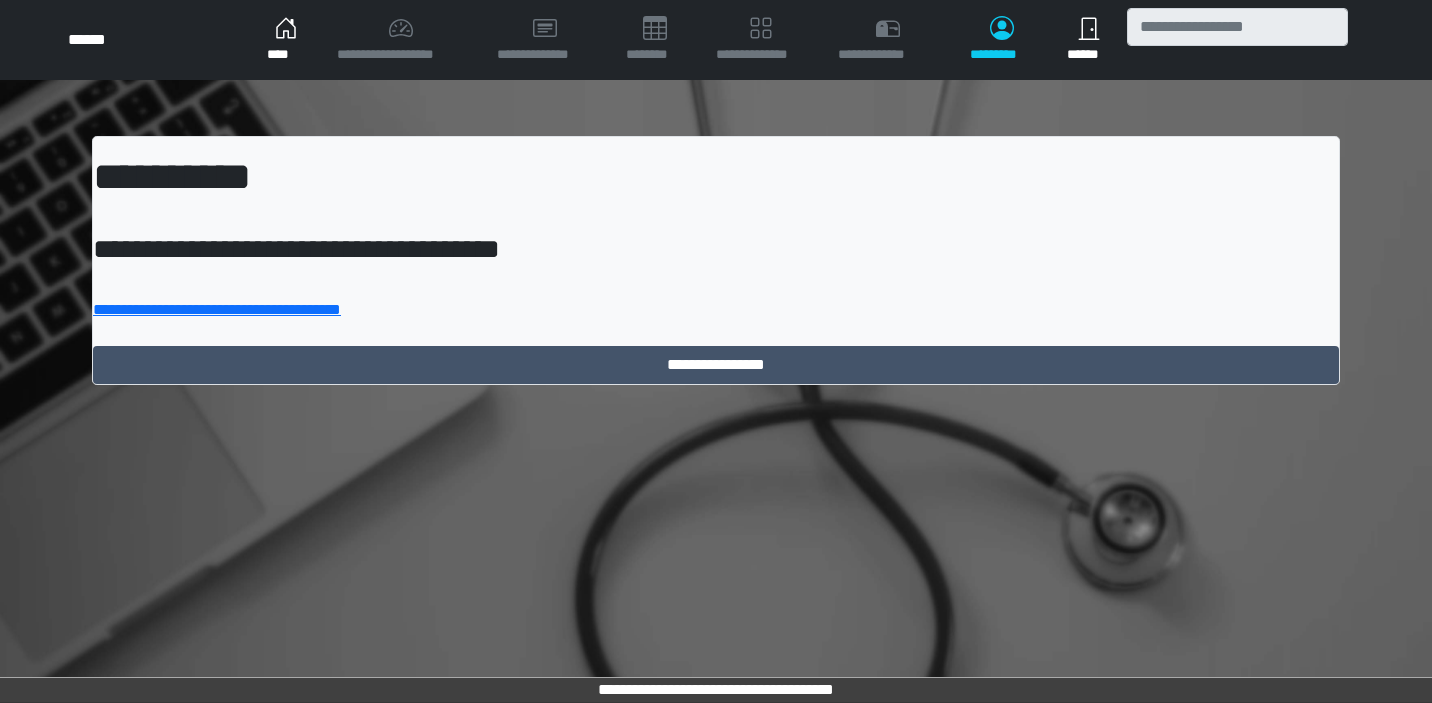 scroll, scrollTop: 0, scrollLeft: 0, axis: both 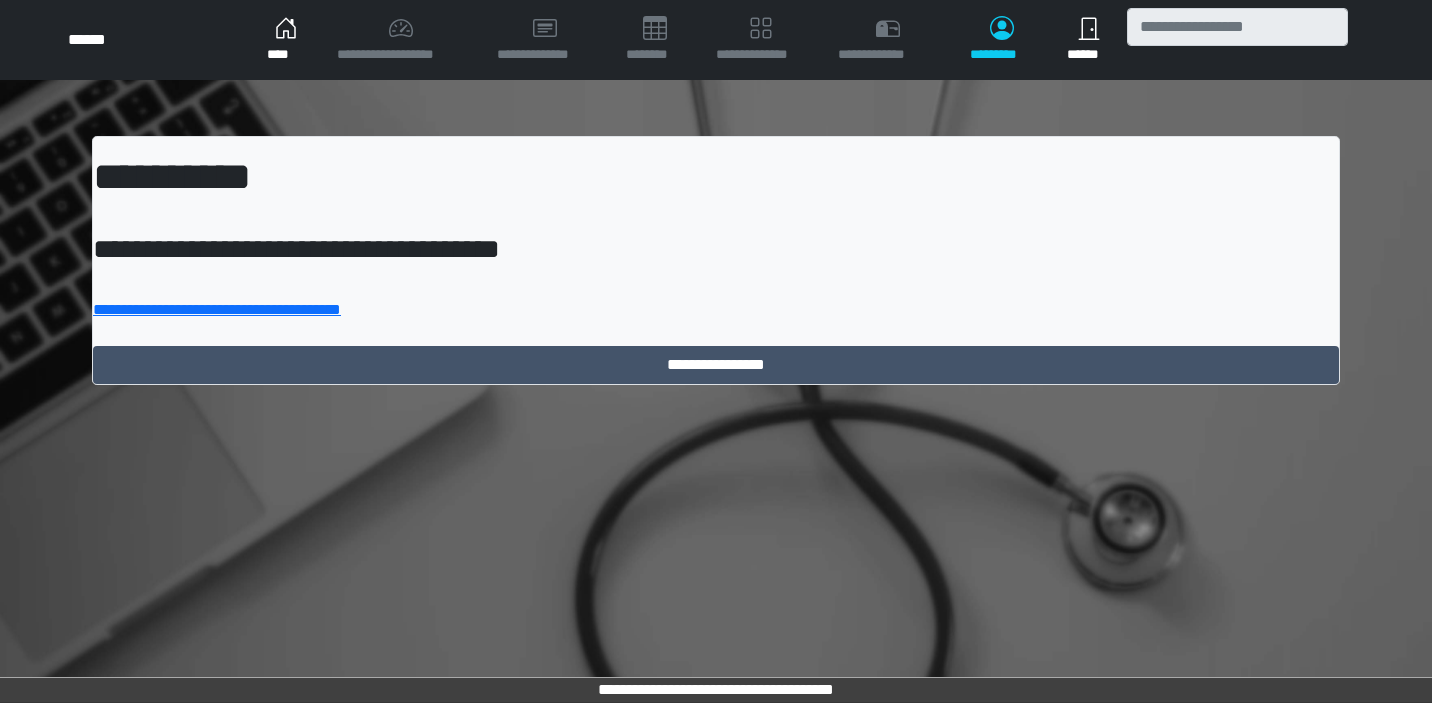 click on "**********" at bounding box center (716, 260) 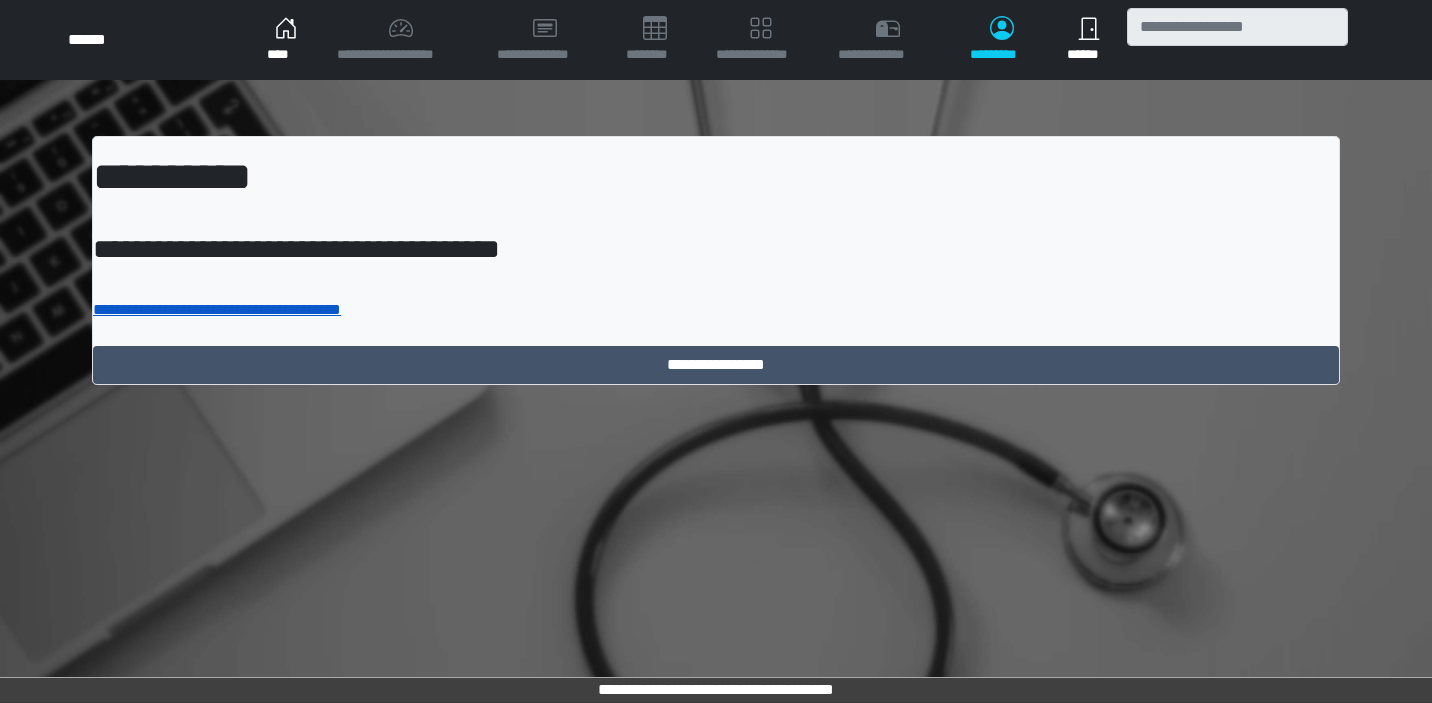 click on "**********" at bounding box center [217, 309] 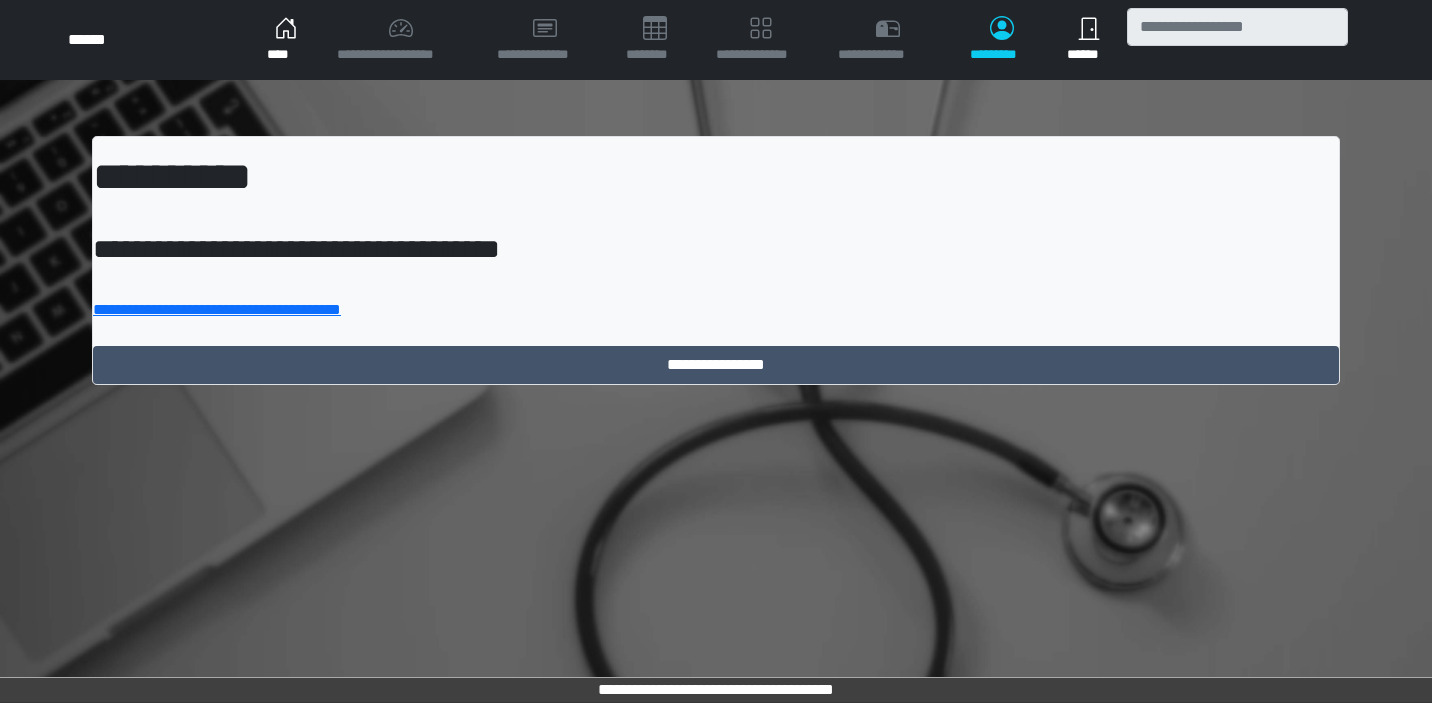 scroll, scrollTop: 0, scrollLeft: 0, axis: both 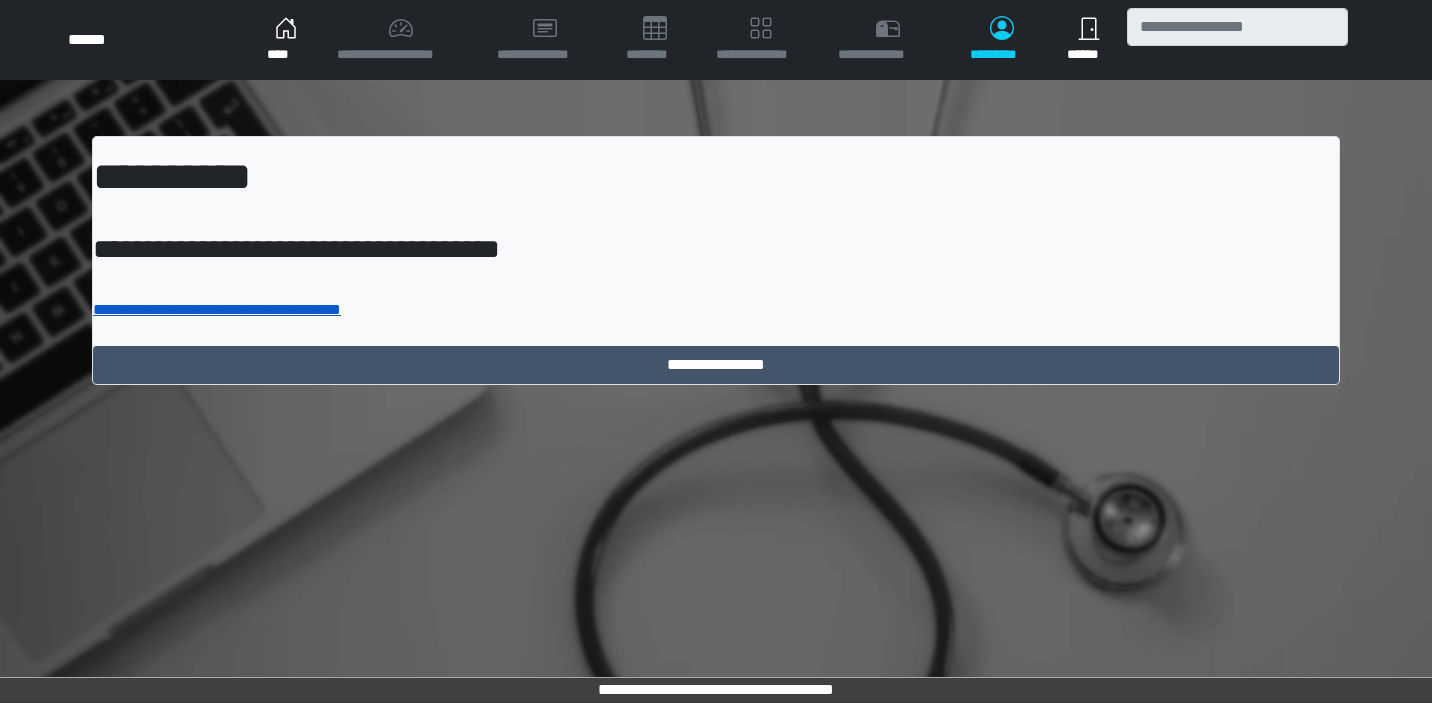 click on "**********" at bounding box center [217, 309] 